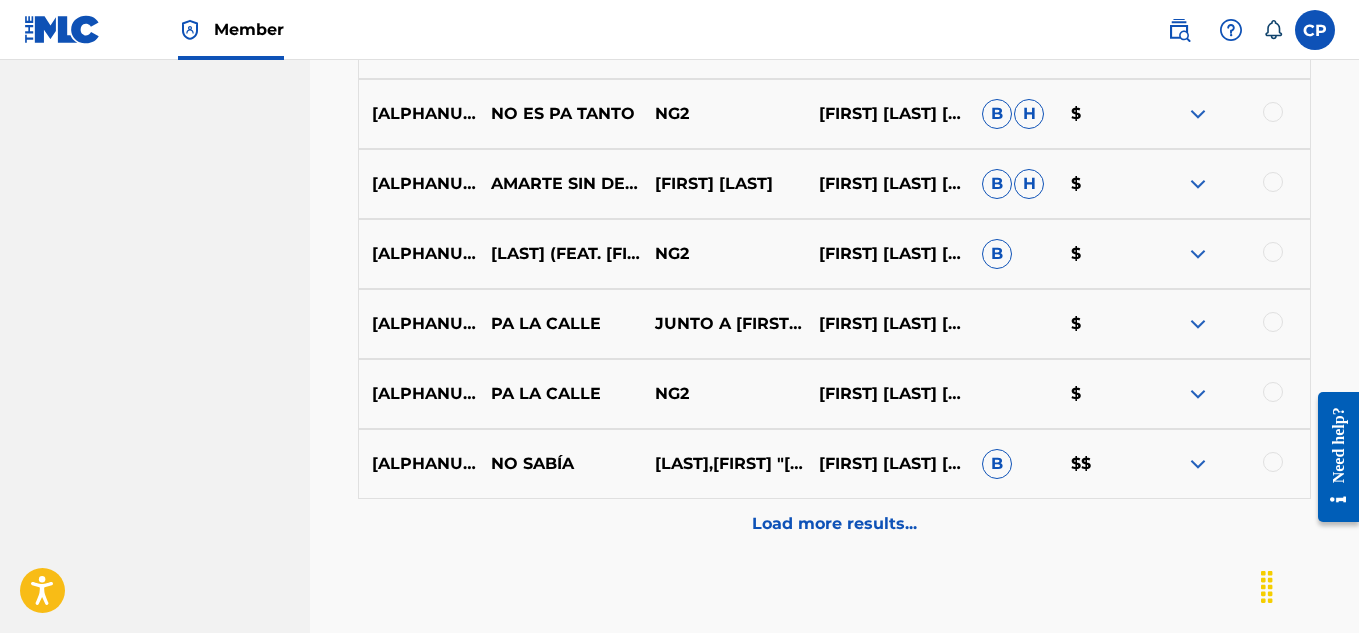 scroll, scrollTop: 0, scrollLeft: 0, axis: both 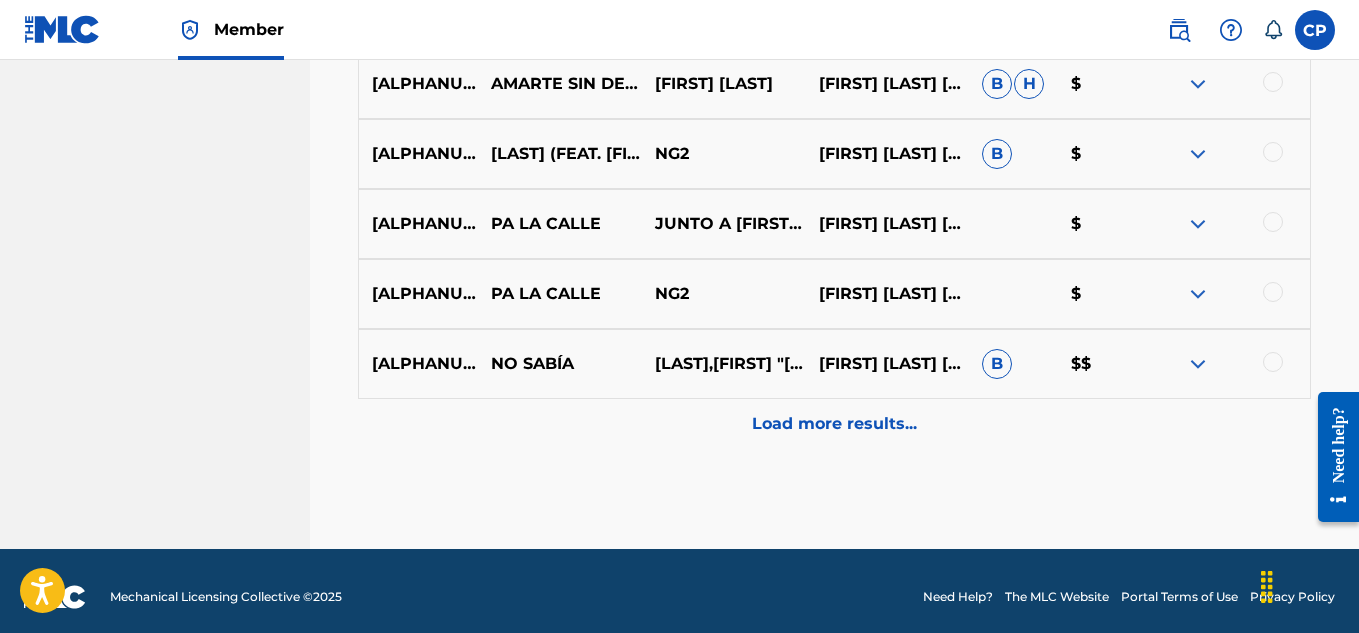 click on "Load more results..." at bounding box center [834, 424] 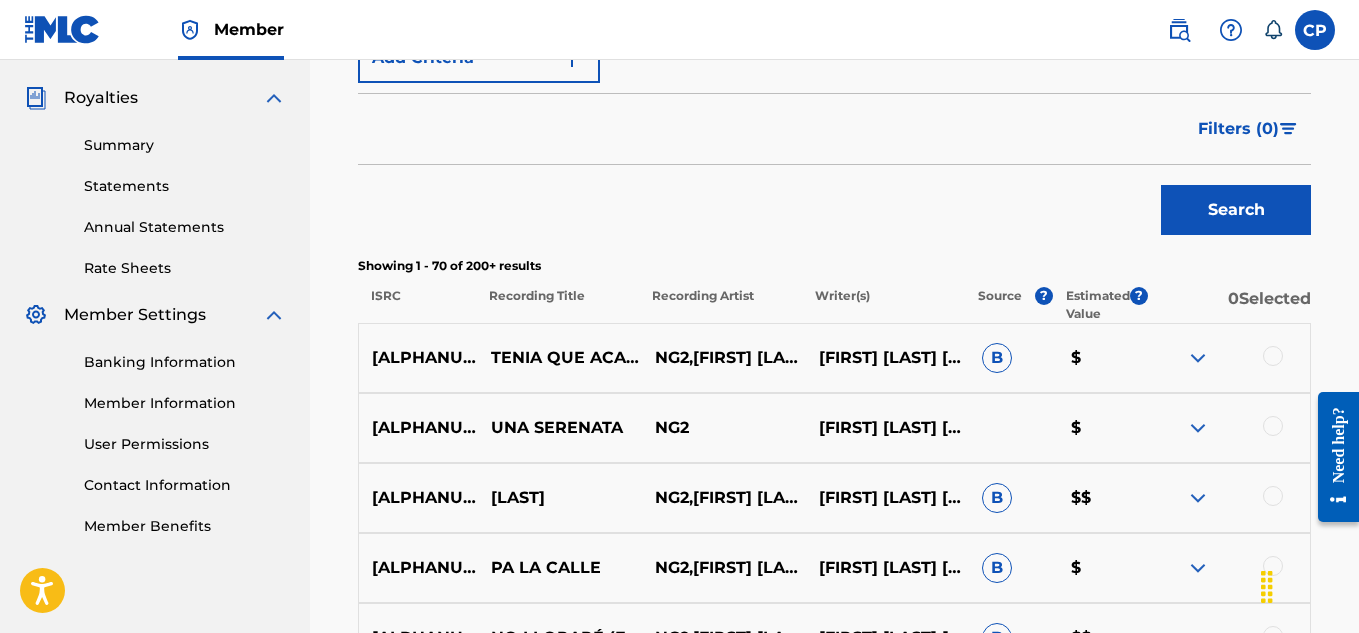 scroll, scrollTop: 319, scrollLeft: 0, axis: vertical 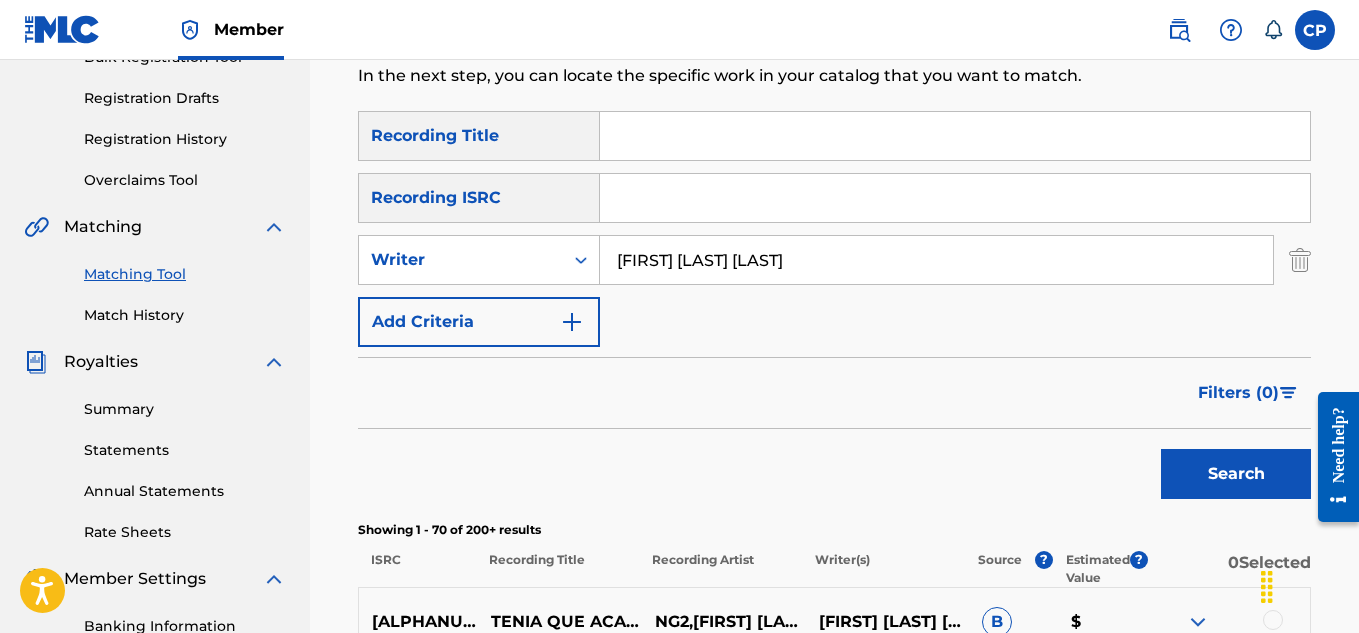 click at bounding box center [955, 136] 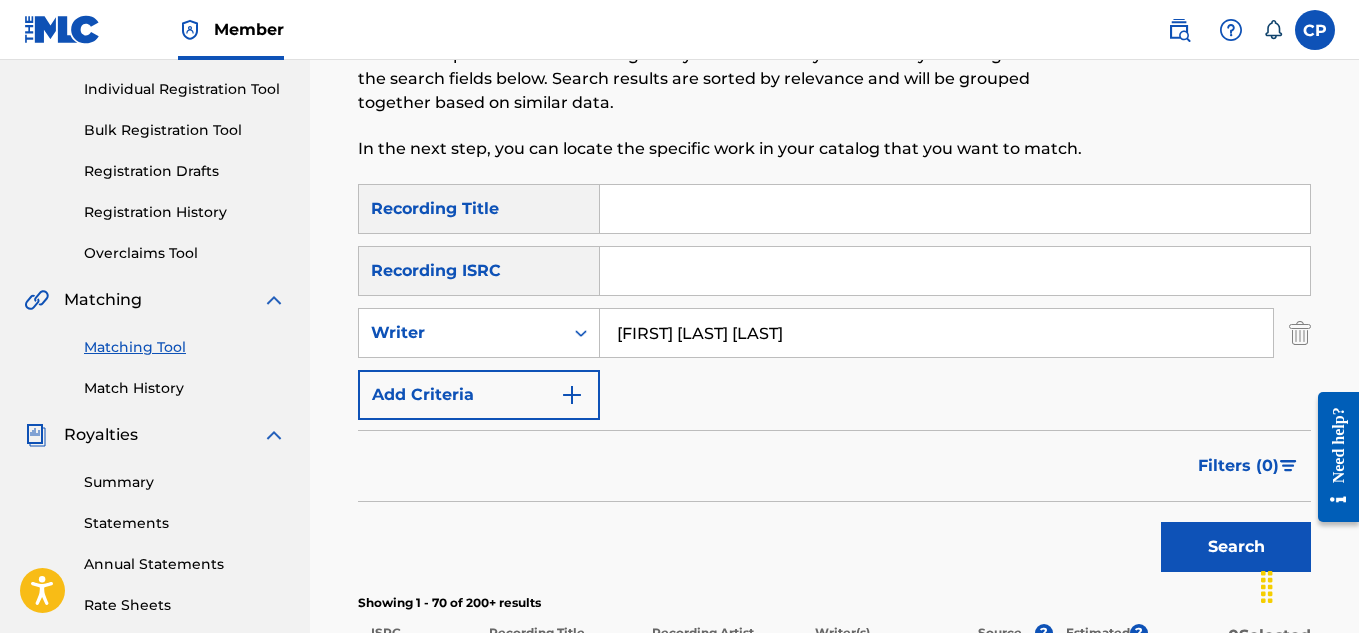 scroll, scrollTop: 419, scrollLeft: 0, axis: vertical 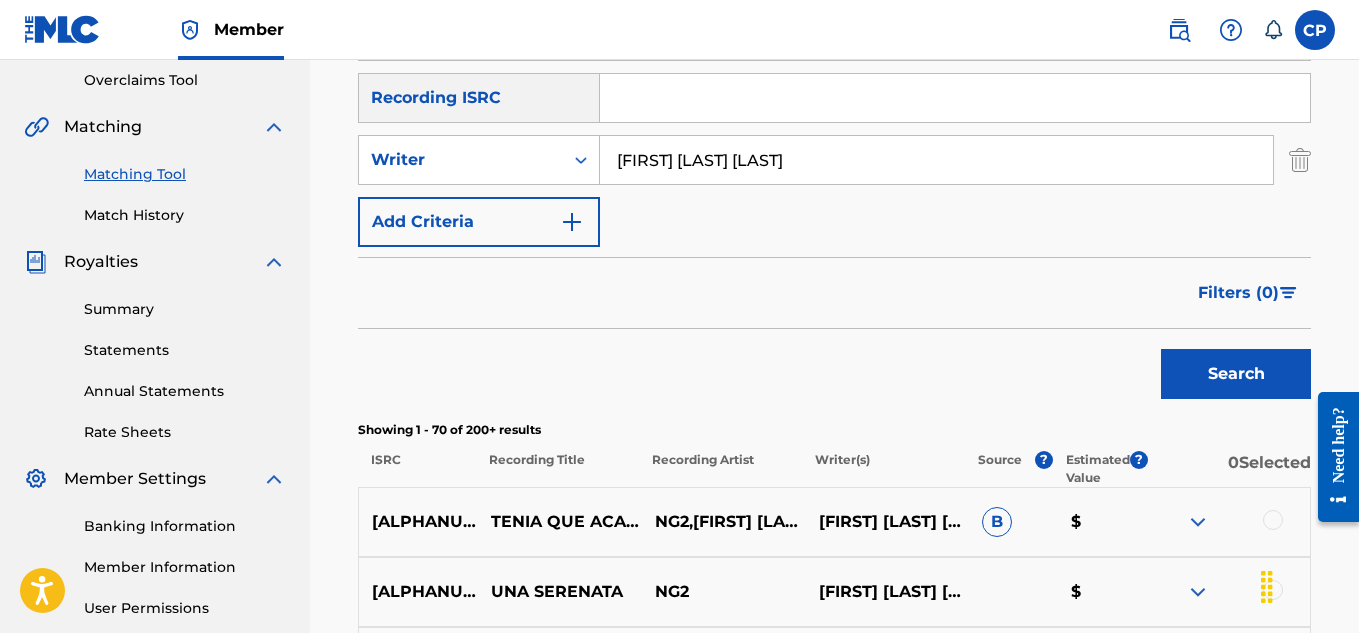 click on "Match History" at bounding box center [185, 215] 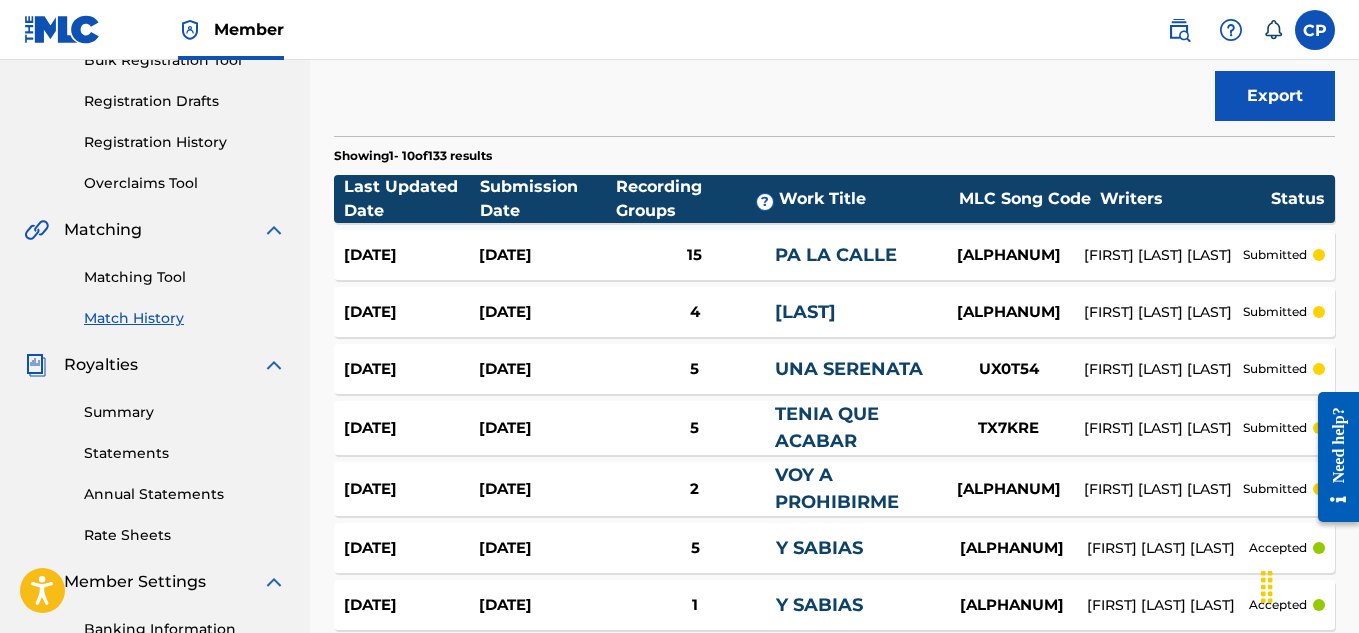 scroll, scrollTop: 287, scrollLeft: 0, axis: vertical 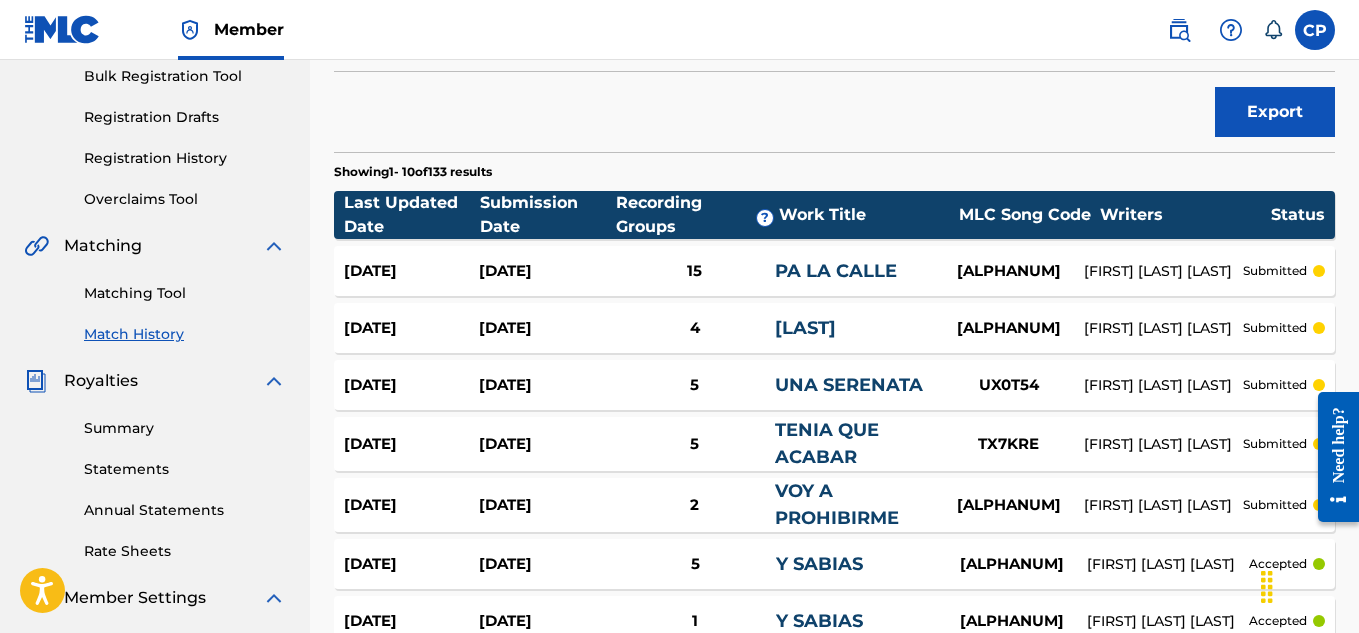click on "Matching Tool" at bounding box center [185, 293] 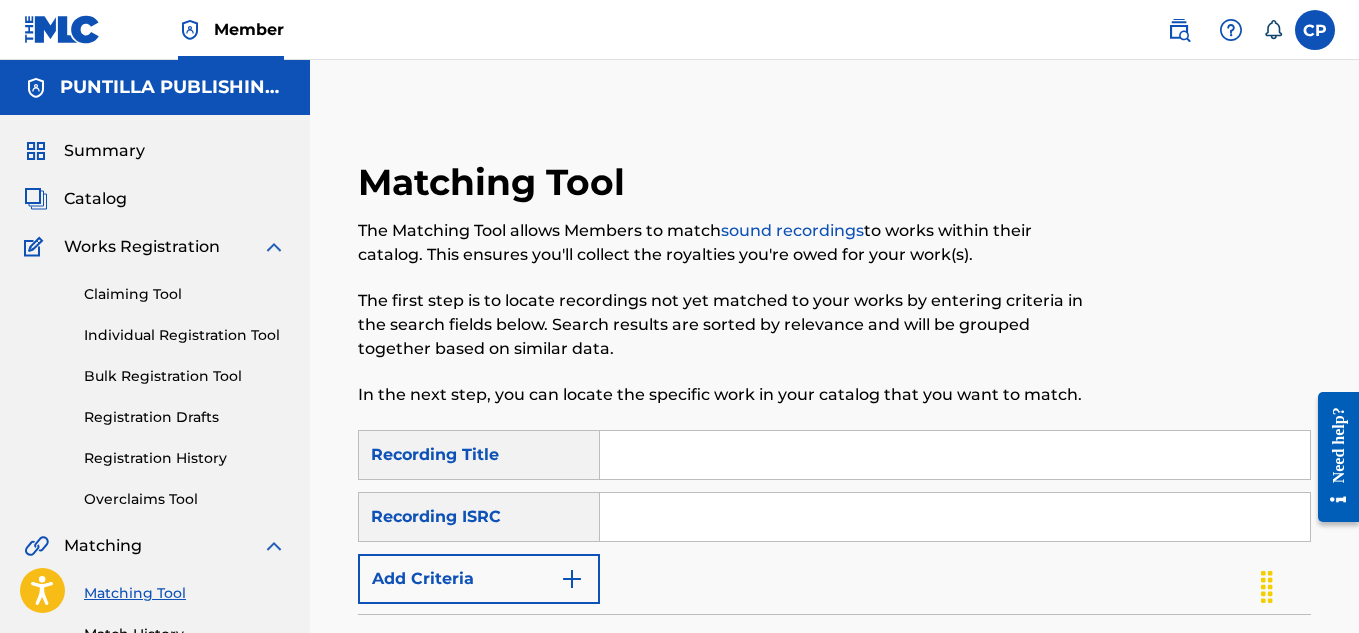 click at bounding box center [955, 455] 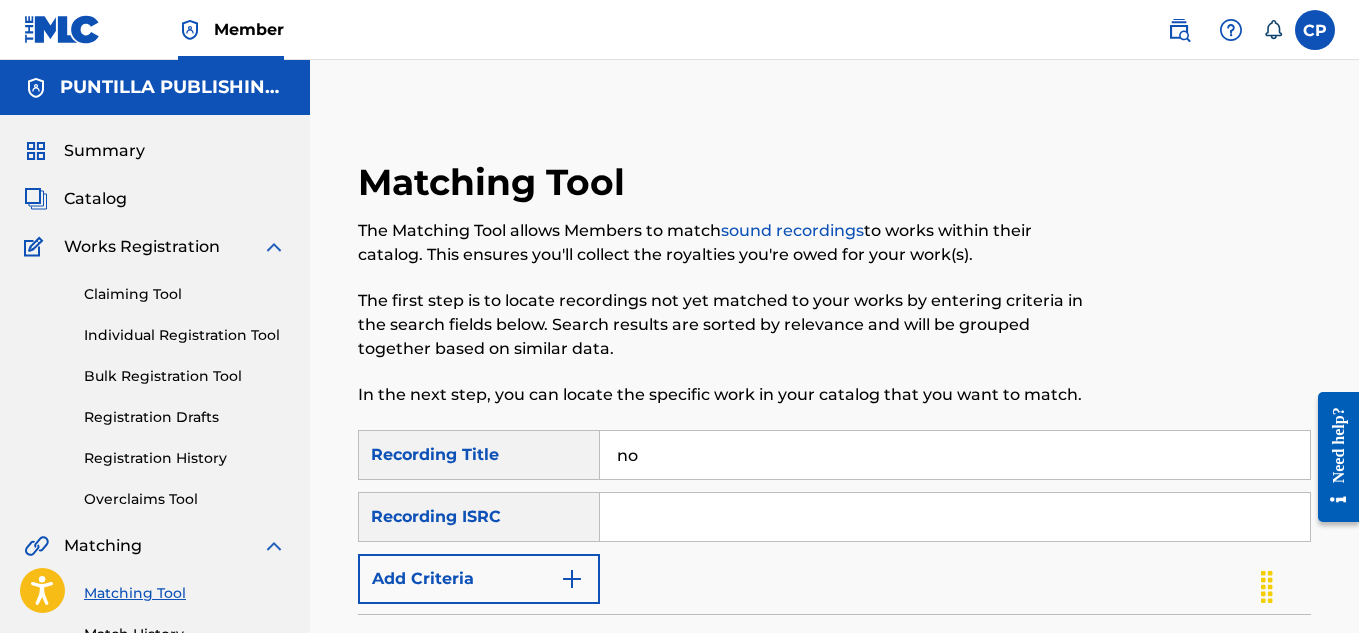 type on "NO ES PA TANTO" 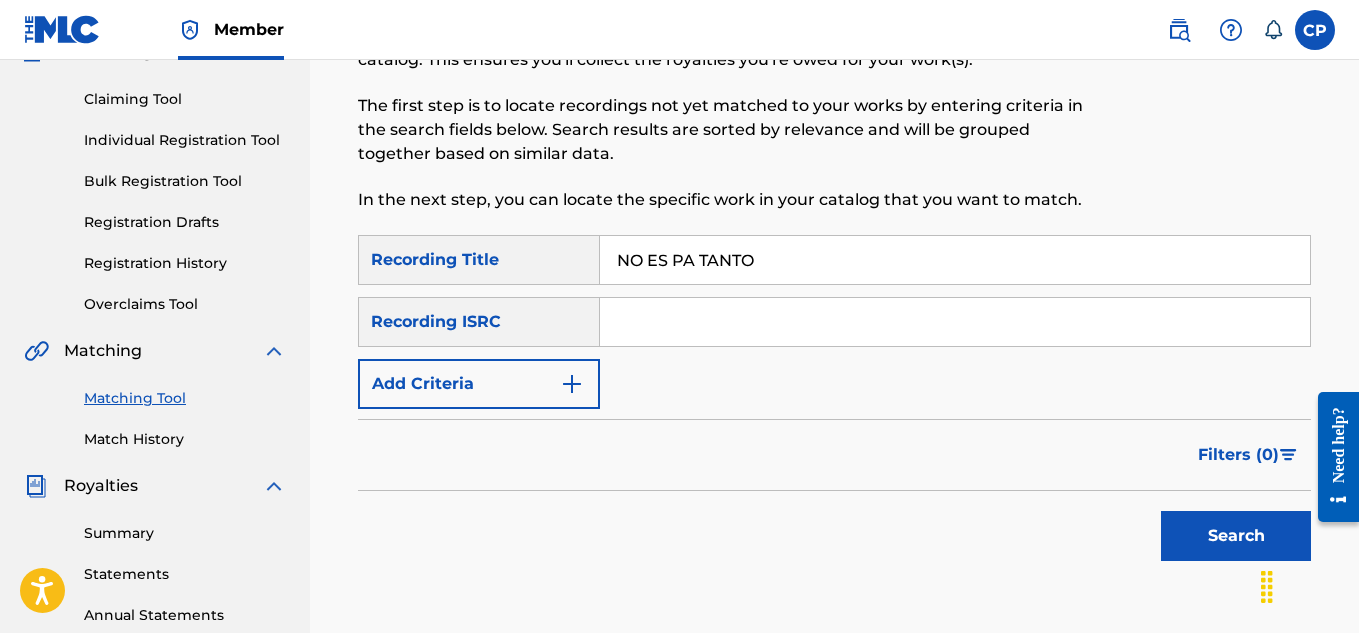 scroll, scrollTop: 200, scrollLeft: 0, axis: vertical 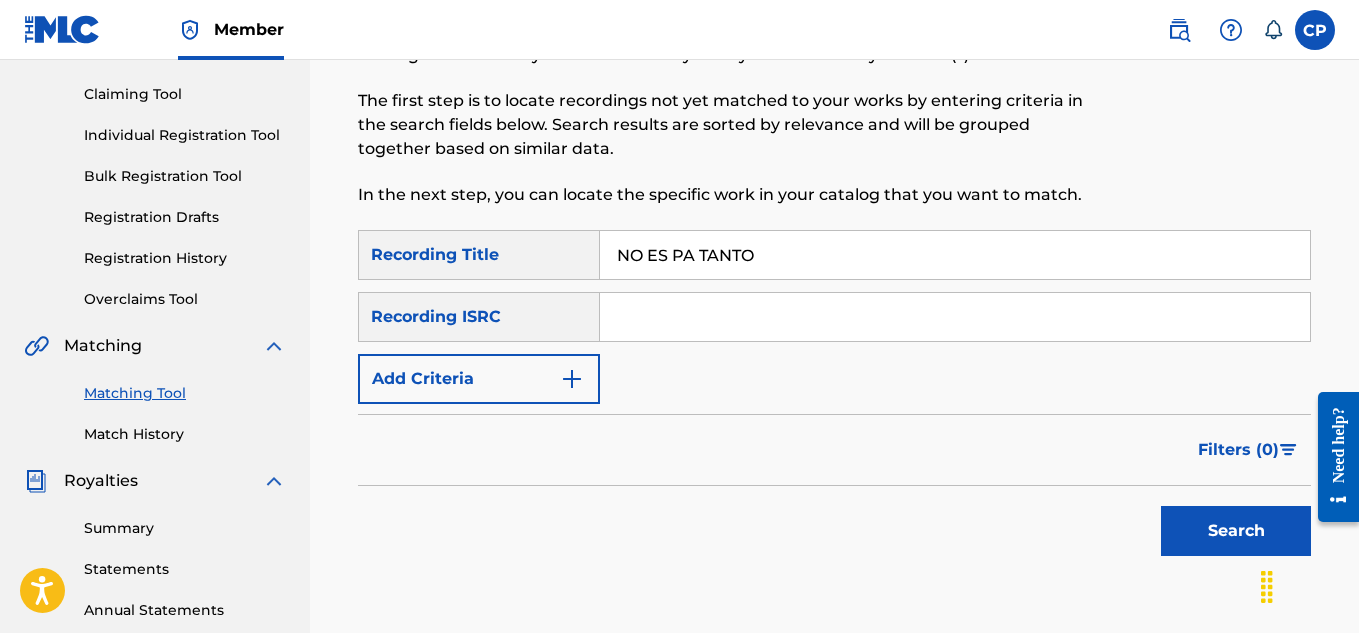 click at bounding box center (572, 379) 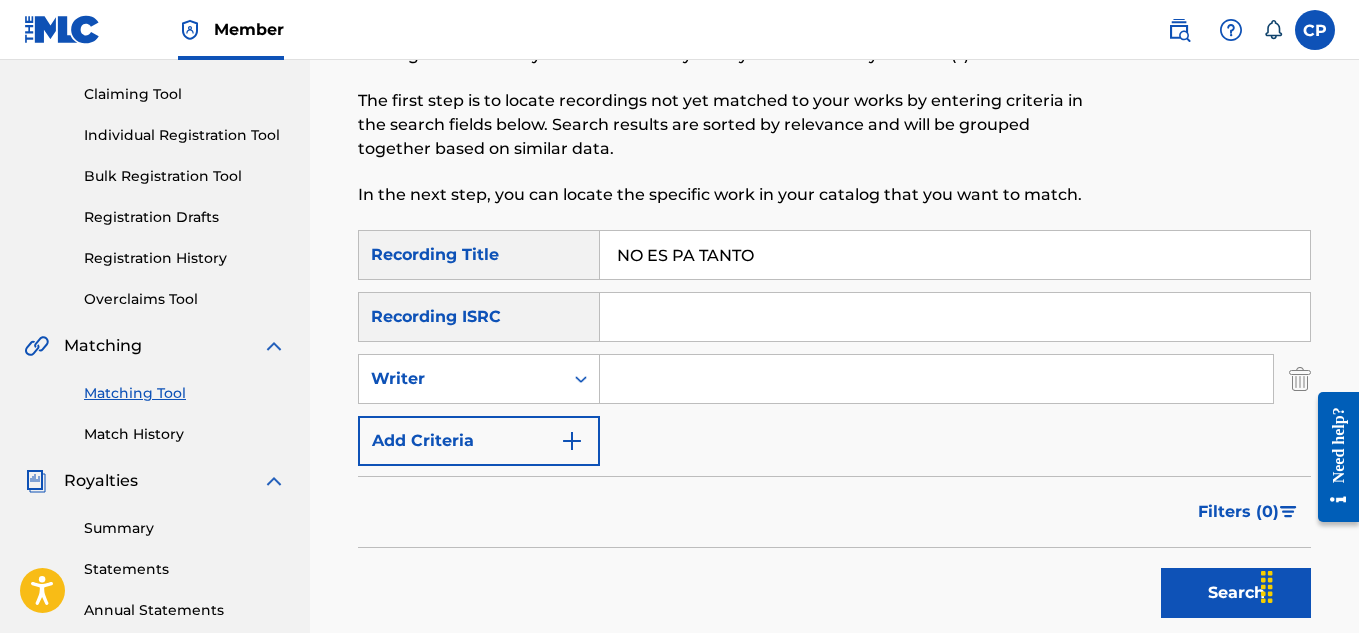 click at bounding box center (936, 379) 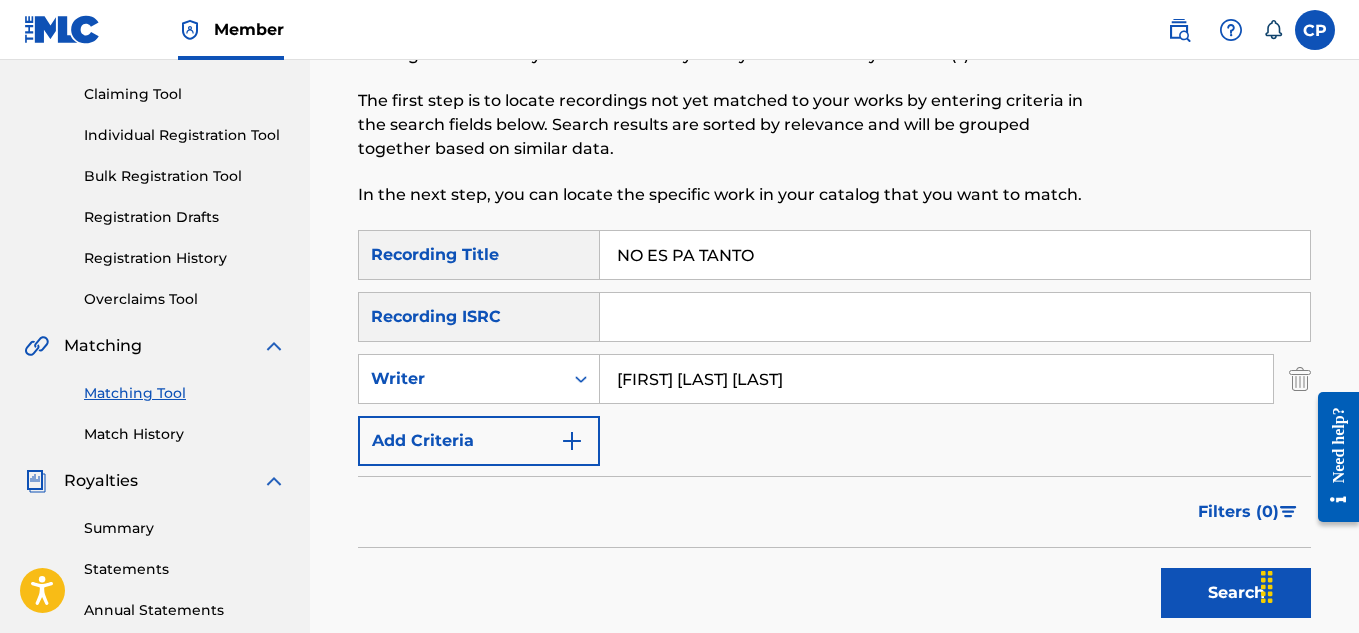 click on "Search" at bounding box center (1236, 593) 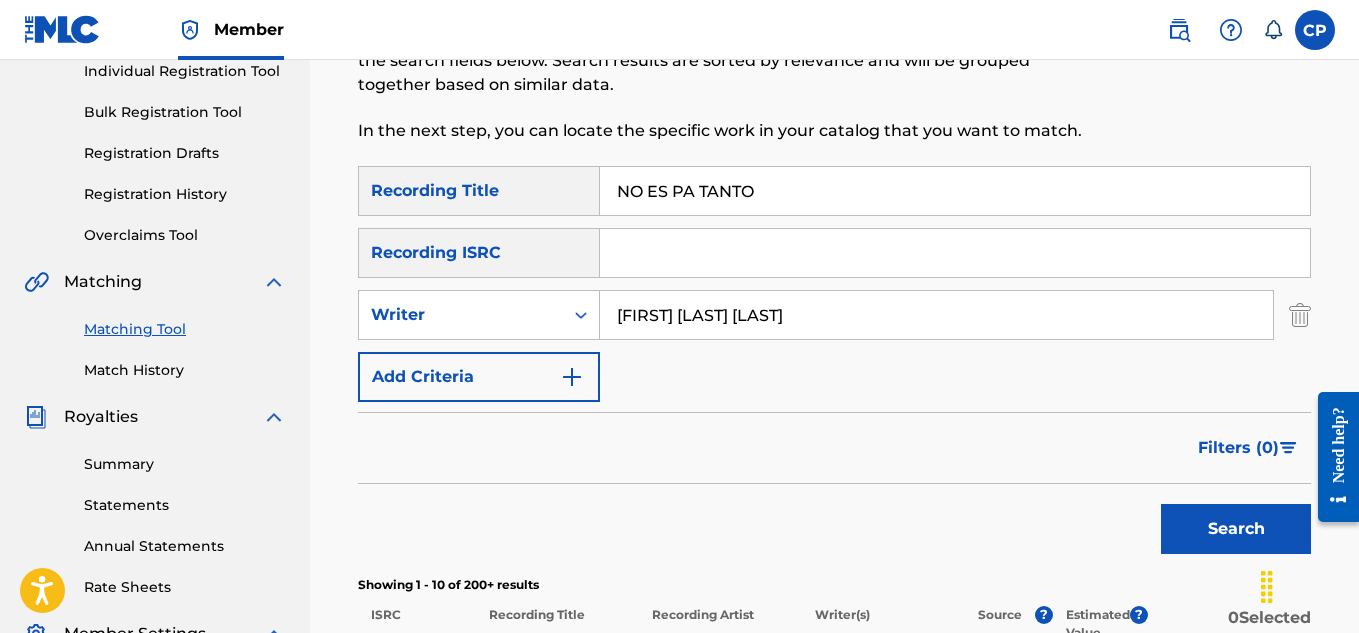 scroll, scrollTop: 300, scrollLeft: 0, axis: vertical 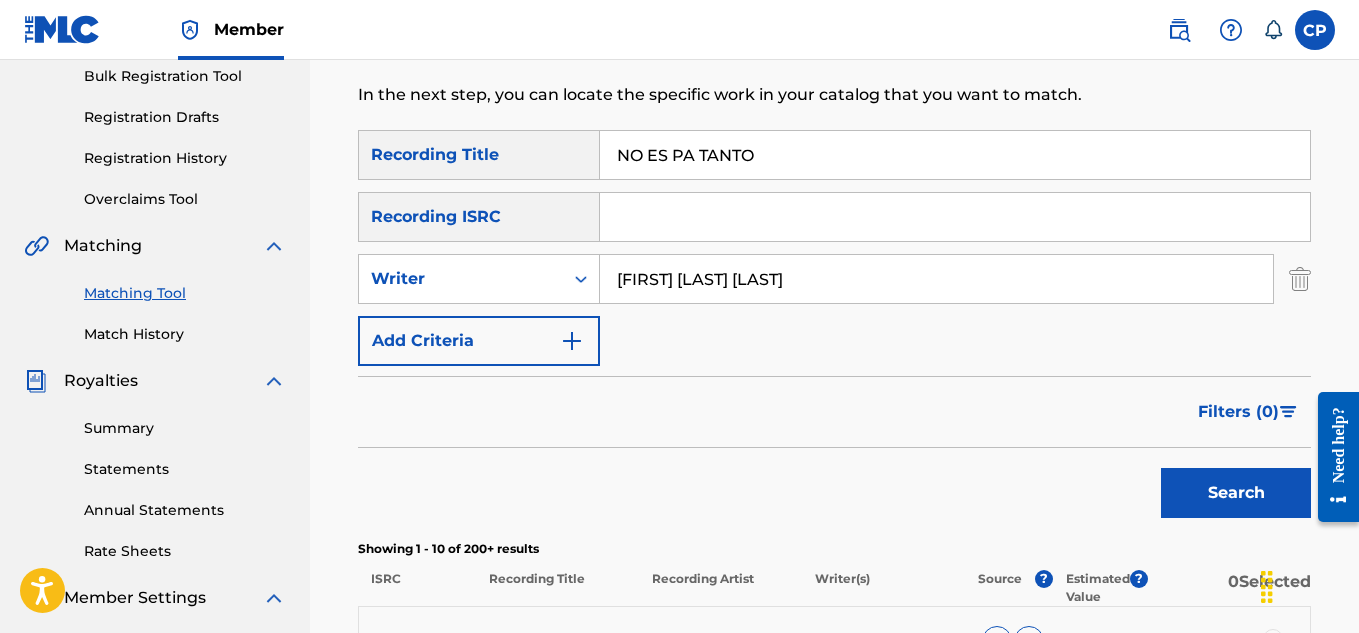 drag, startPoint x: 867, startPoint y: 271, endPoint x: 720, endPoint y: 272, distance: 147.0034 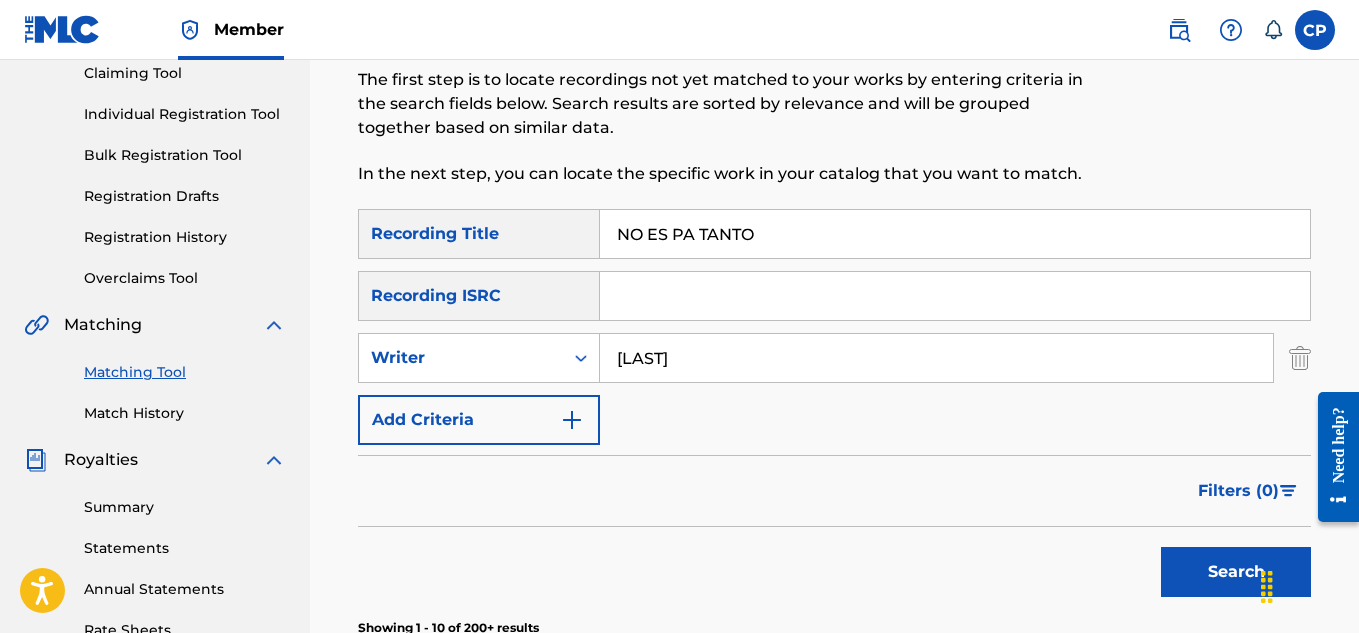 scroll, scrollTop: 200, scrollLeft: 0, axis: vertical 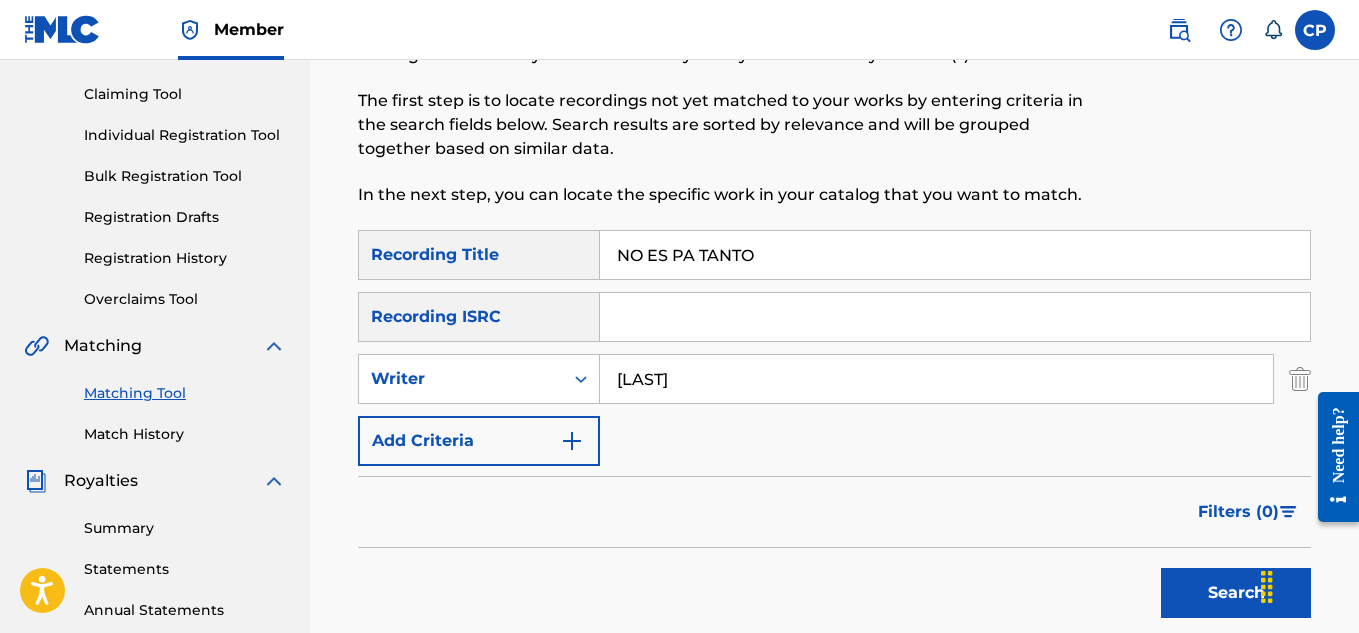 click on "Search" at bounding box center (1236, 593) 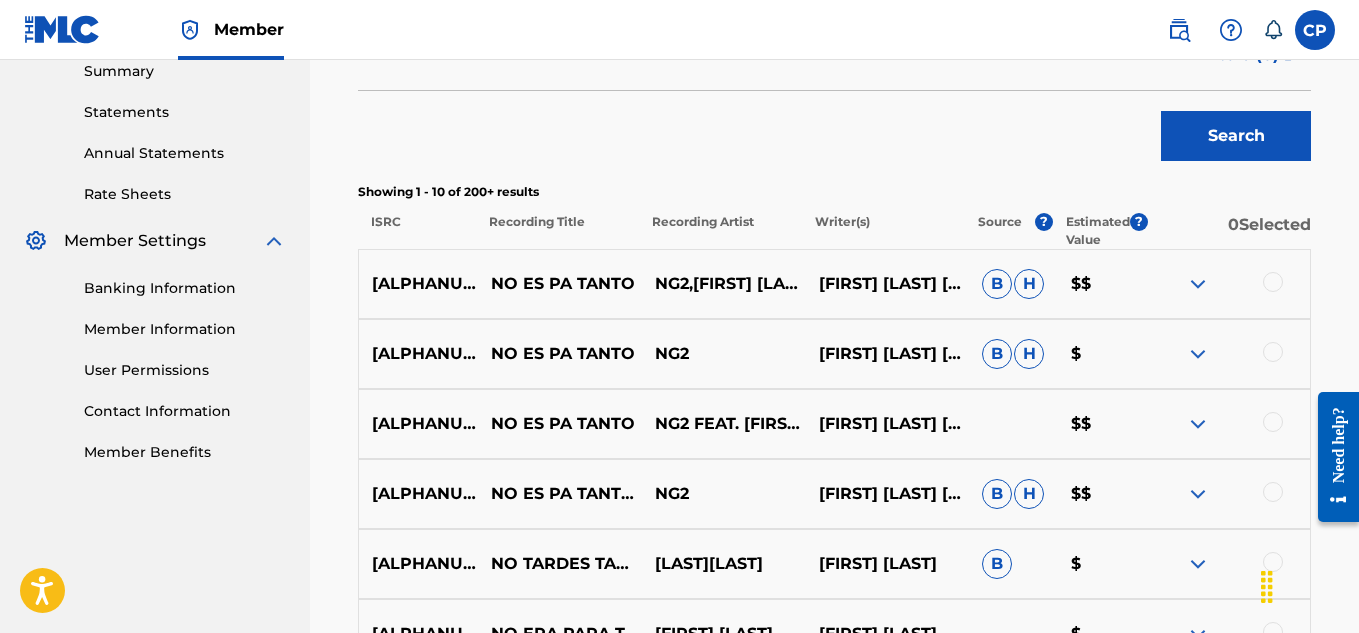 scroll, scrollTop: 707, scrollLeft: 0, axis: vertical 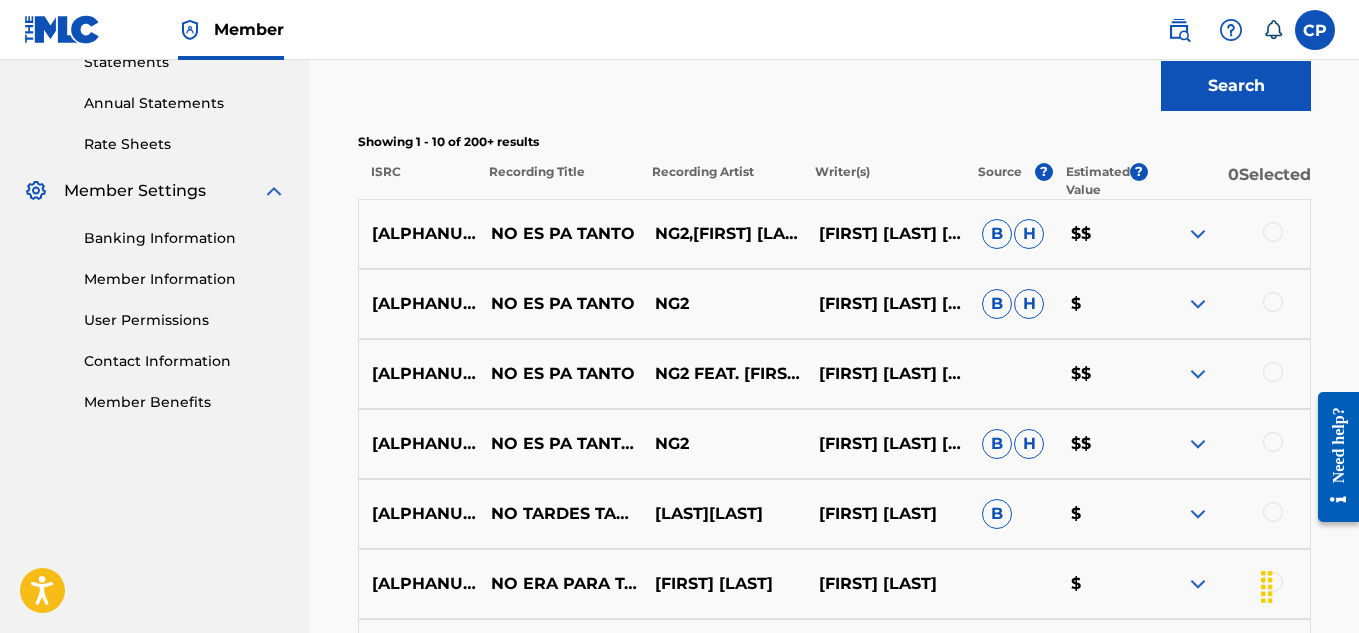 click at bounding box center (1273, 232) 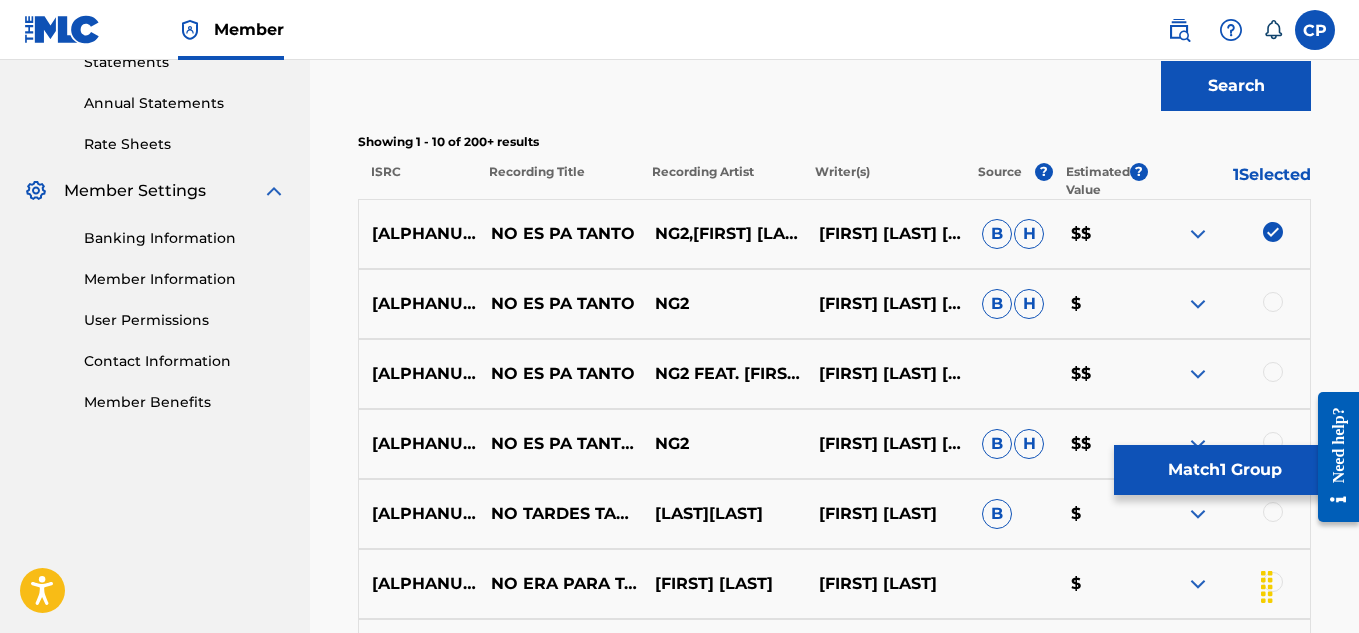 click at bounding box center (1273, 302) 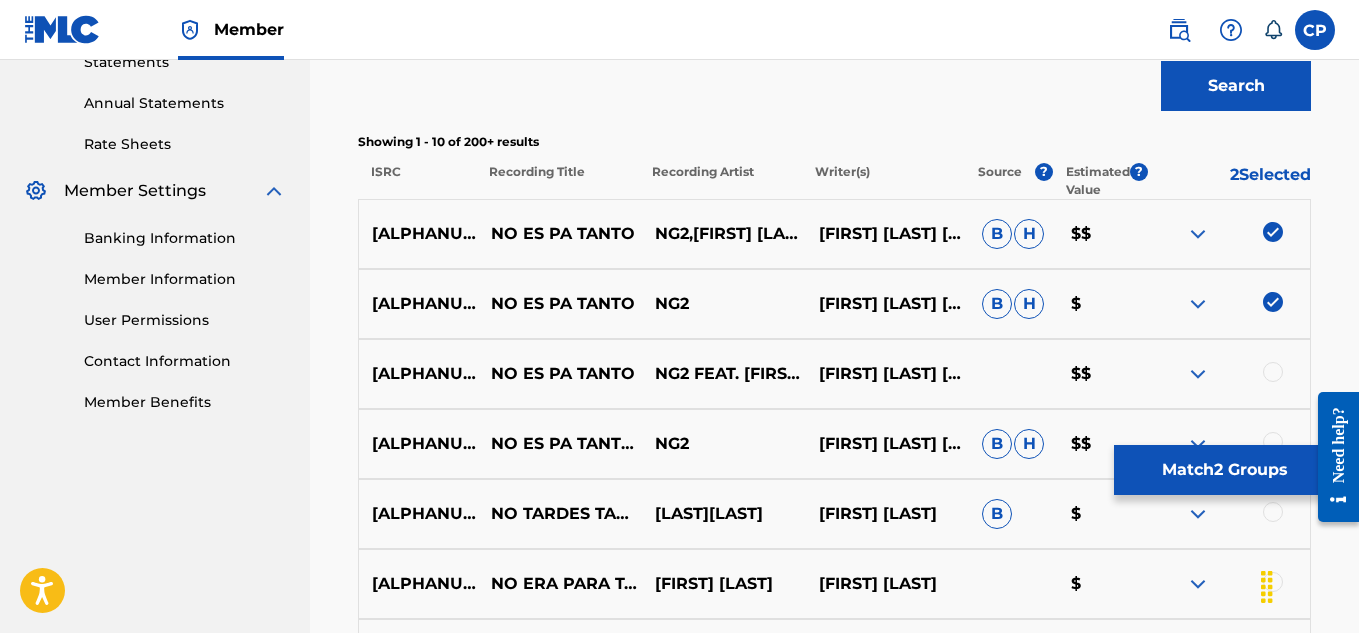 click at bounding box center (1273, 372) 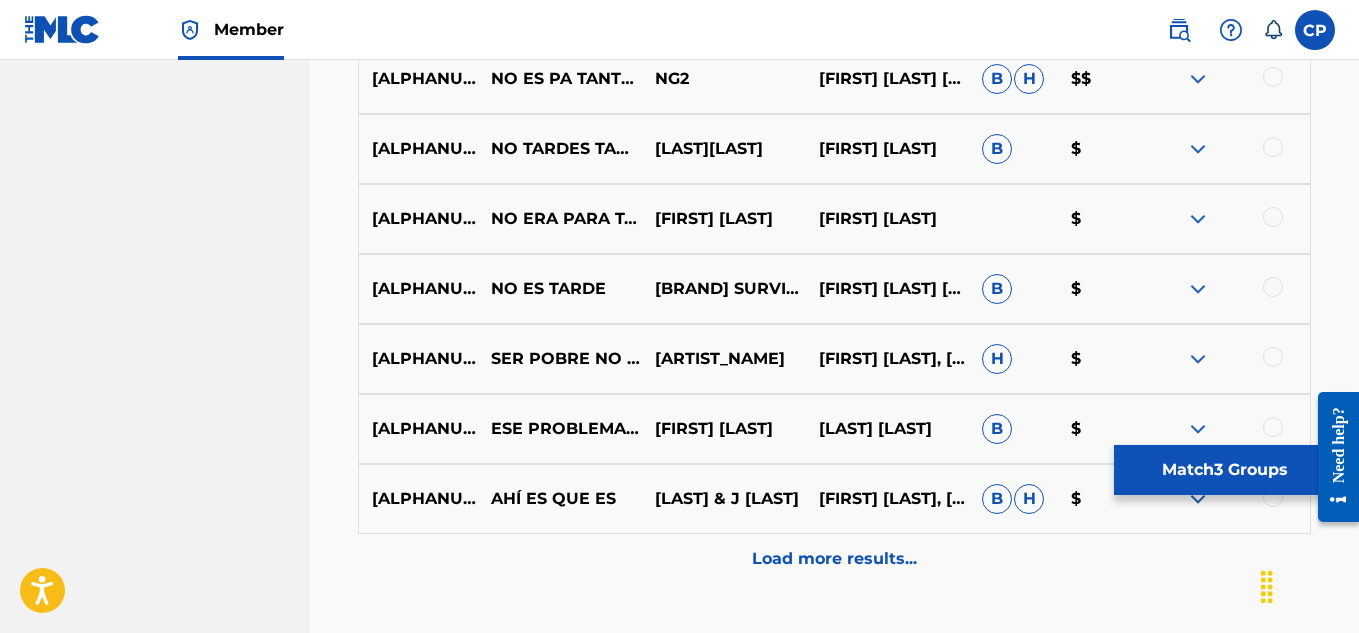 scroll, scrollTop: 1107, scrollLeft: 0, axis: vertical 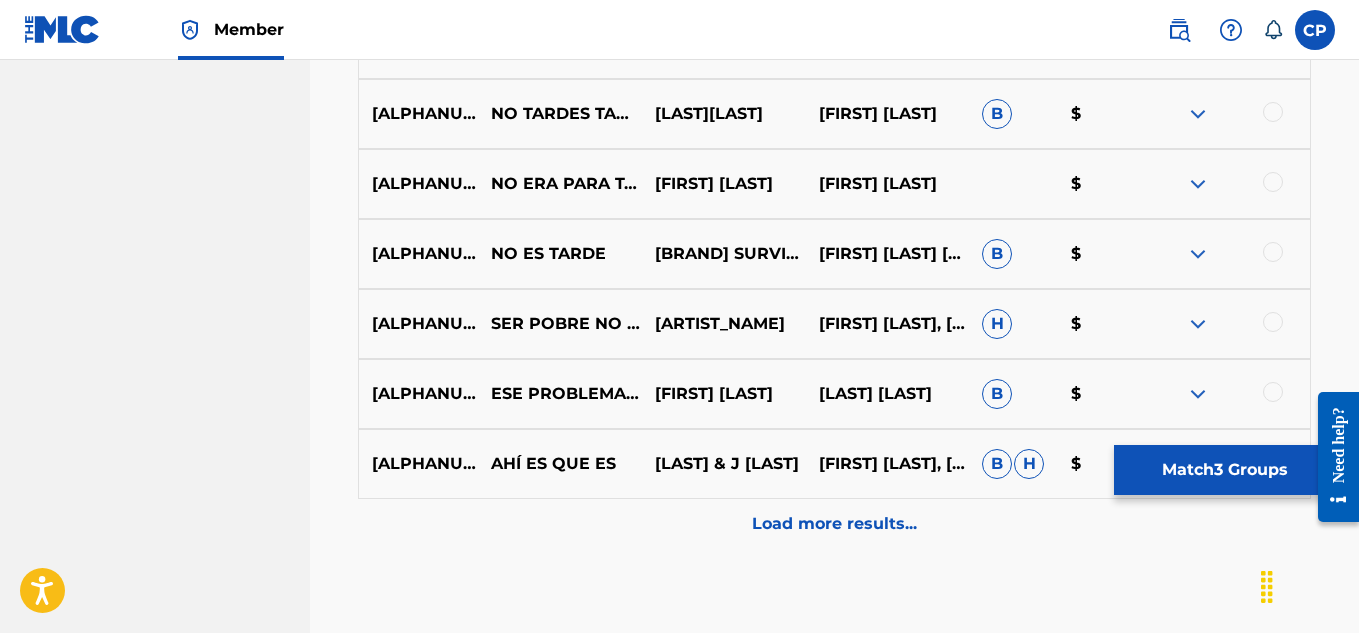 click on "Load more results..." at bounding box center (834, 524) 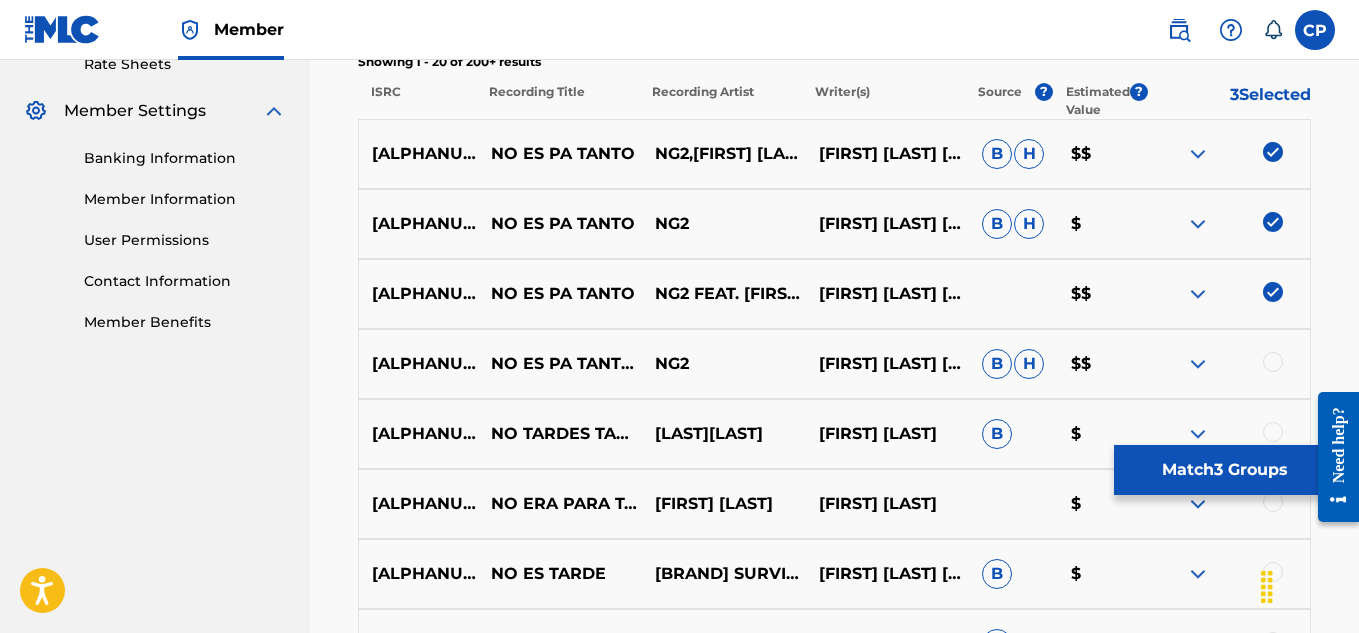scroll, scrollTop: 807, scrollLeft: 0, axis: vertical 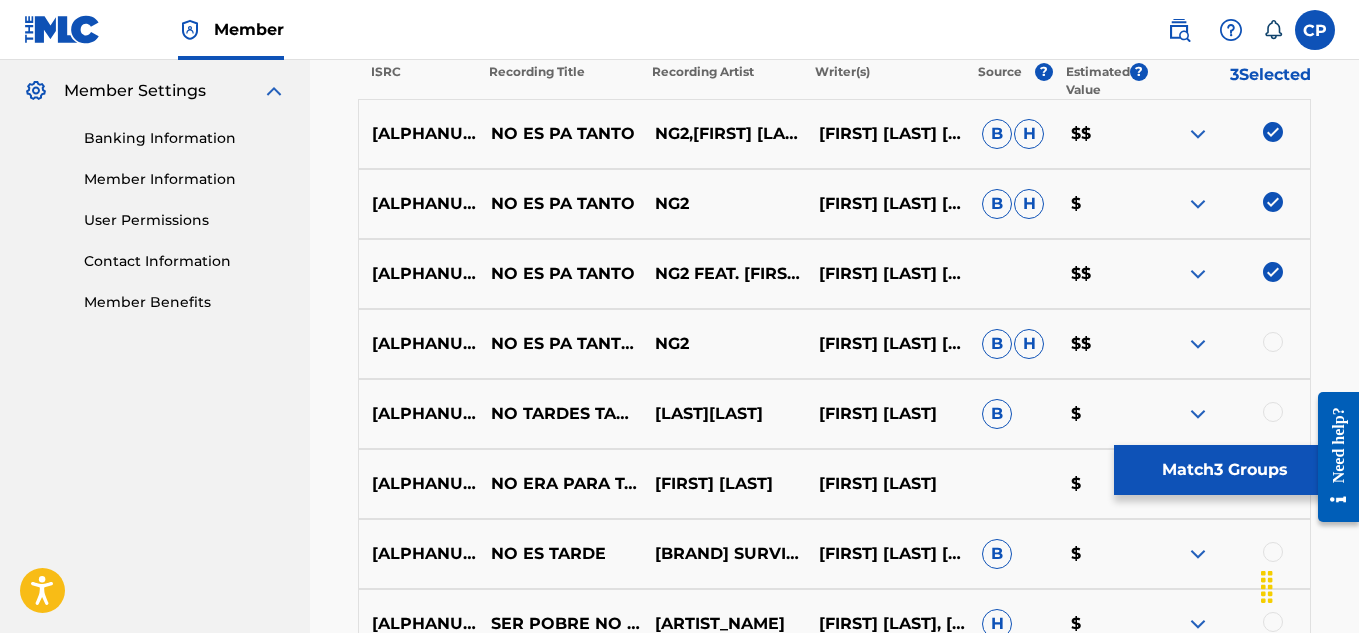 click at bounding box center (1273, 342) 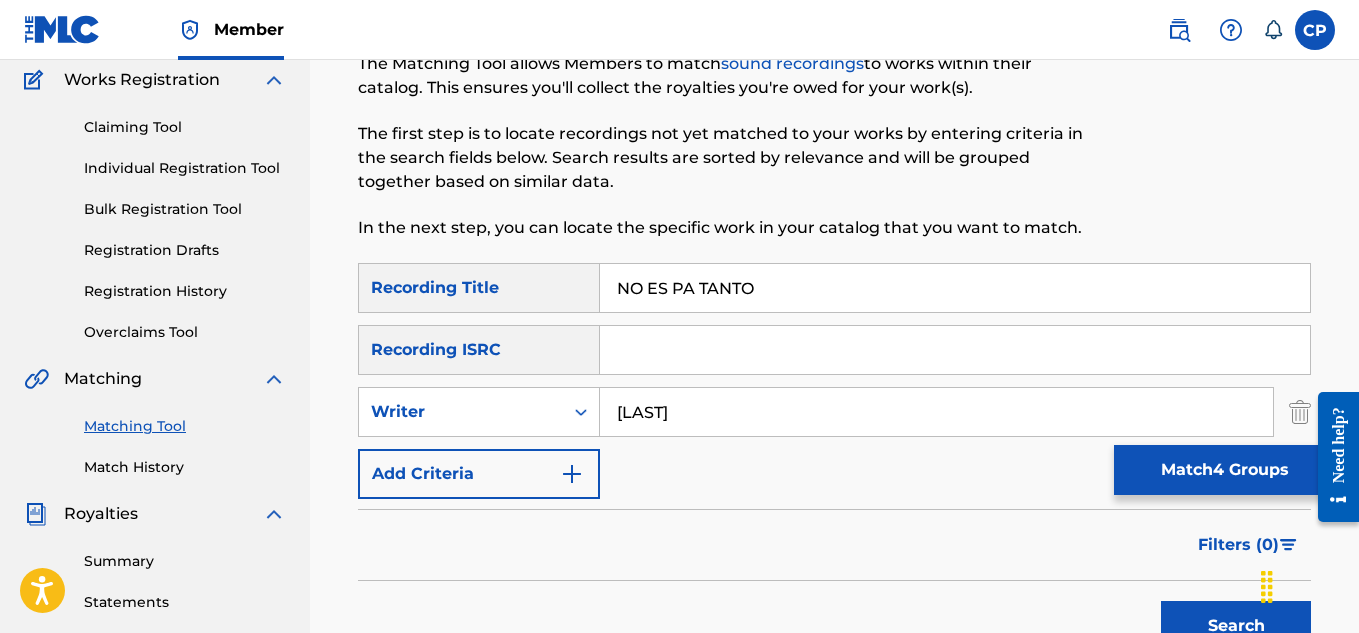 scroll, scrollTop: 107, scrollLeft: 0, axis: vertical 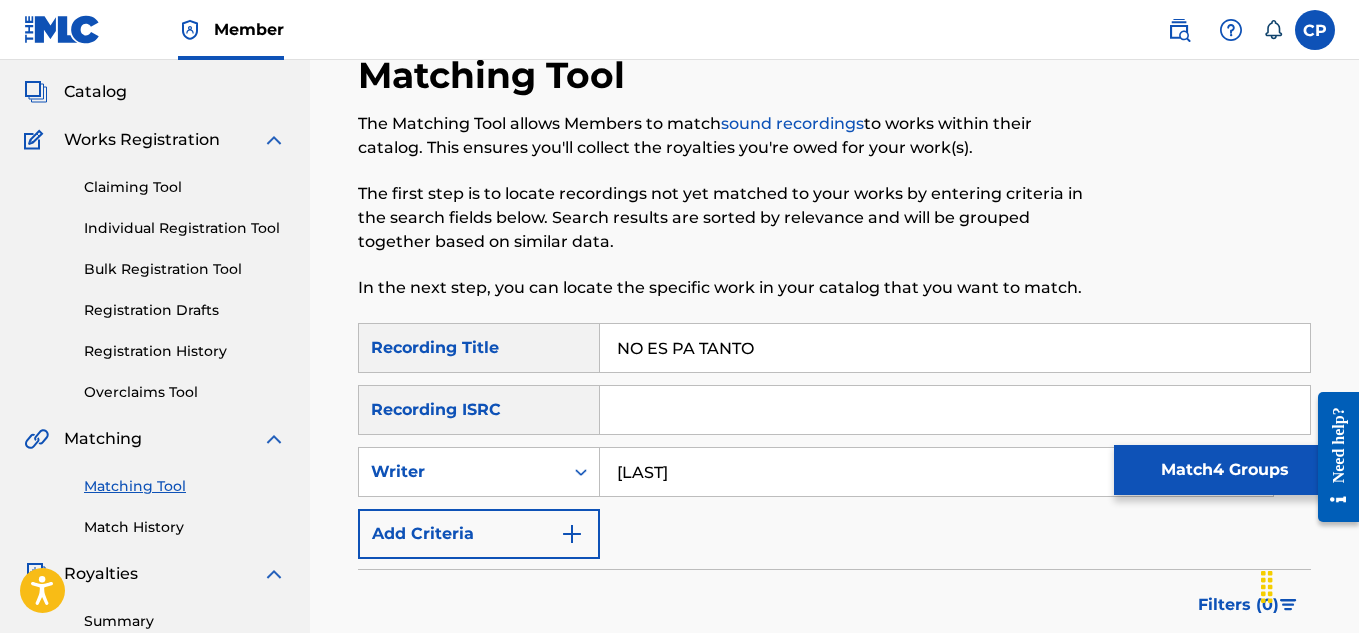 click on "[LAST]" at bounding box center (936, 472) 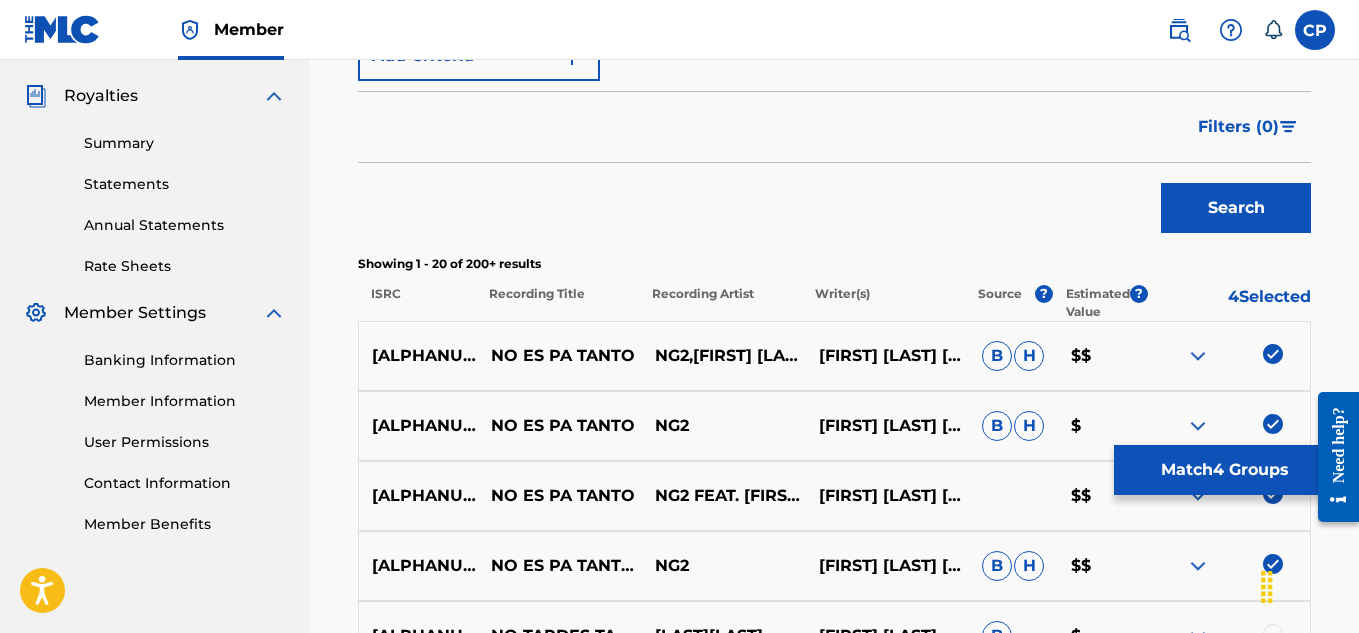 scroll, scrollTop: 607, scrollLeft: 0, axis: vertical 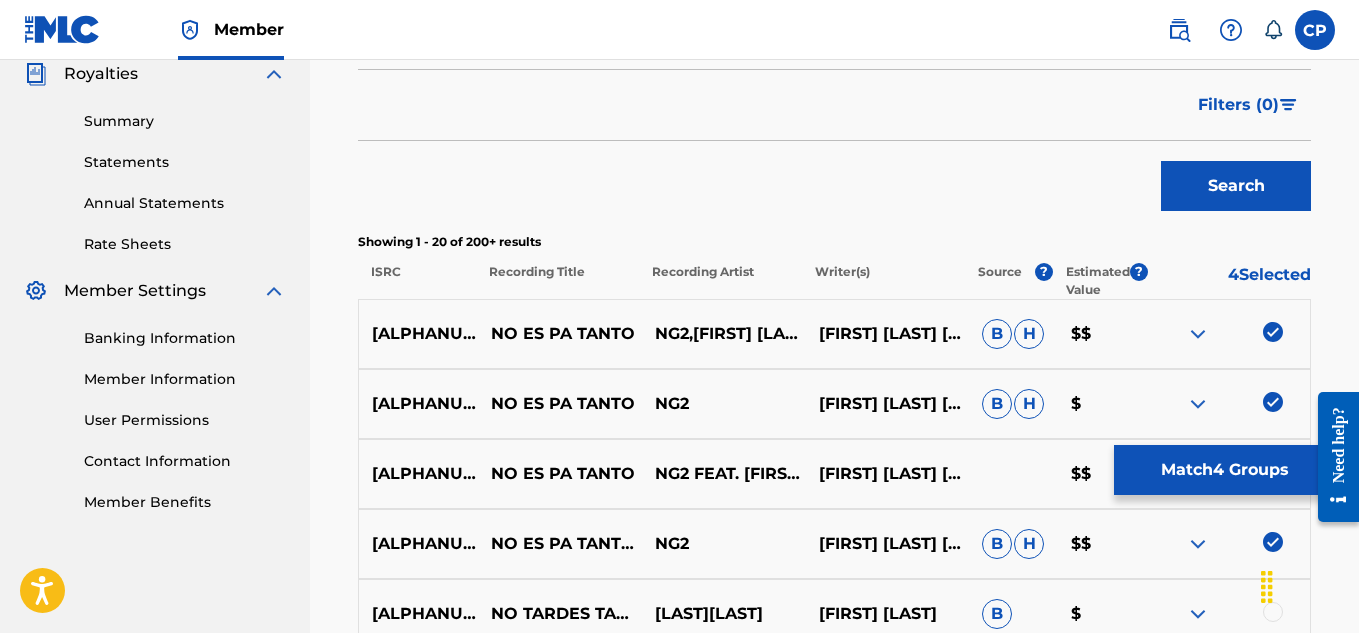 click on "Search" at bounding box center [1236, 186] 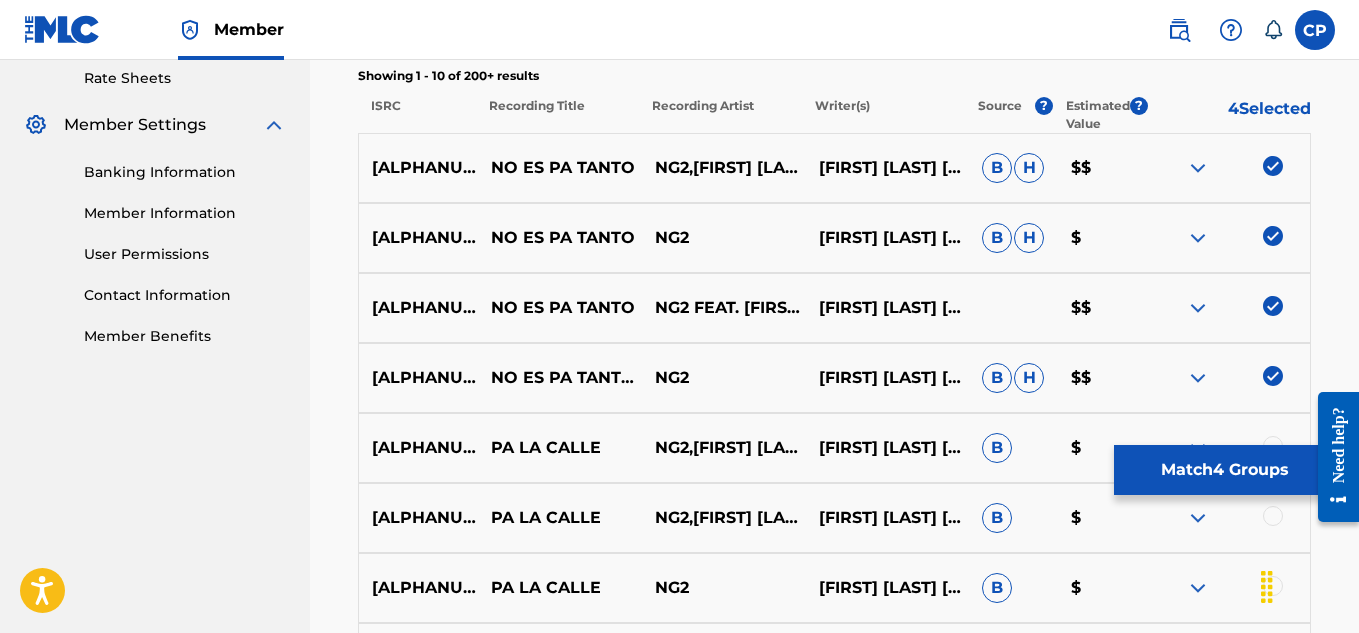 scroll, scrollTop: 807, scrollLeft: 0, axis: vertical 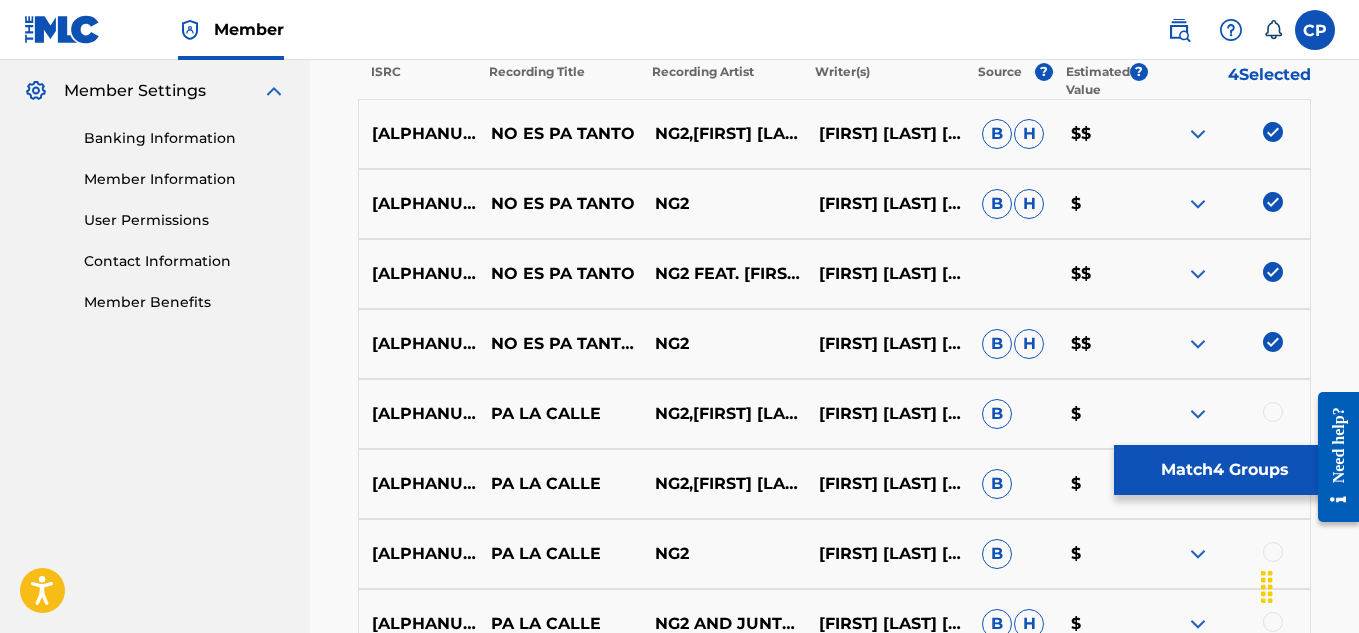 click on "Match  4 Groups" at bounding box center [1224, 470] 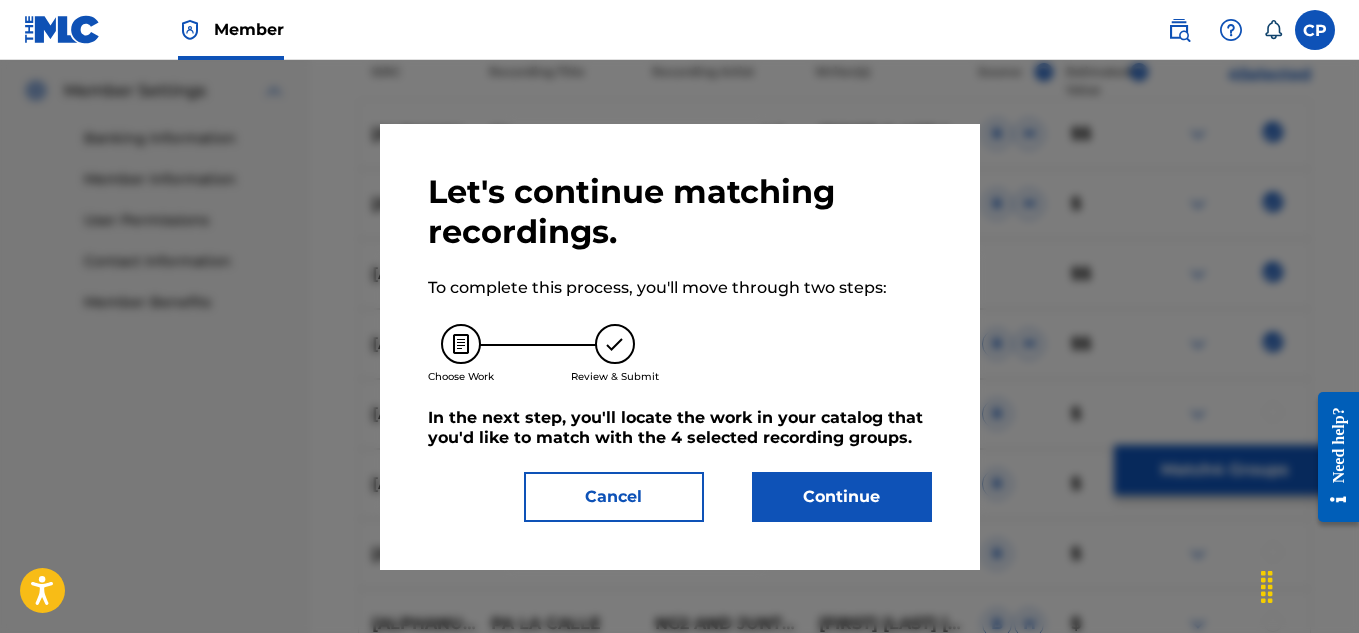 click on "Continue" at bounding box center (842, 497) 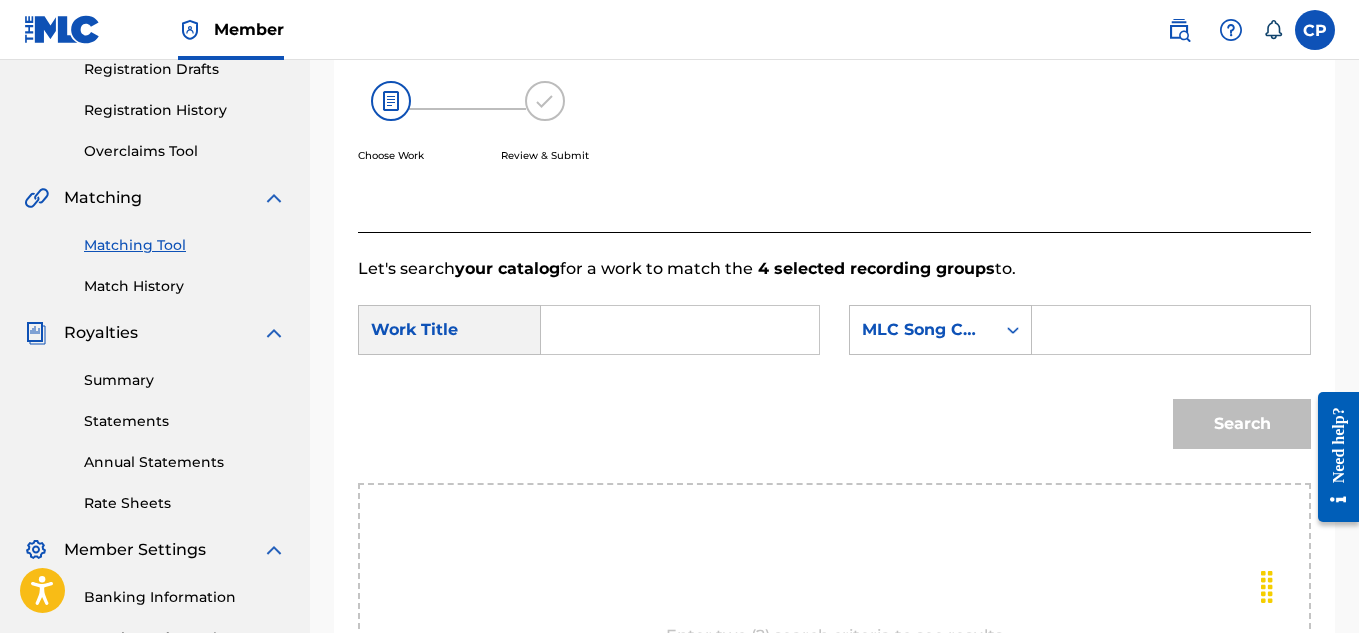 scroll, scrollTop: 347, scrollLeft: 0, axis: vertical 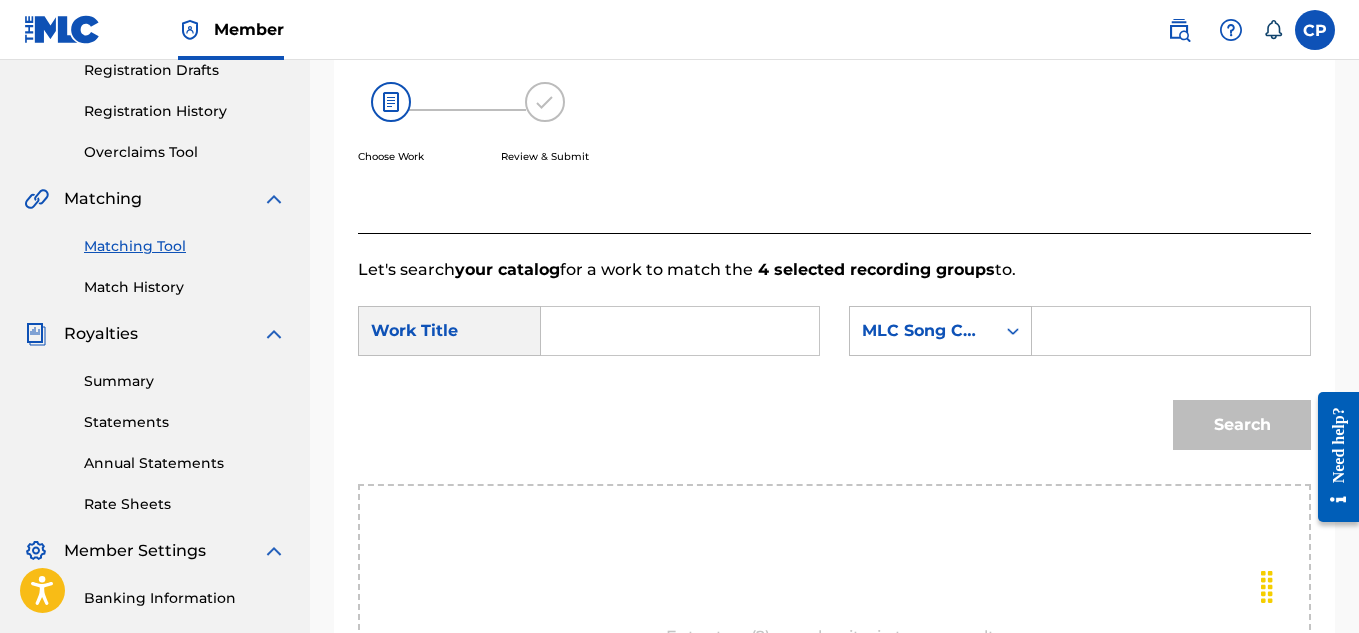 click at bounding box center (680, 331) 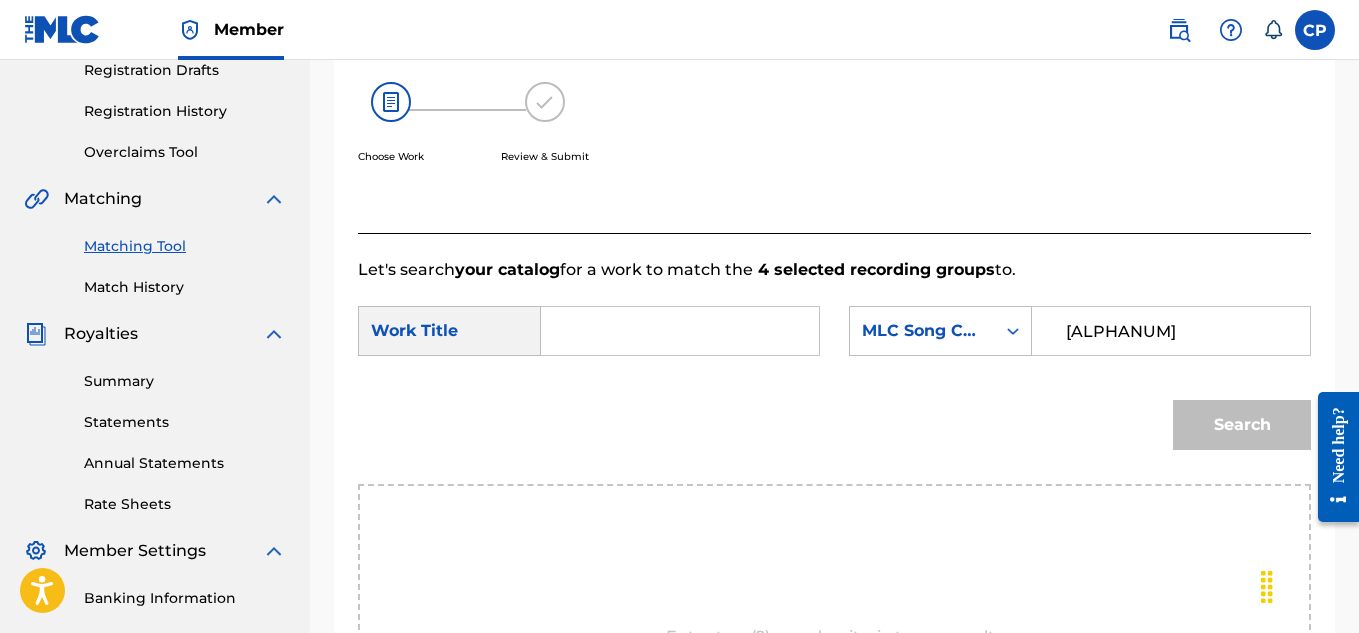 type on "[ALPHANUM]" 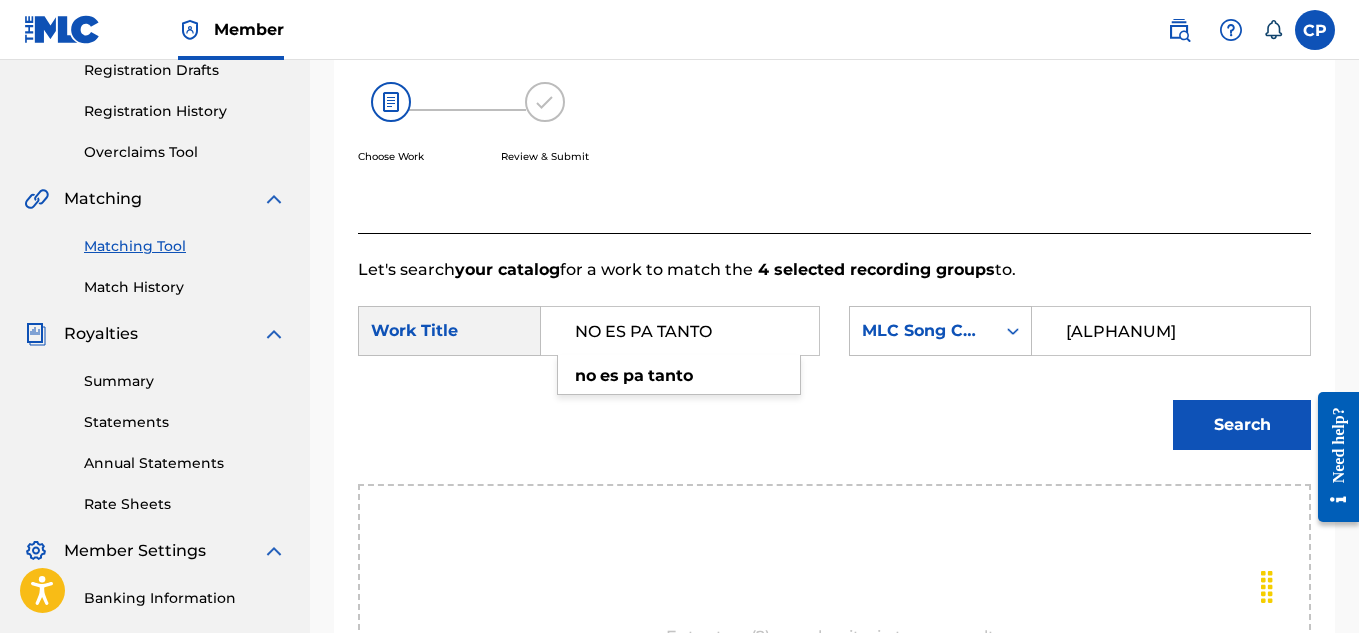type on "NO ES PA TANTO" 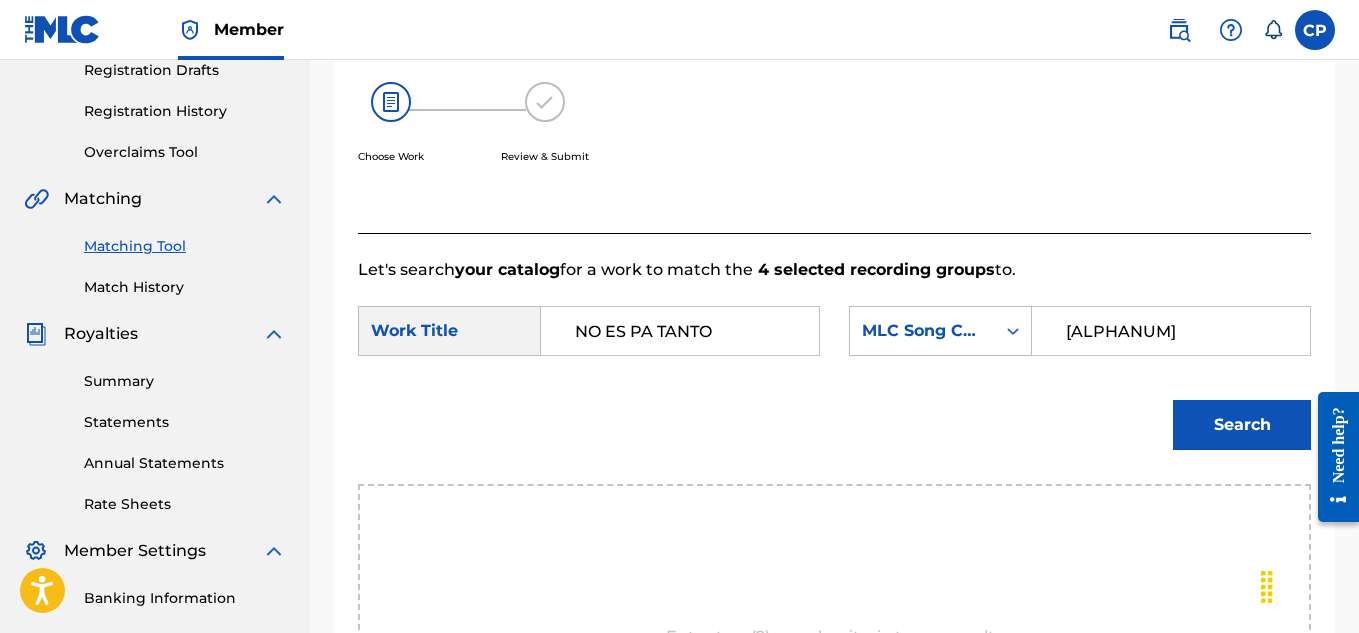 click on "Search" at bounding box center [1242, 425] 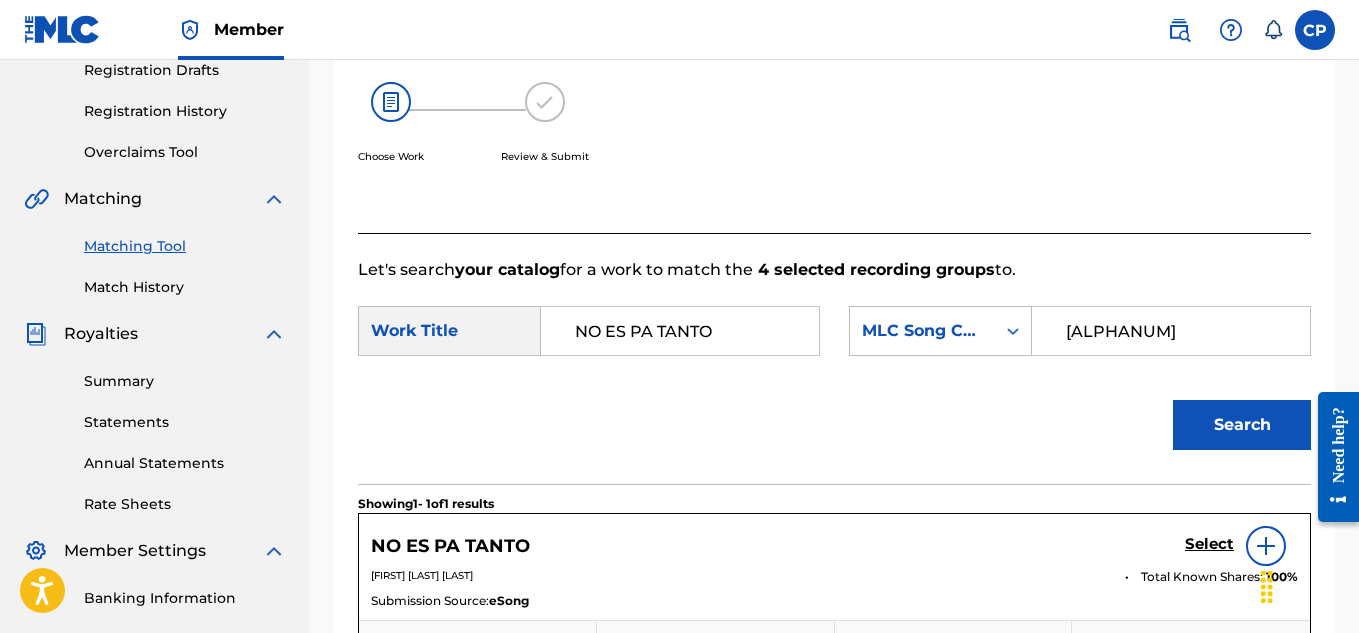 scroll, scrollTop: 607, scrollLeft: 0, axis: vertical 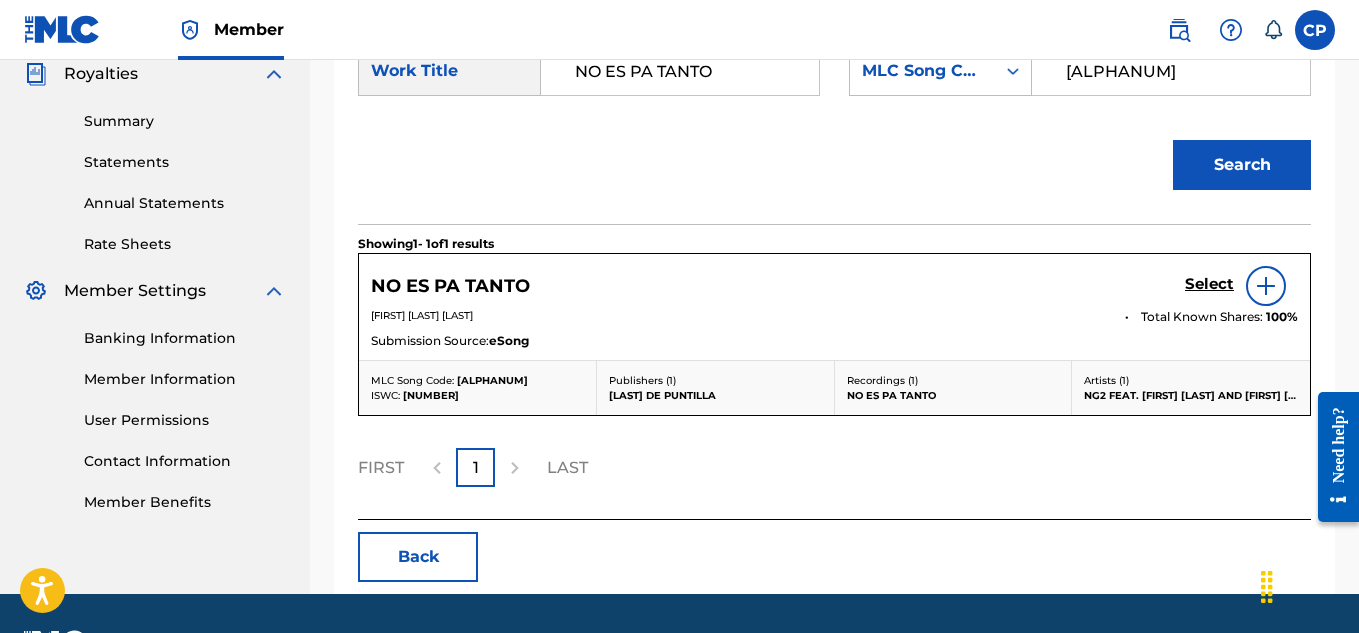 click on "Select" at bounding box center (1209, 284) 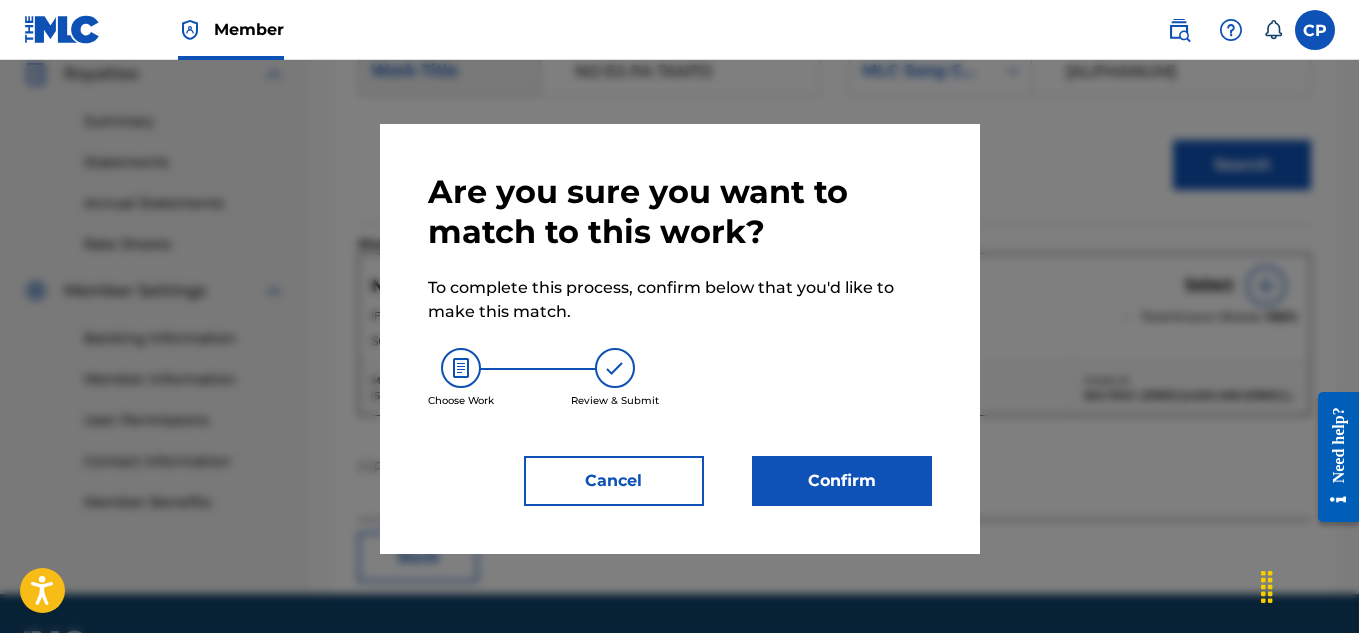 click on "Confirm" at bounding box center [842, 481] 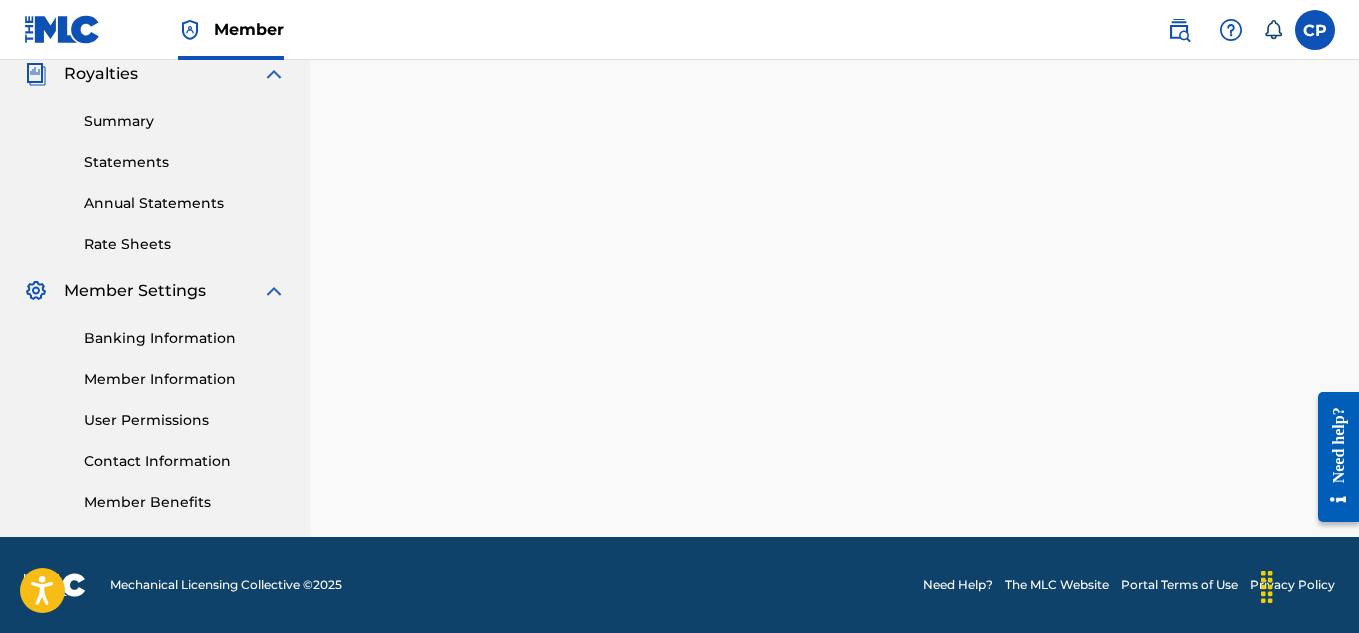 scroll, scrollTop: 307, scrollLeft: 0, axis: vertical 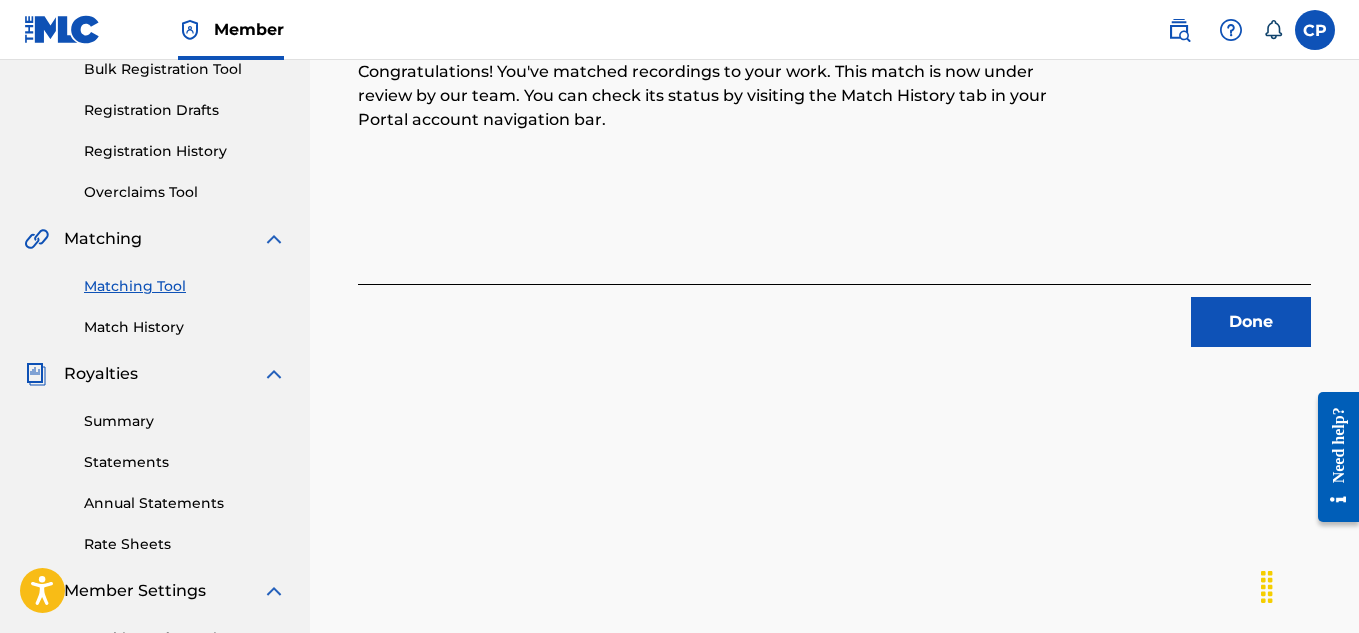 click on "Done" at bounding box center (1251, 322) 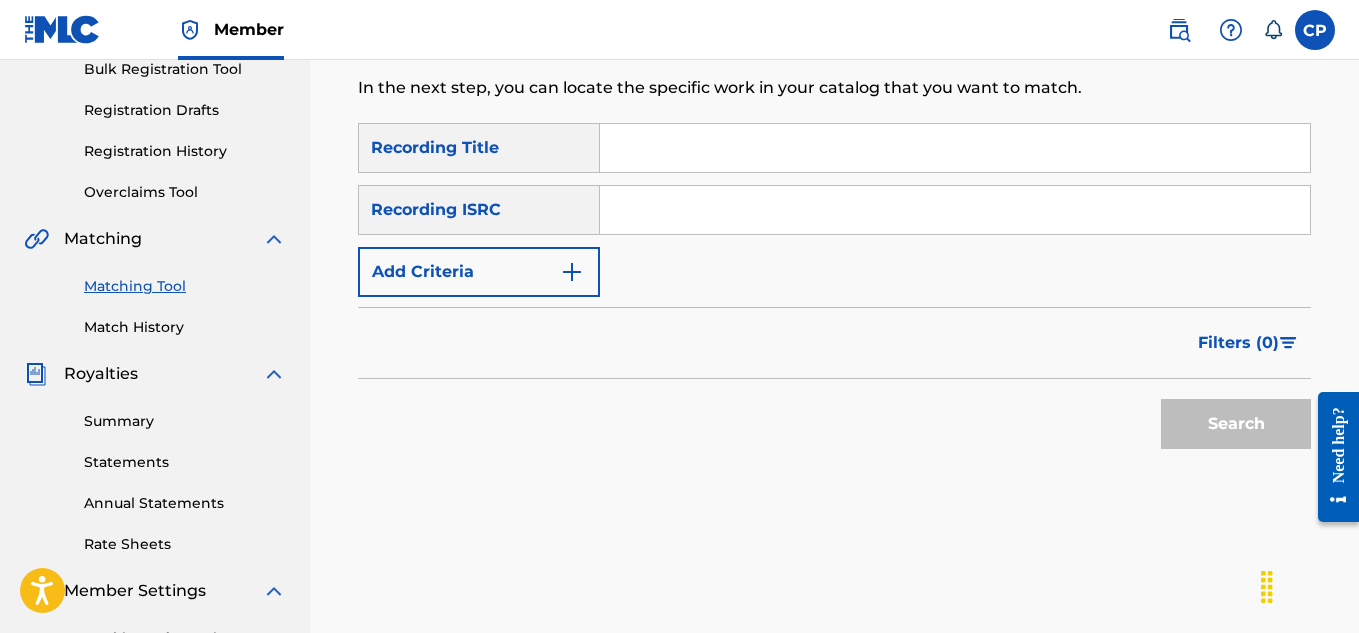 click at bounding box center [955, 148] 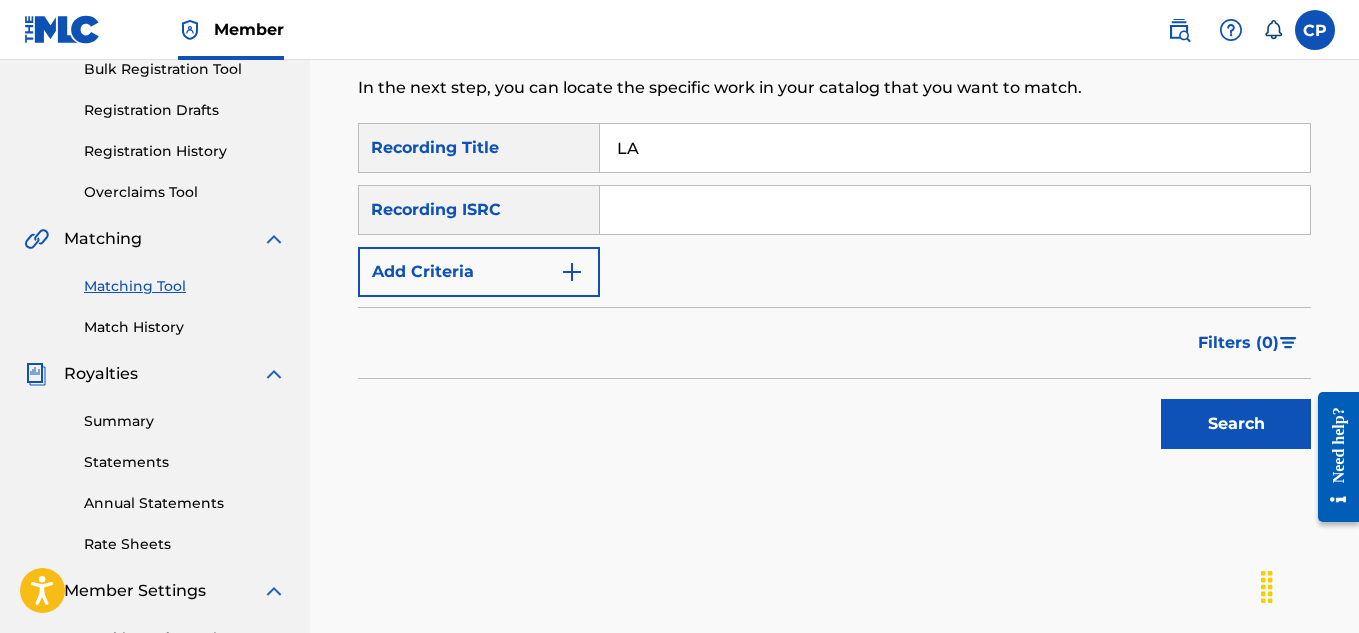 type on "LA LOCURA" 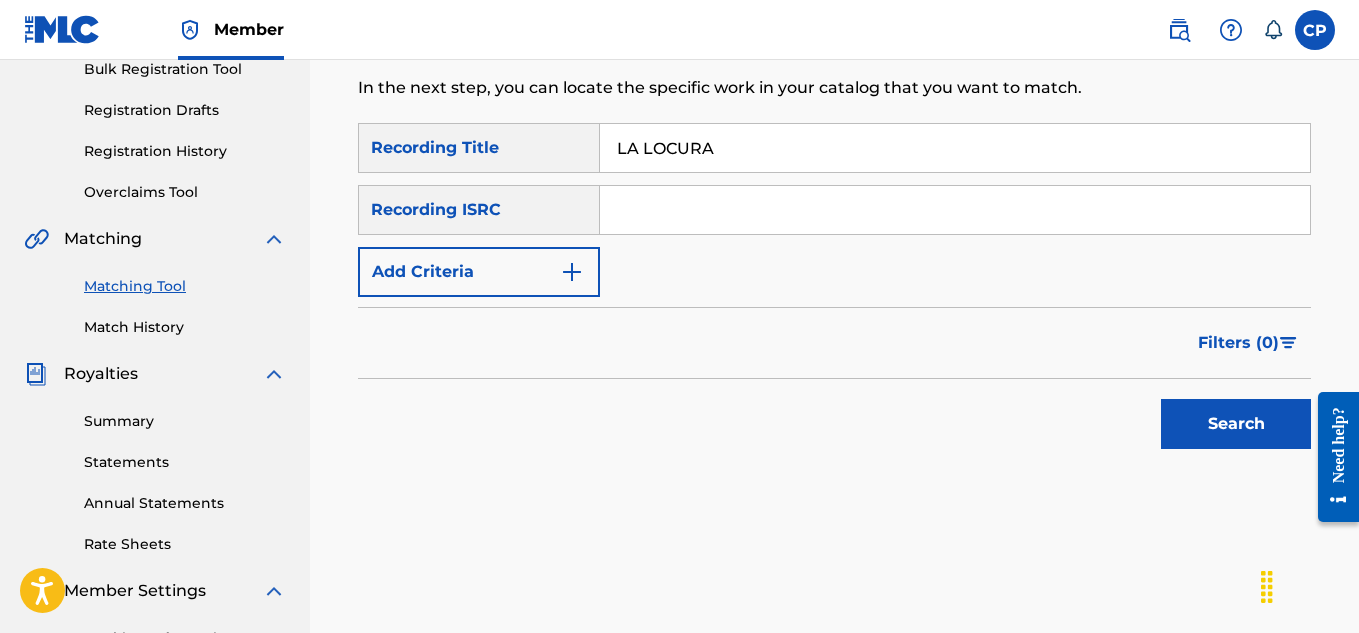 click on "Search" at bounding box center [1236, 424] 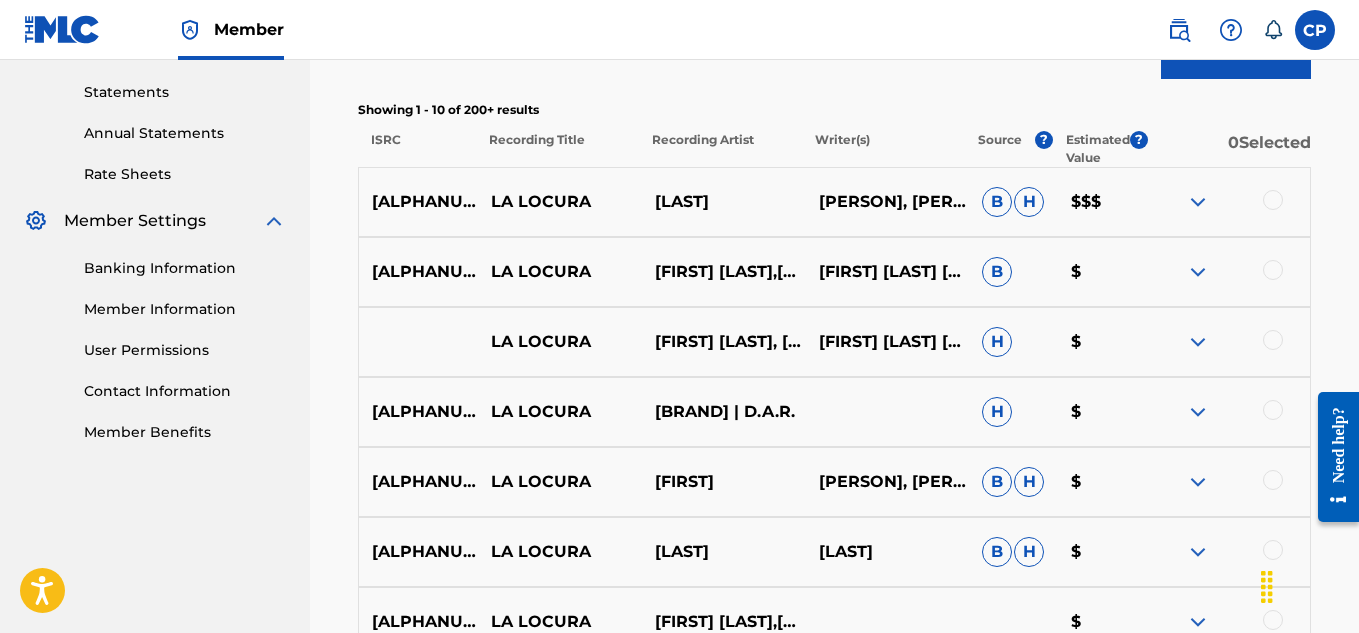 scroll, scrollTop: 507, scrollLeft: 0, axis: vertical 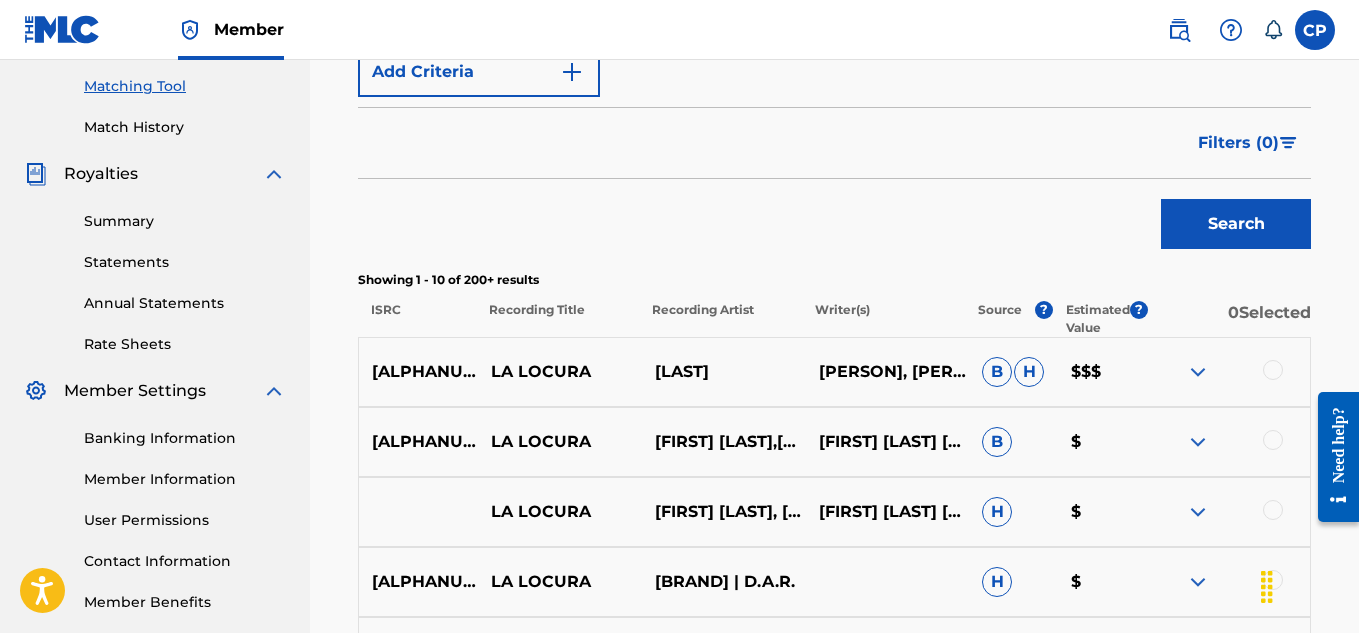 click at bounding box center (572, 72) 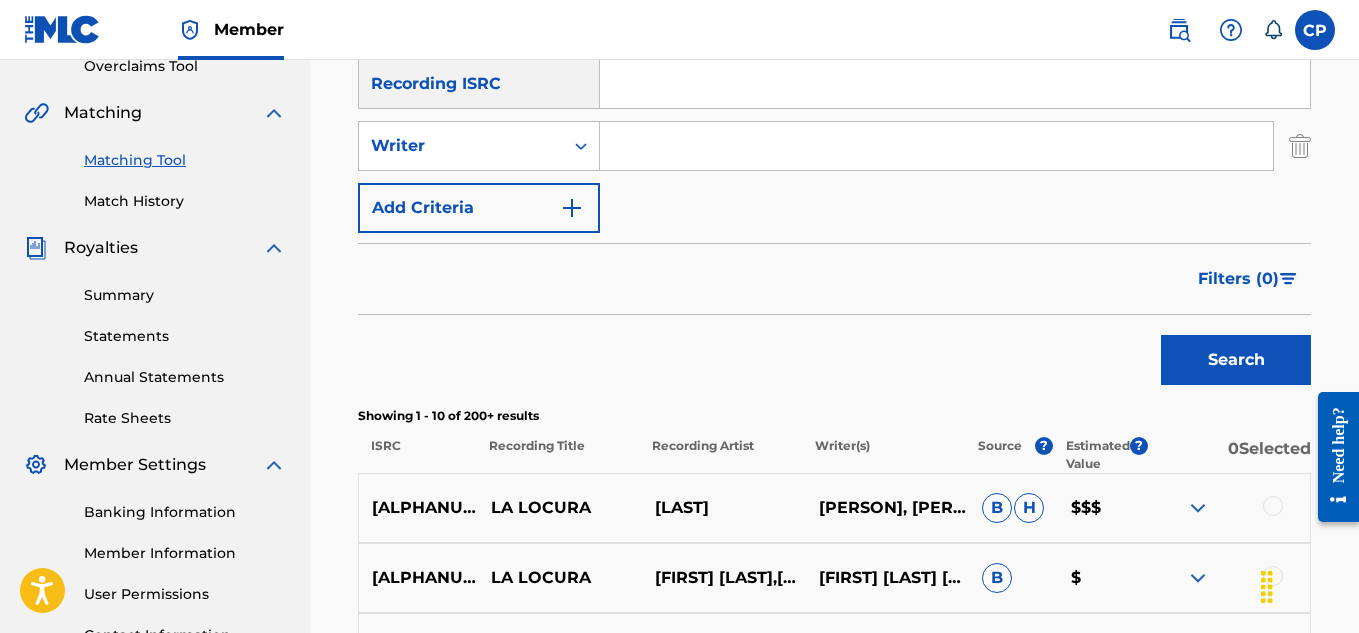 scroll, scrollTop: 307, scrollLeft: 0, axis: vertical 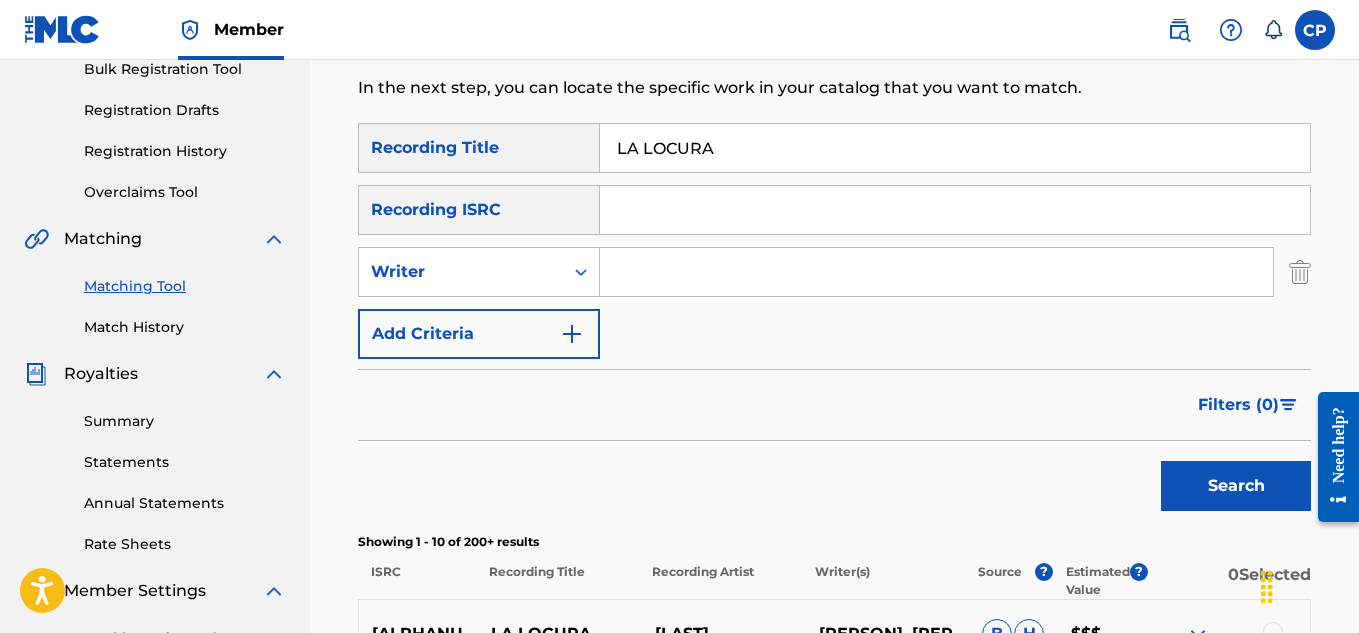 click at bounding box center (936, 272) 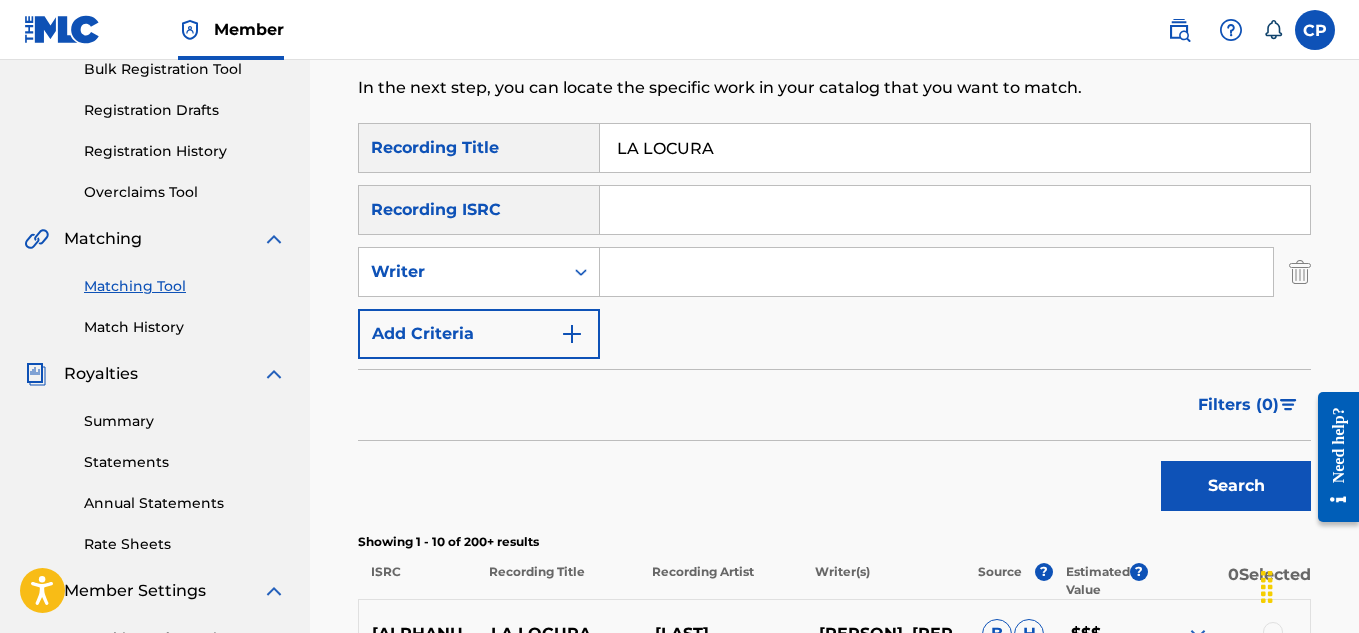 type on "[FIRST] [LAST] [LAST]" 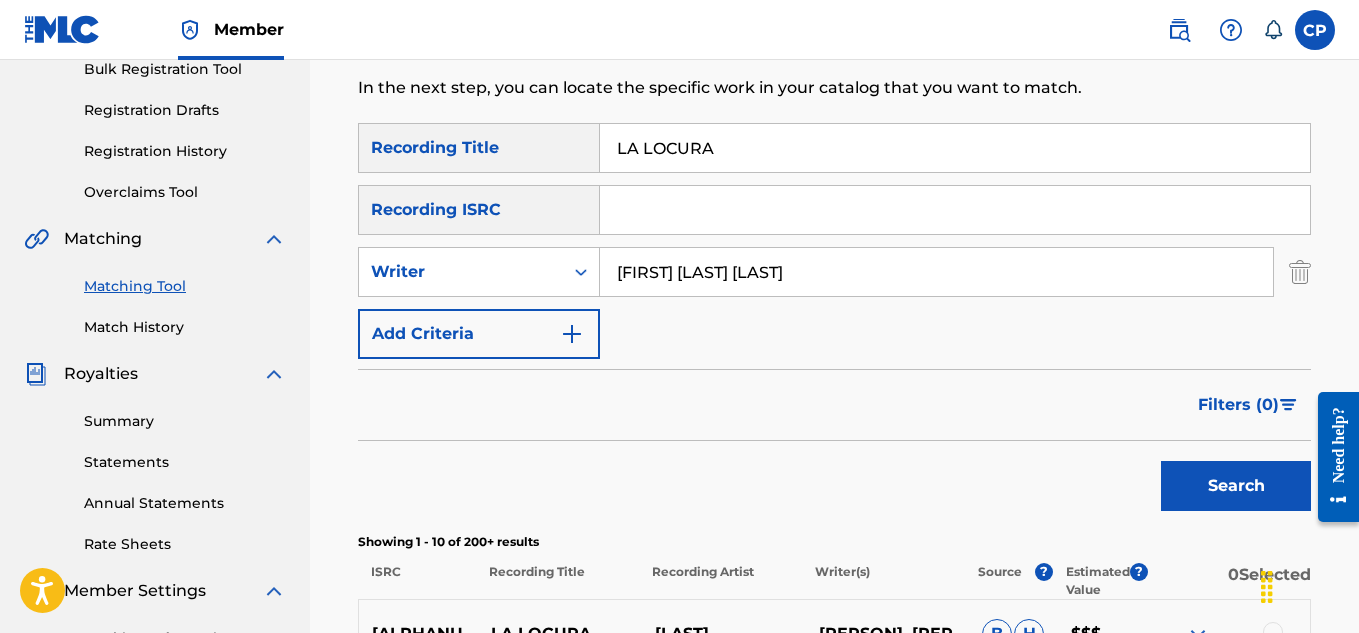 click on "Search" at bounding box center (1236, 486) 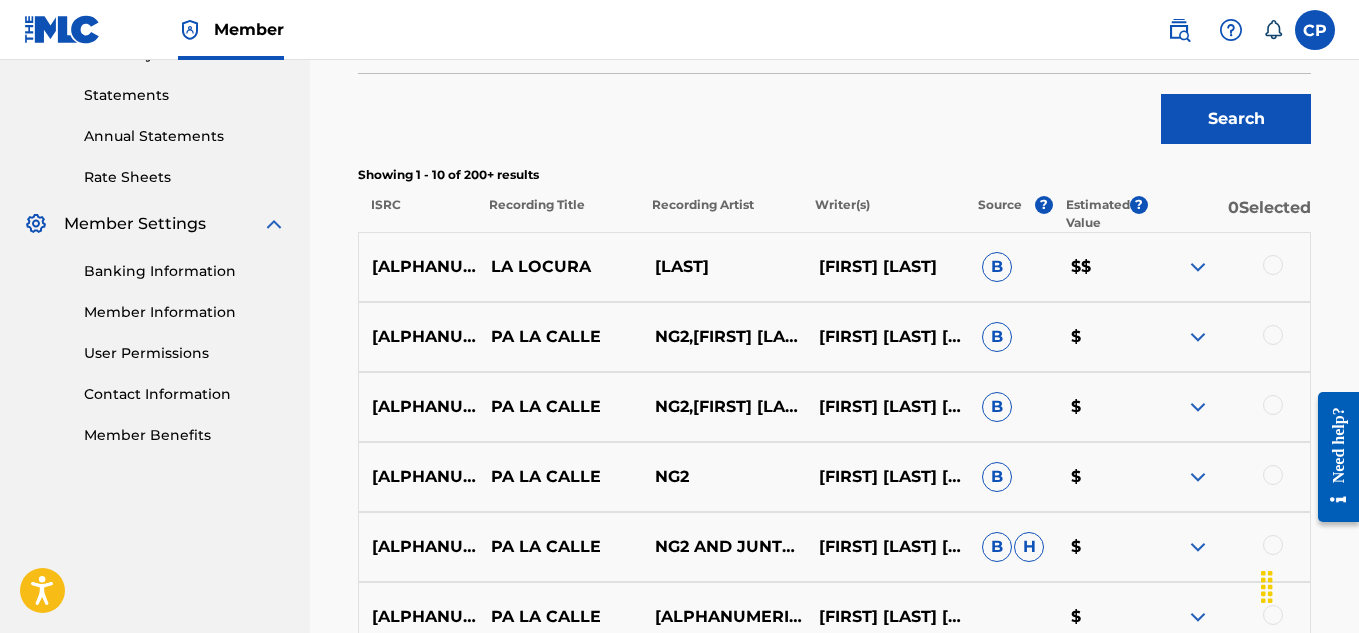 scroll, scrollTop: 707, scrollLeft: 0, axis: vertical 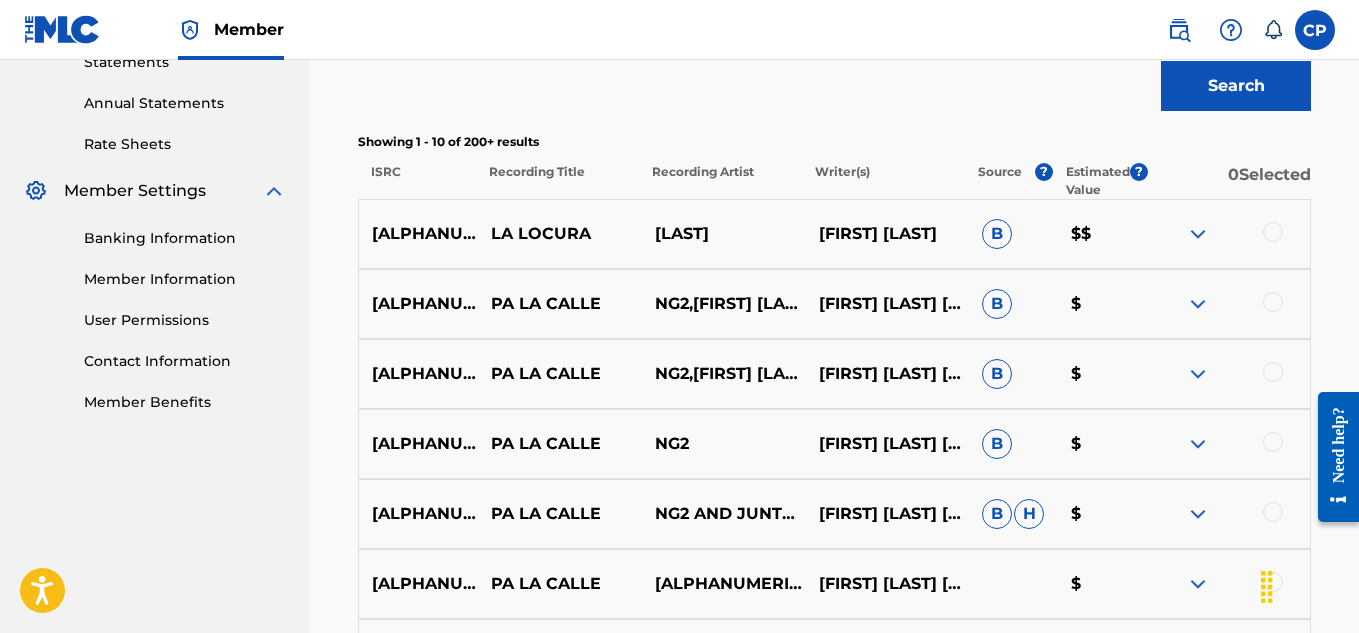 click at bounding box center [1273, 232] 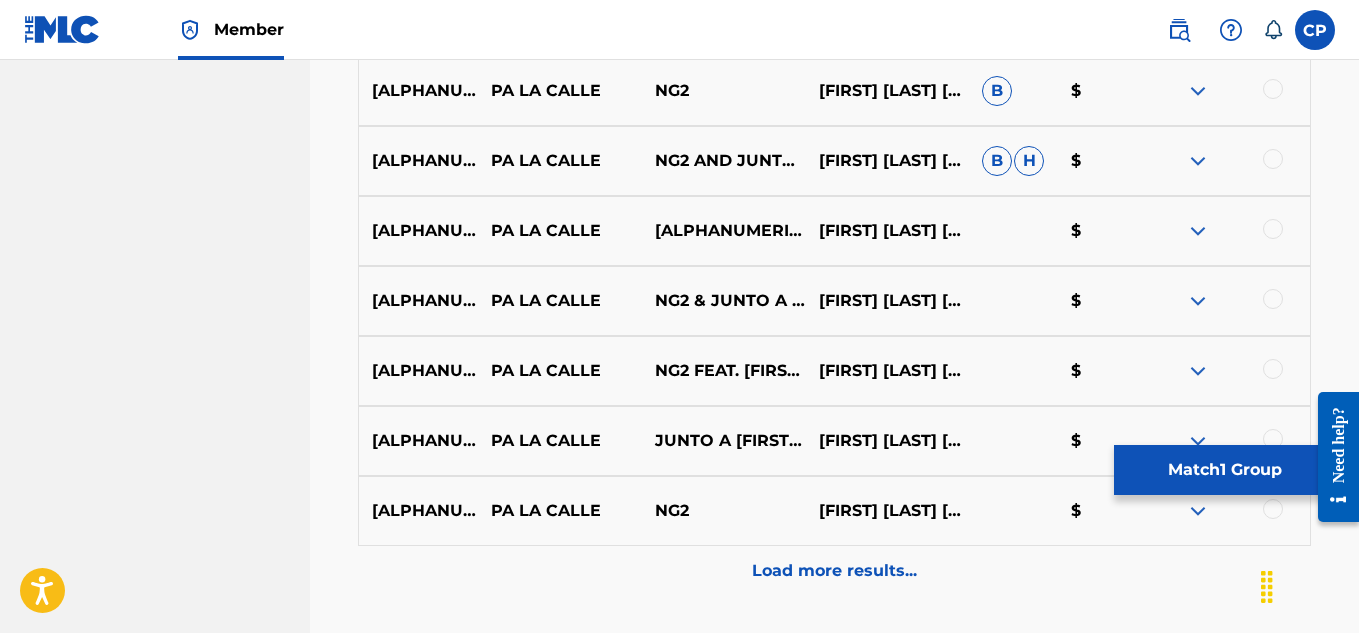 scroll, scrollTop: 1107, scrollLeft: 0, axis: vertical 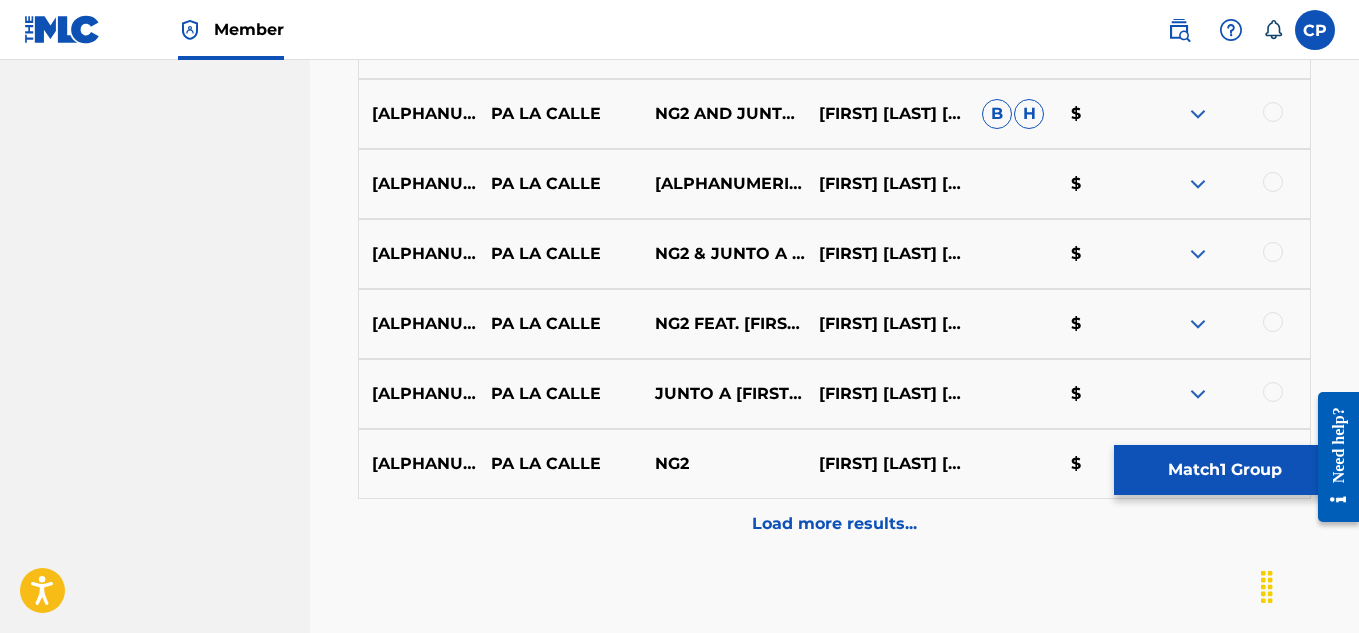 click on "Load more results..." at bounding box center [834, 524] 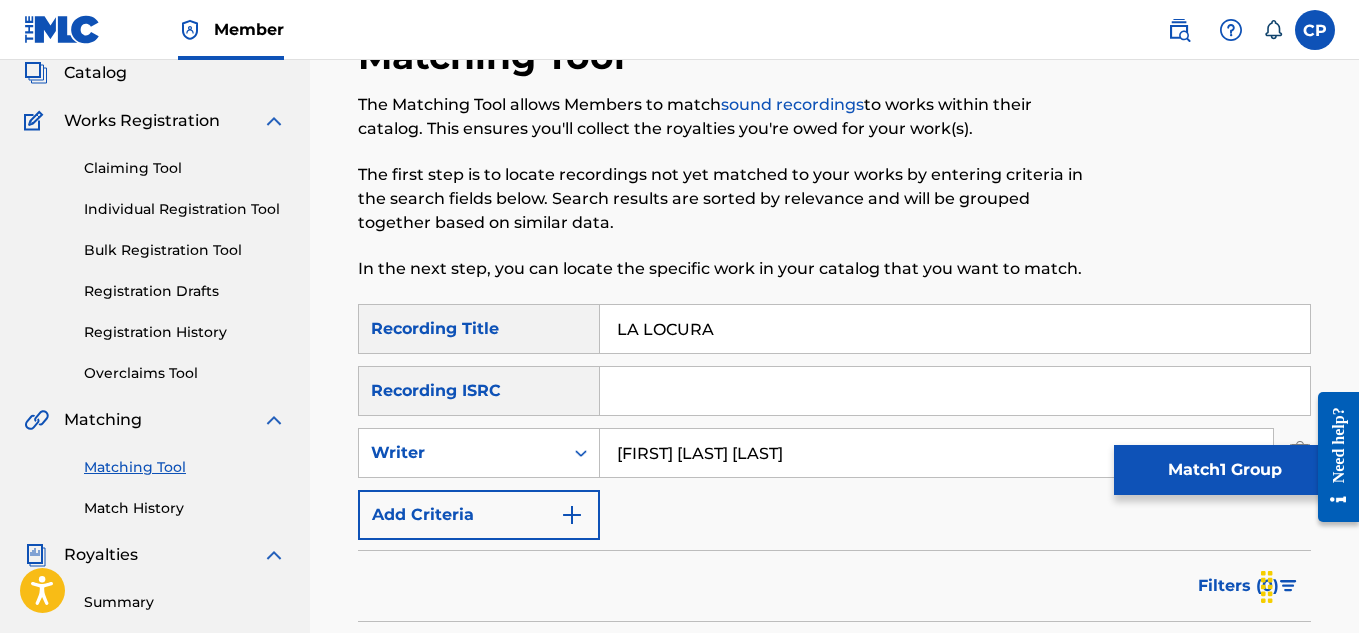 scroll, scrollTop: 107, scrollLeft: 0, axis: vertical 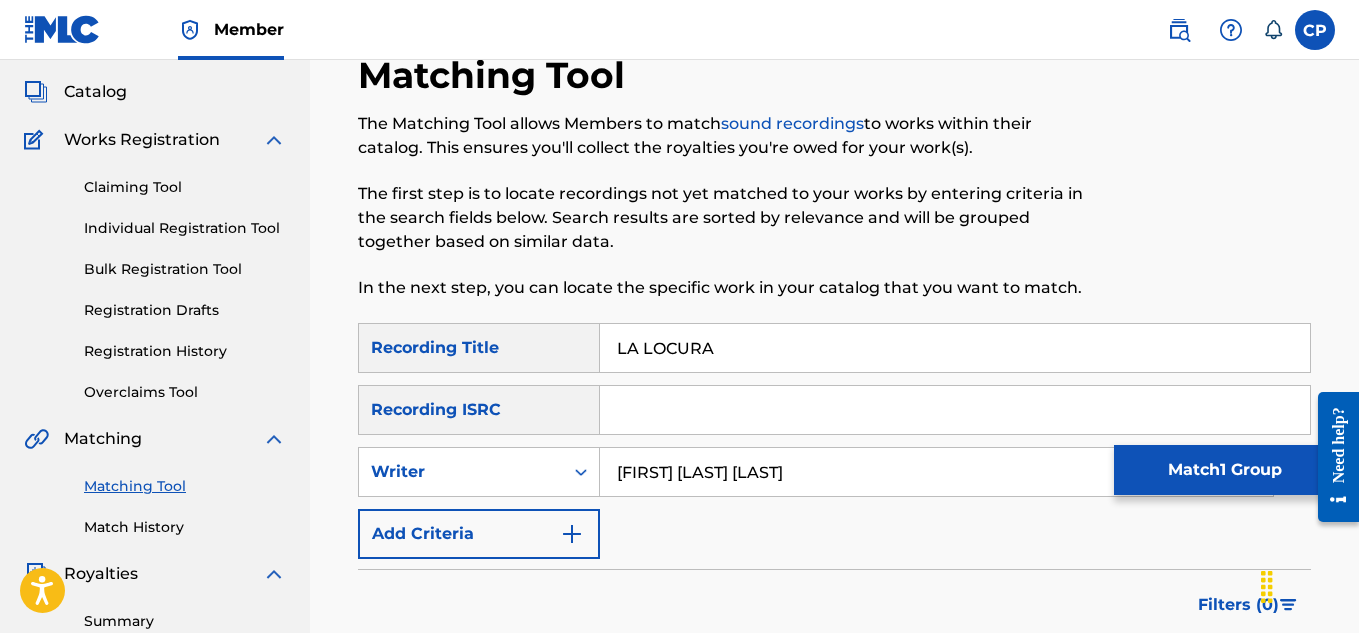 click at bounding box center [955, 410] 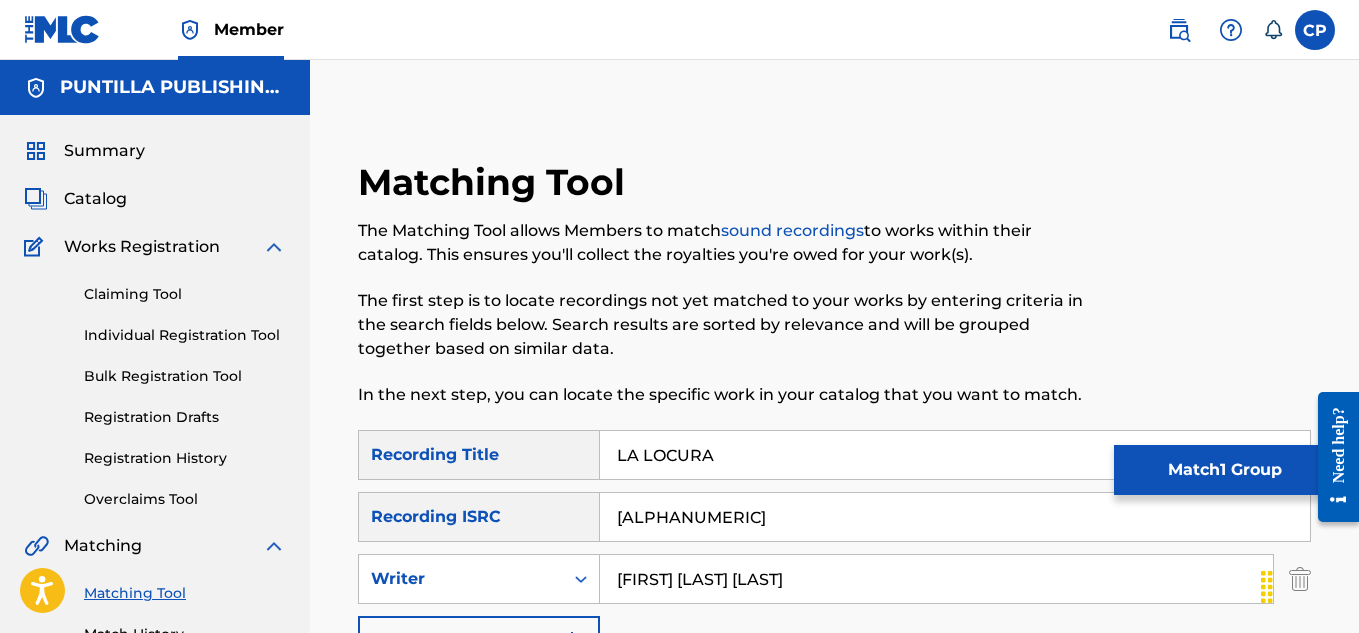 scroll, scrollTop: 500, scrollLeft: 0, axis: vertical 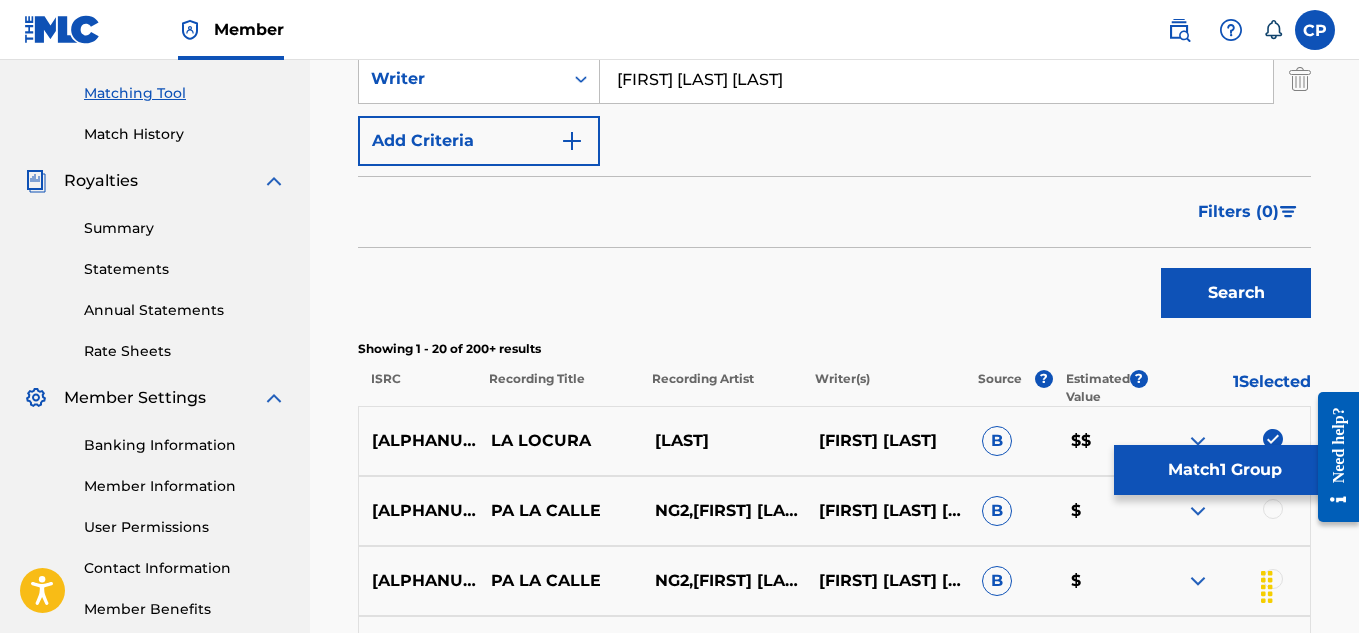 type on "[ALPHANUMERIC]" 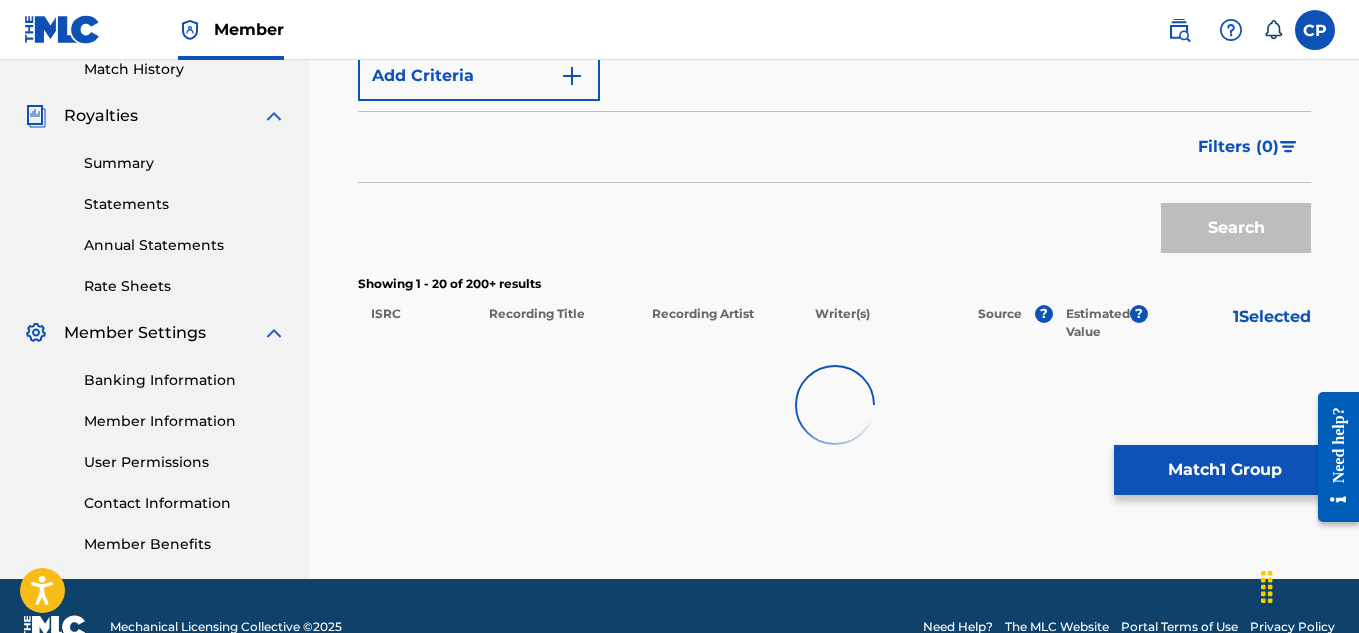 scroll, scrollTop: 607, scrollLeft: 0, axis: vertical 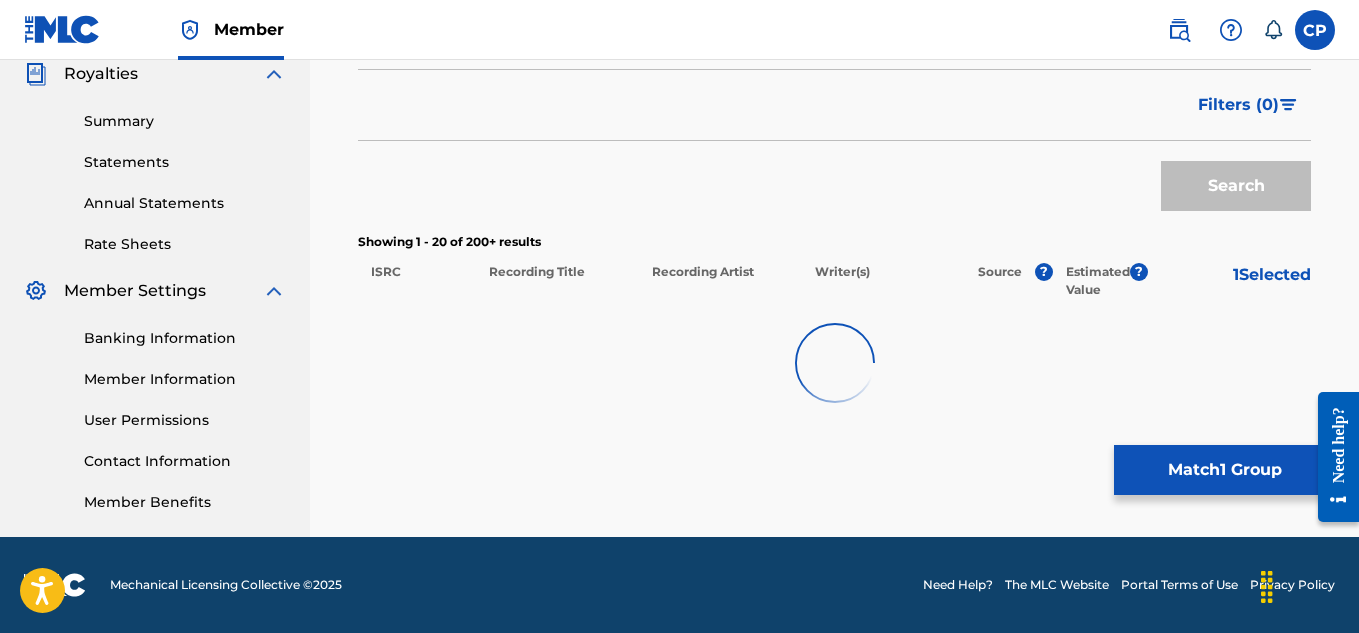 click on "Search" at bounding box center (1231, 181) 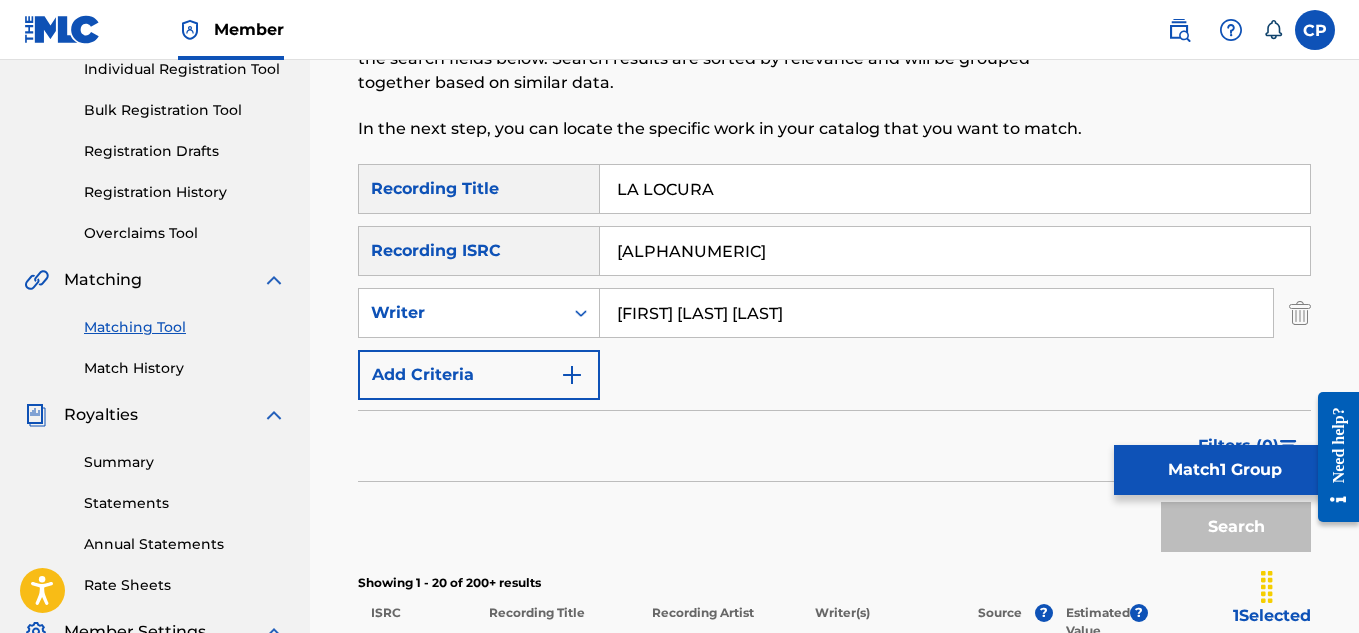 scroll, scrollTop: 207, scrollLeft: 0, axis: vertical 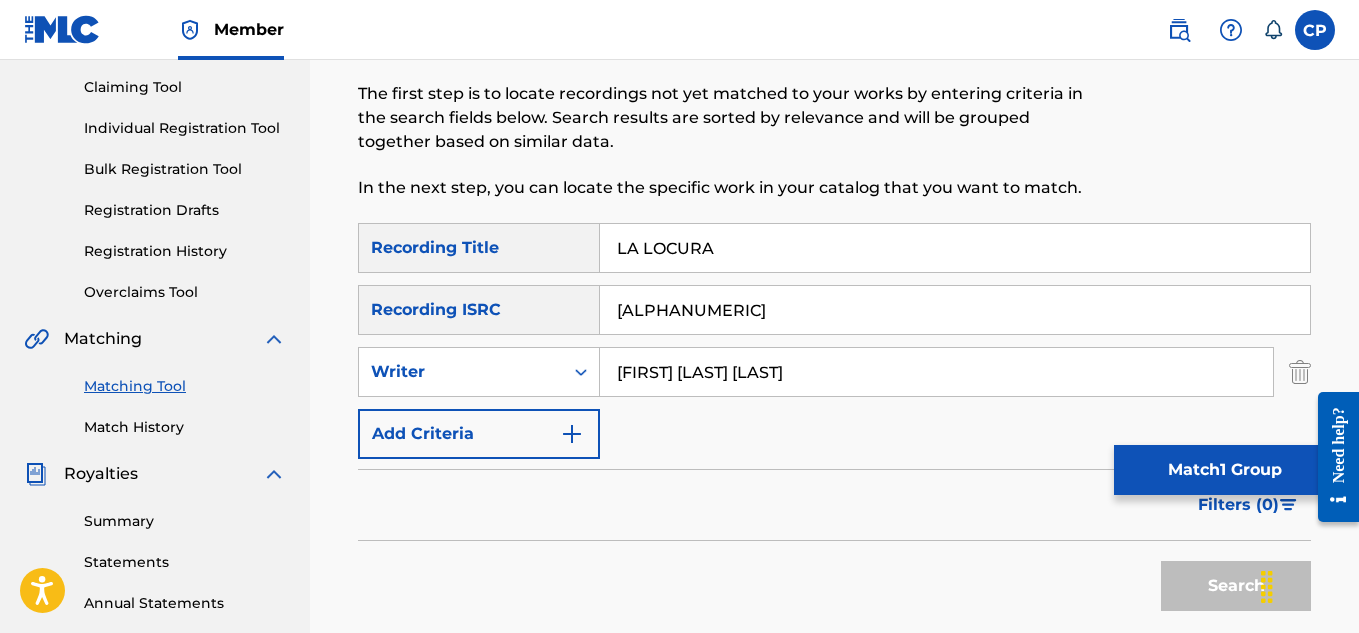 drag, startPoint x: 752, startPoint y: 314, endPoint x: 538, endPoint y: 322, distance: 214.14948 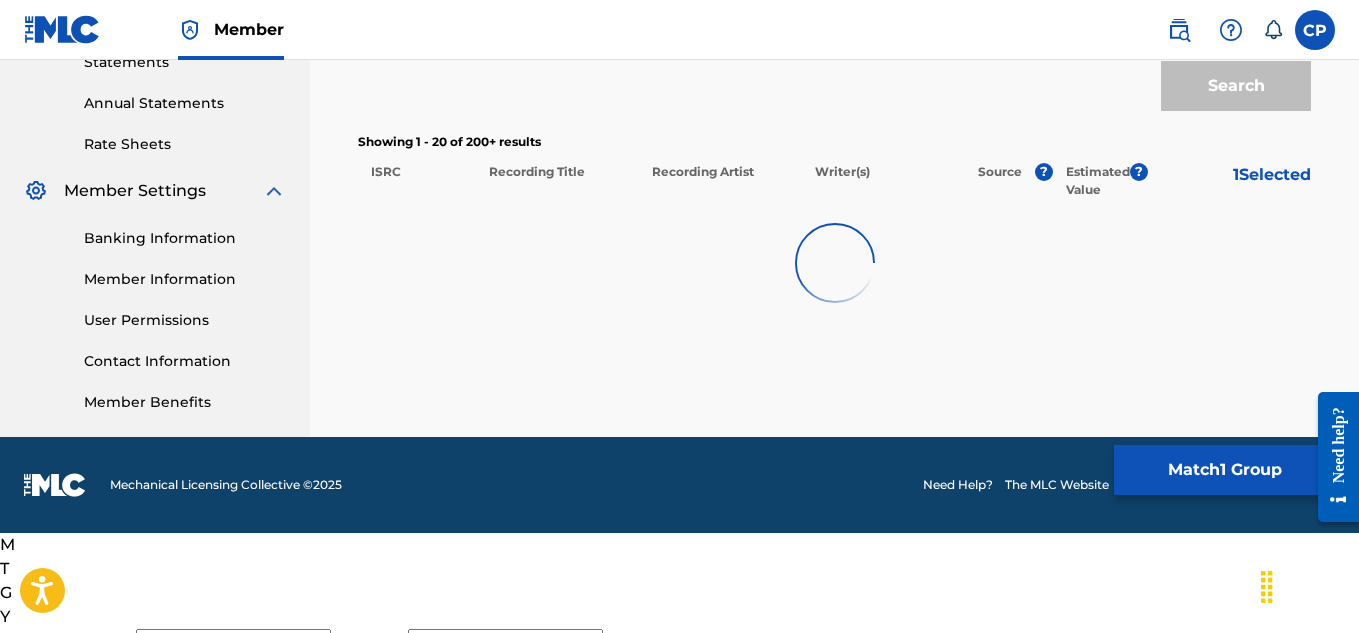 type 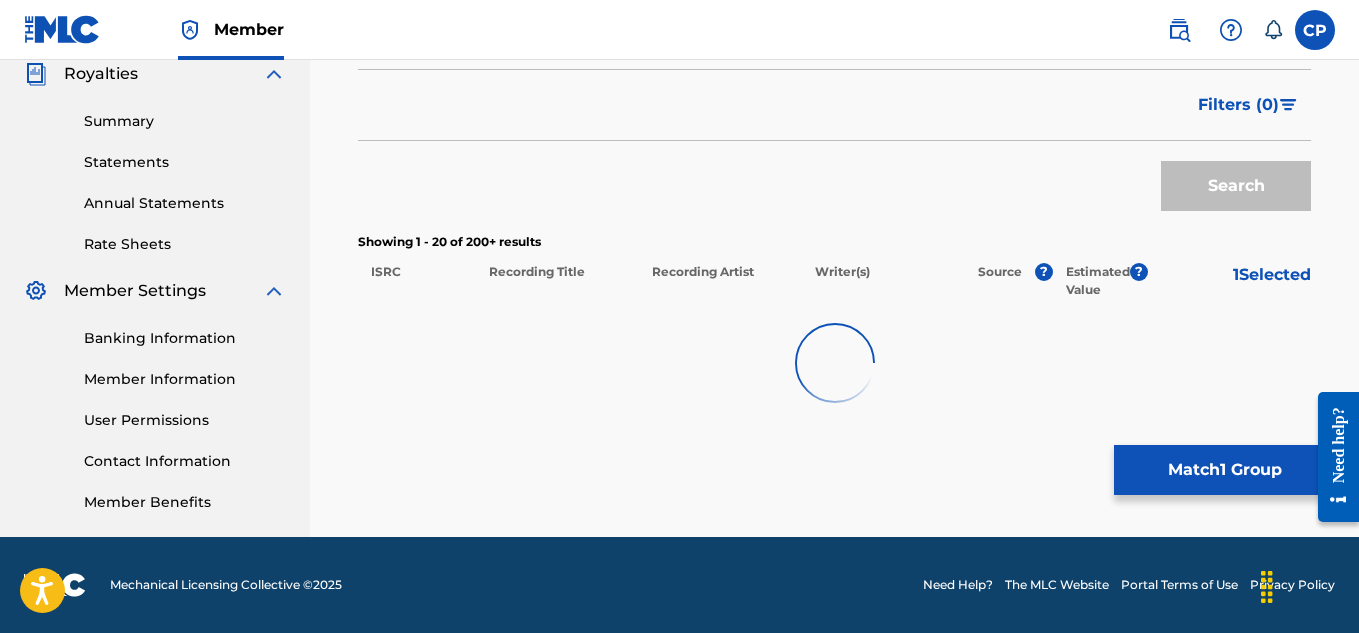 click on "Showing 1 - 20 of 200+ results ISRC Recording Title Recording Artist Writer(s) Source ? Estimated Value ? 1 Selected" at bounding box center [834, 330] 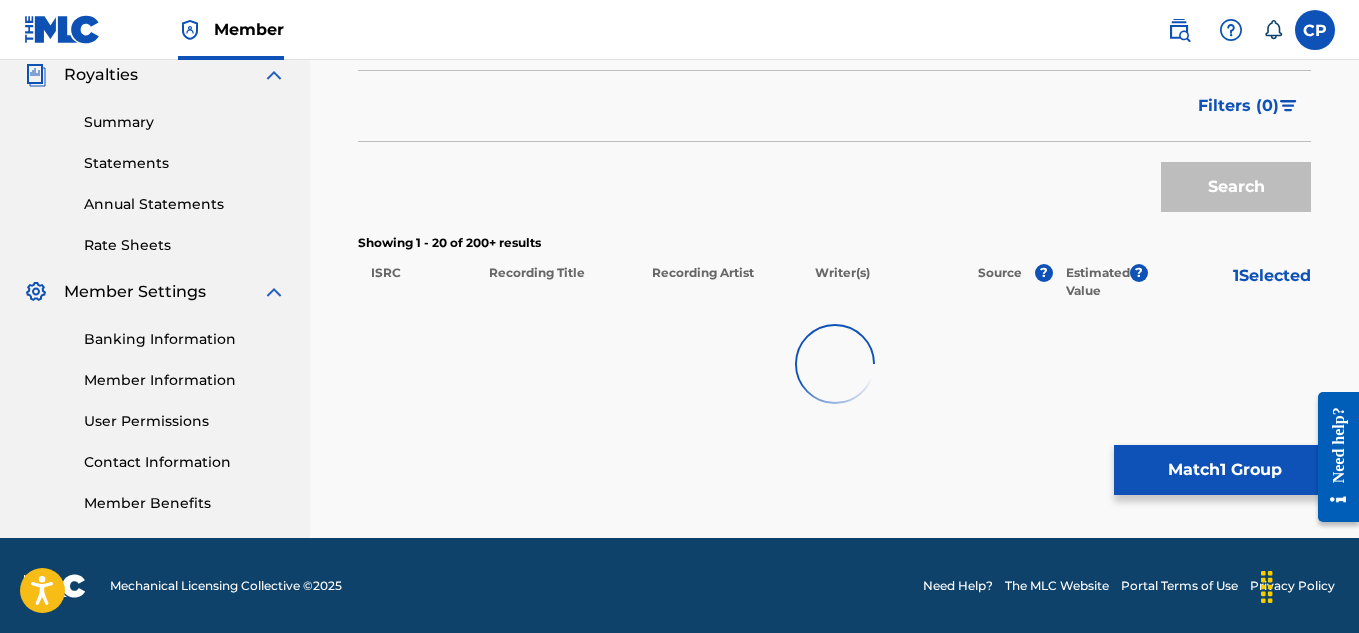 scroll, scrollTop: 607, scrollLeft: 0, axis: vertical 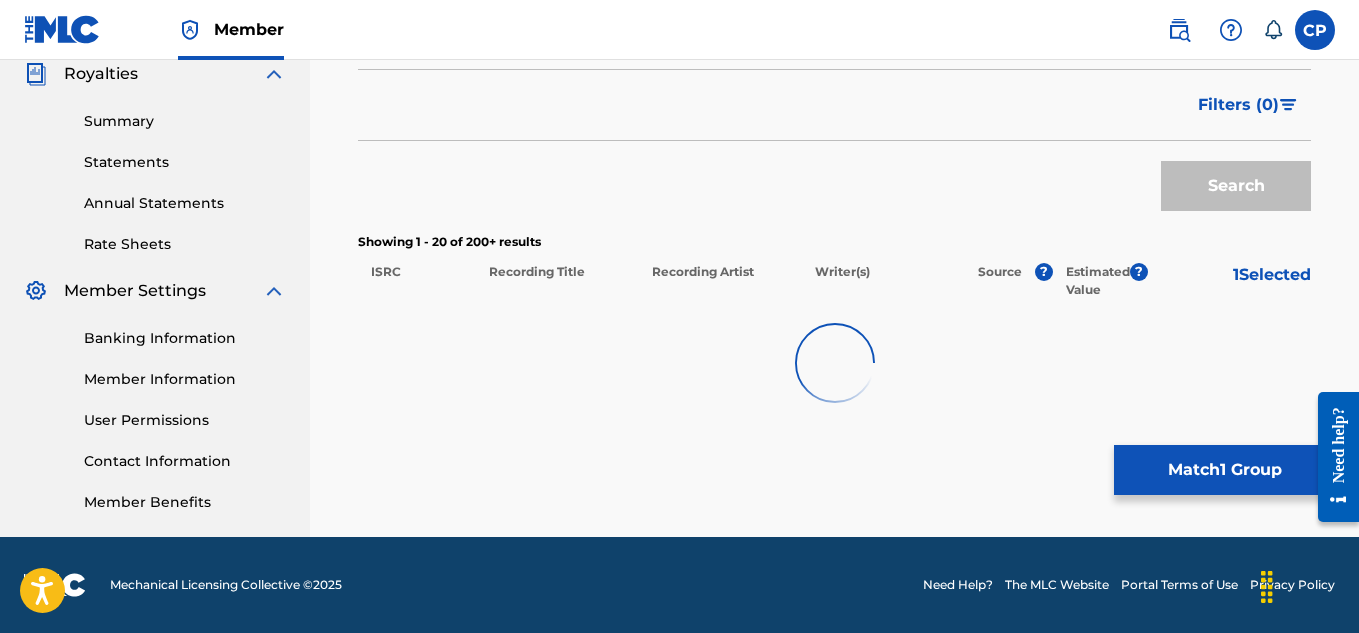 click on "Search" at bounding box center (1231, 181) 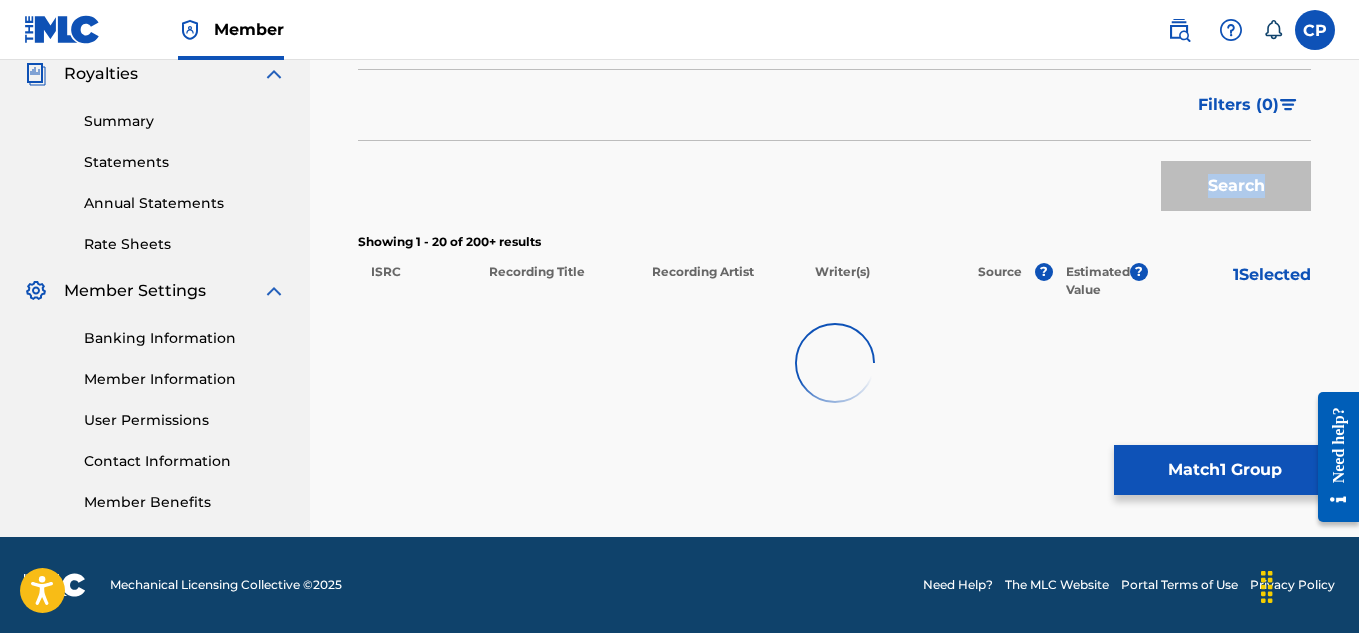 click on "Search" at bounding box center [1231, 181] 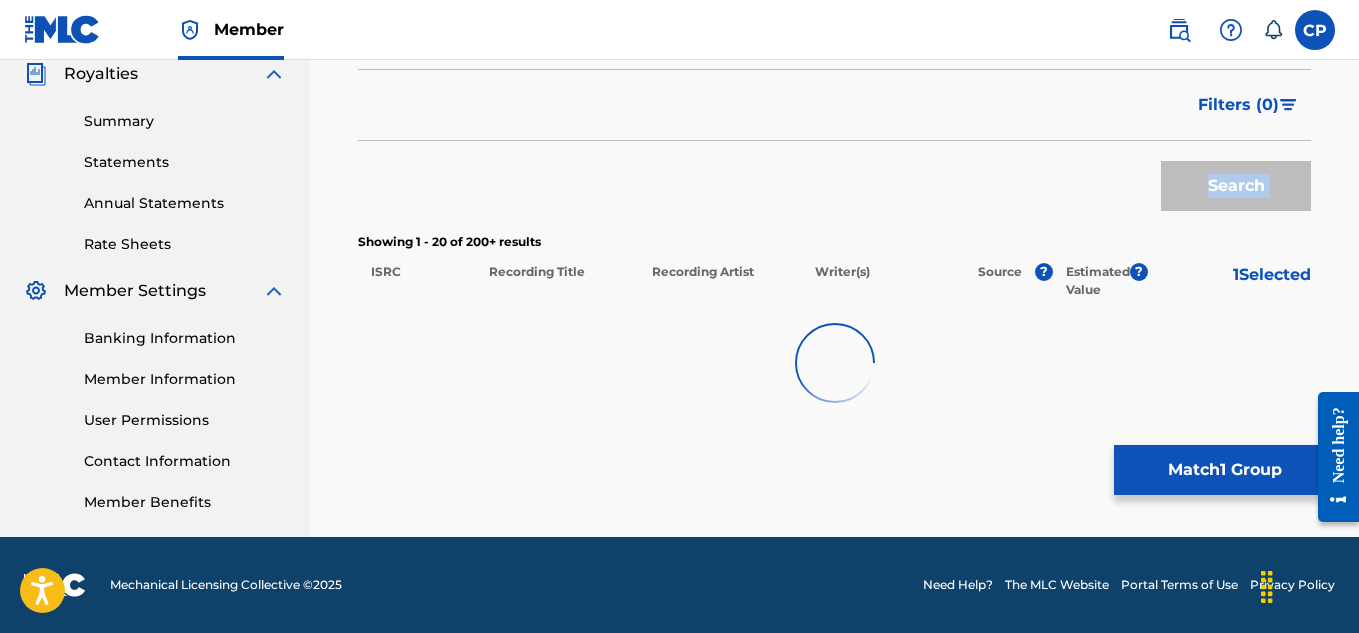 click on "Search" at bounding box center [1231, 181] 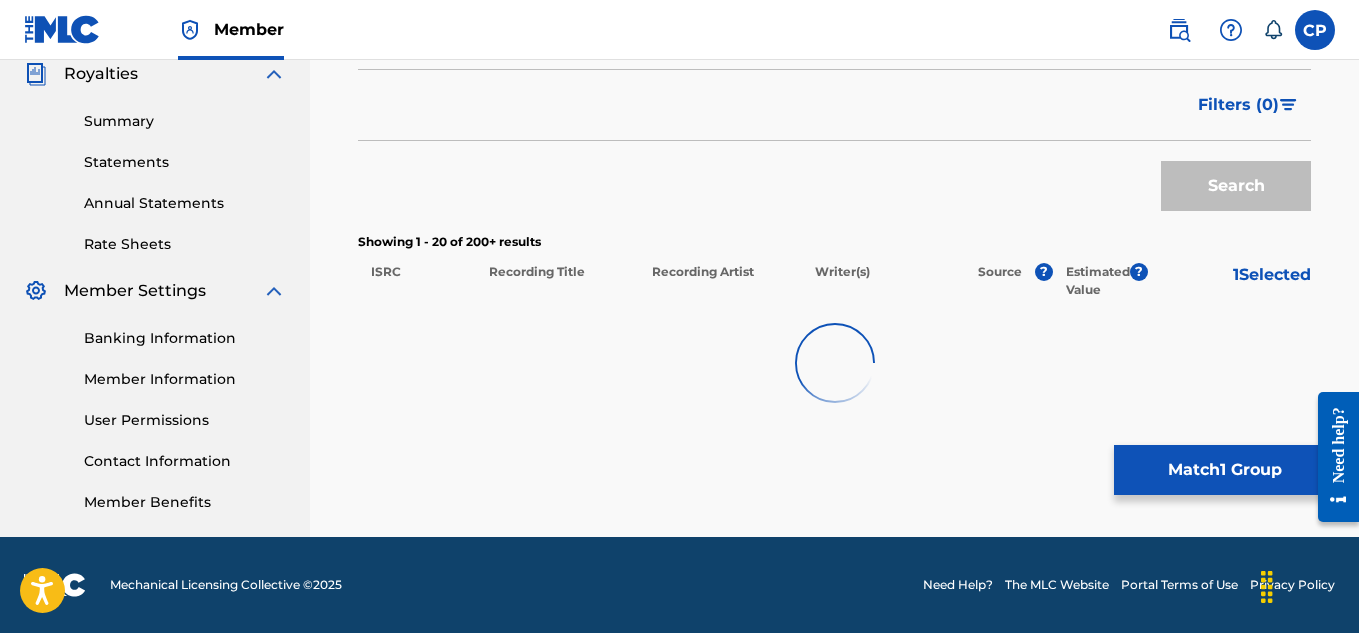 click on "Showing 1 - 20 of 200+ results" at bounding box center [834, 242] 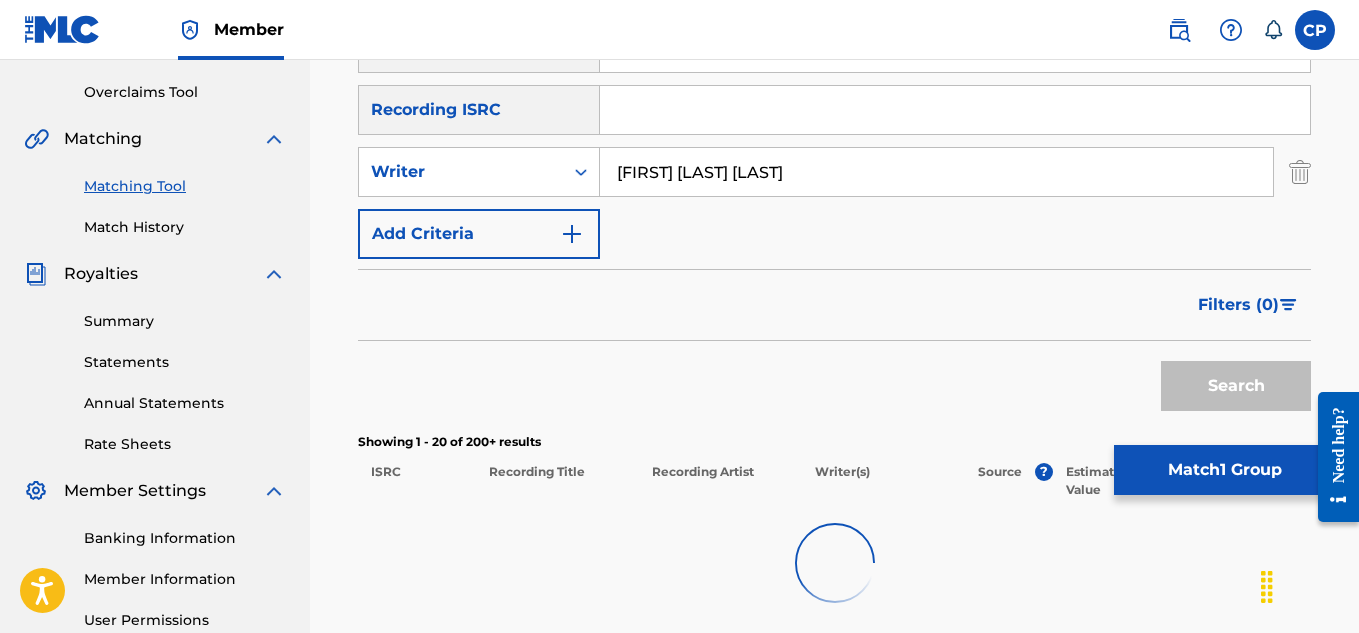 scroll, scrollTop: 507, scrollLeft: 0, axis: vertical 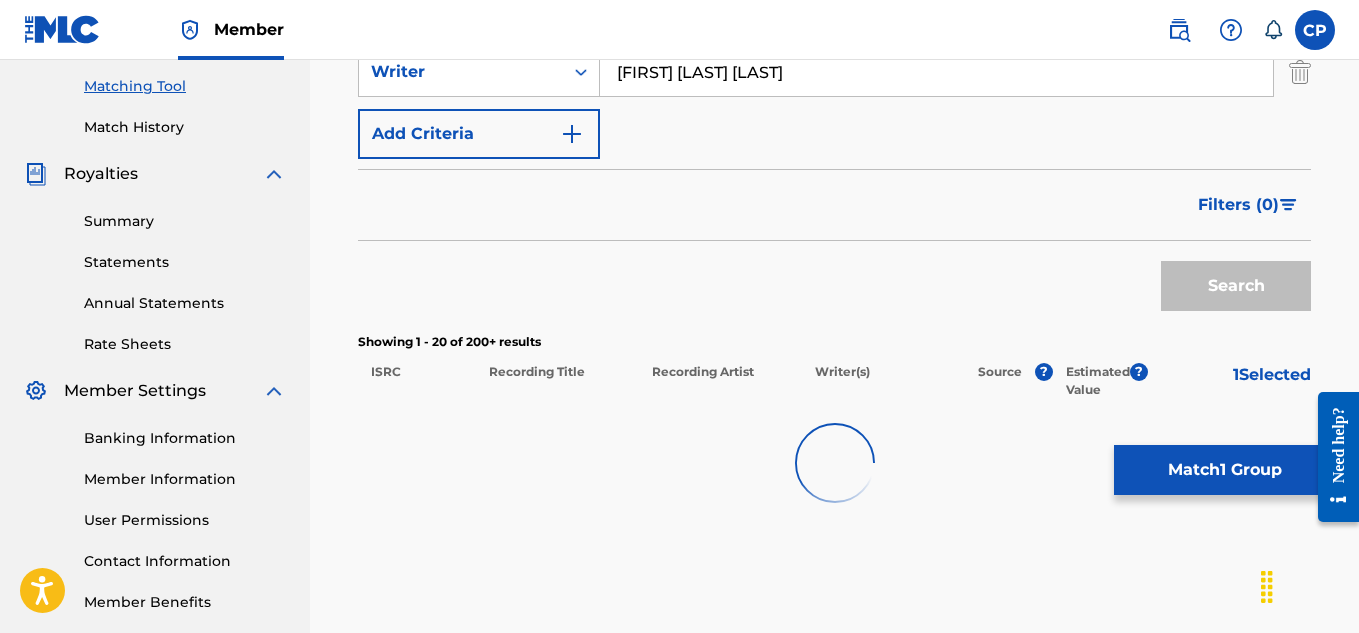 click at bounding box center (834, 463) 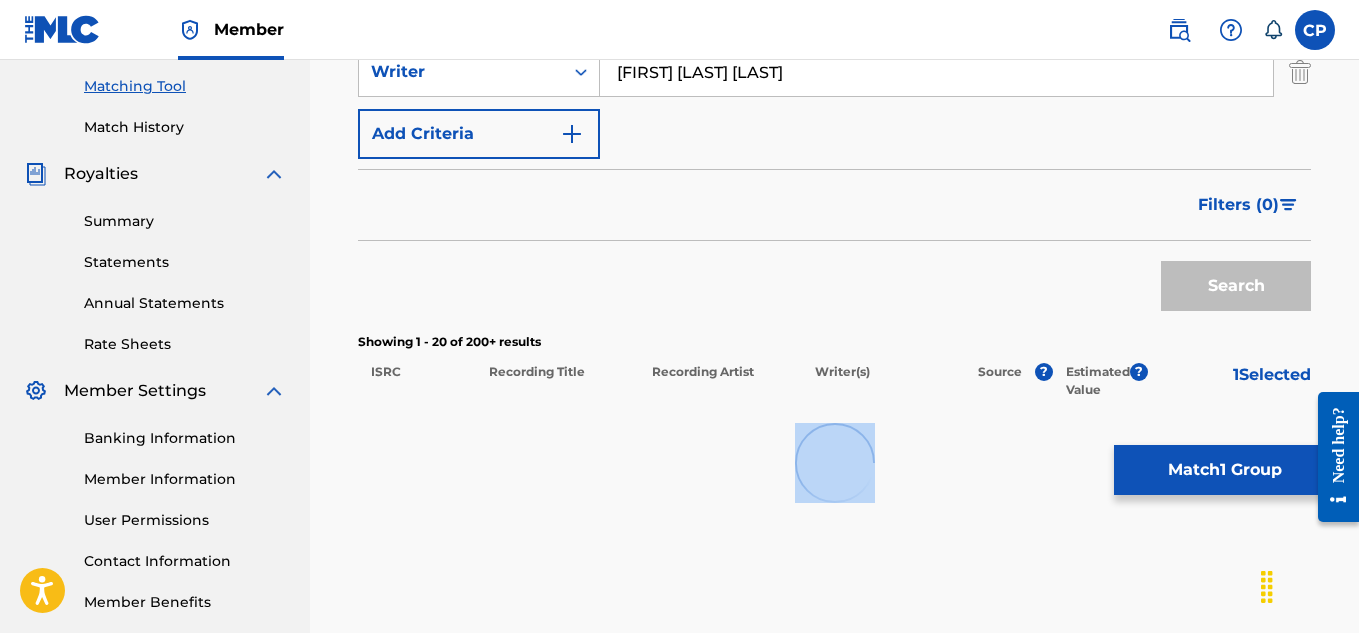 click at bounding box center [834, 463] 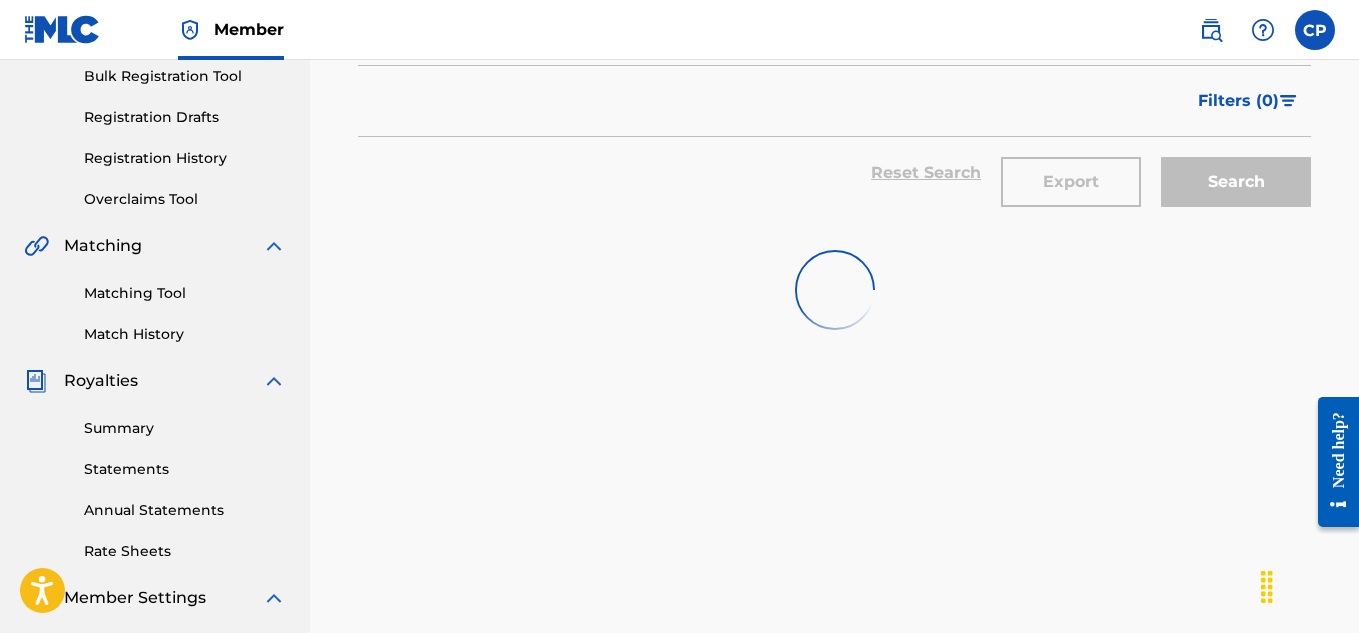 scroll, scrollTop: 300, scrollLeft: 0, axis: vertical 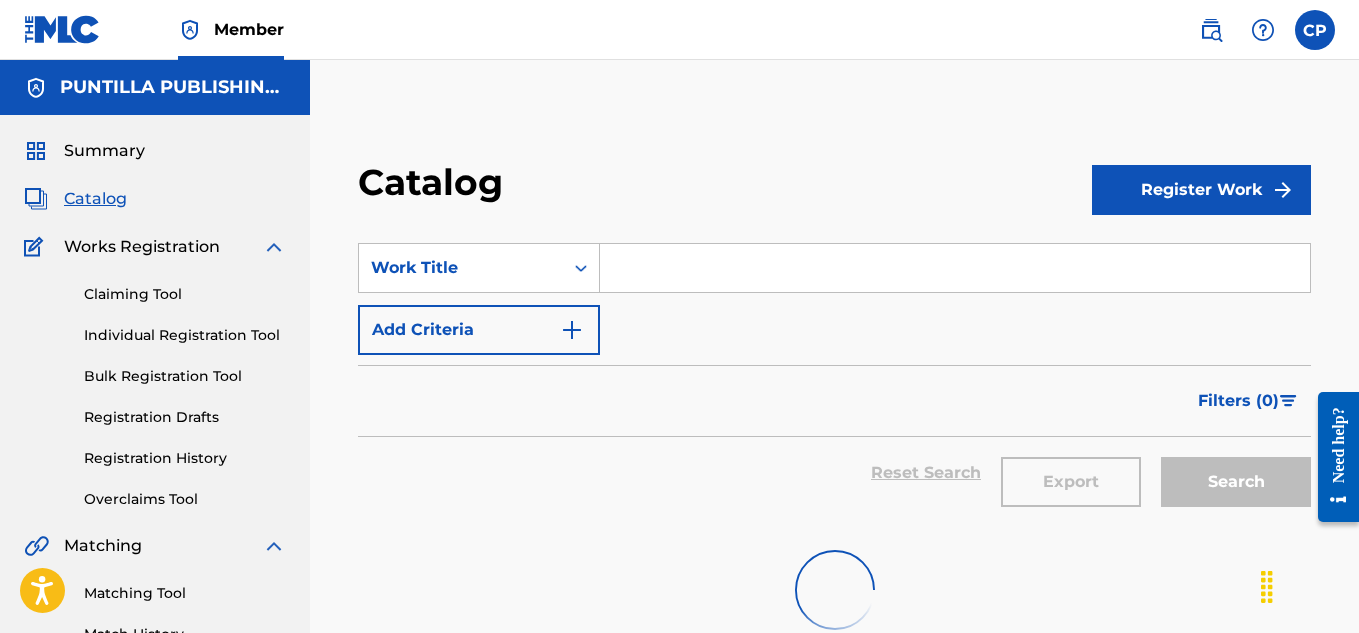 click at bounding box center [955, 268] 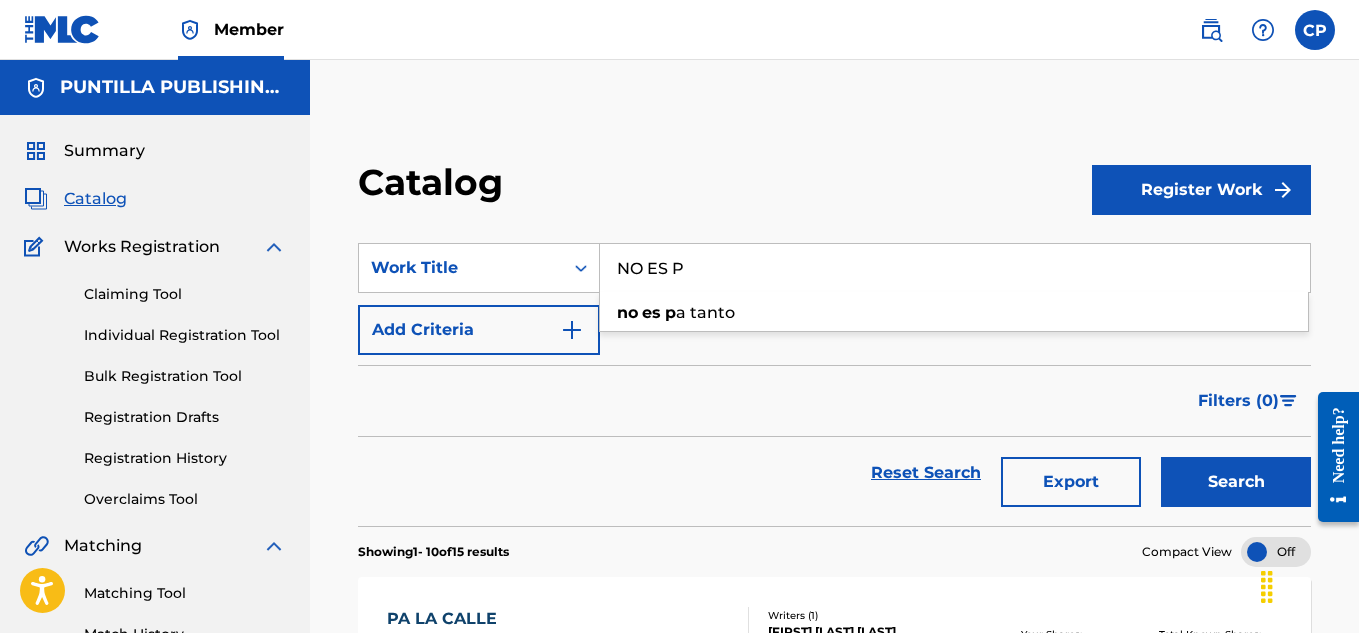 type on "NO ES P" 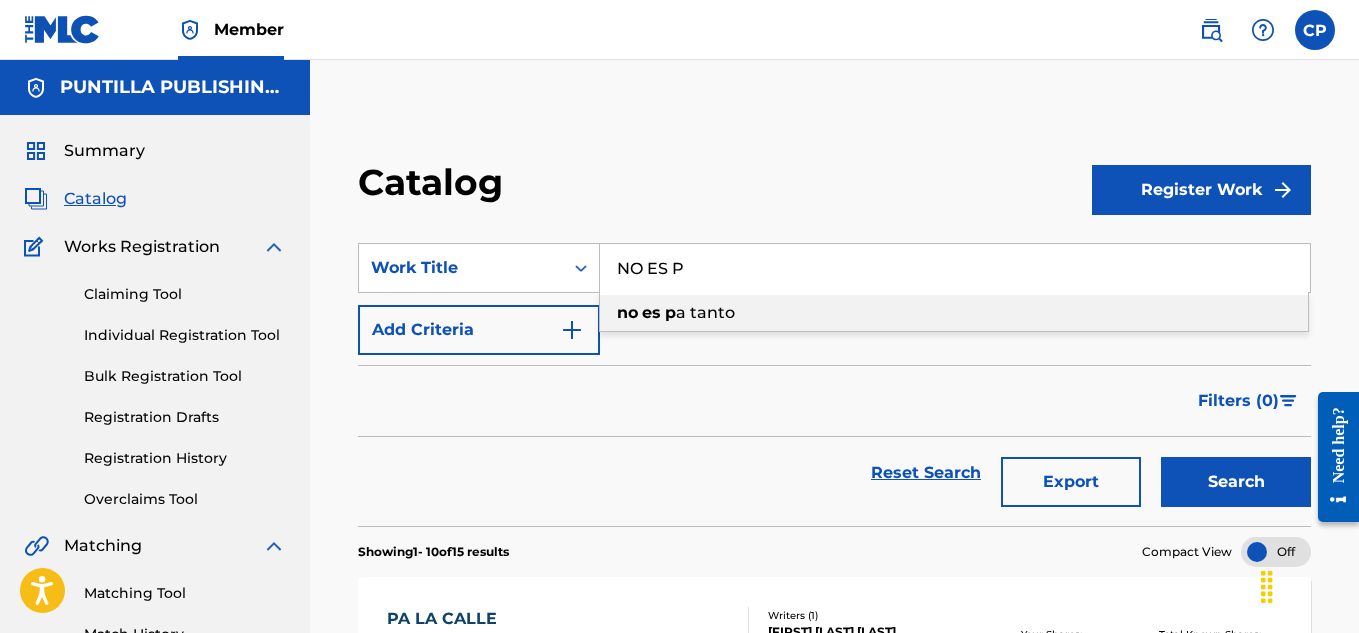 click on "a tanto" at bounding box center [705, 312] 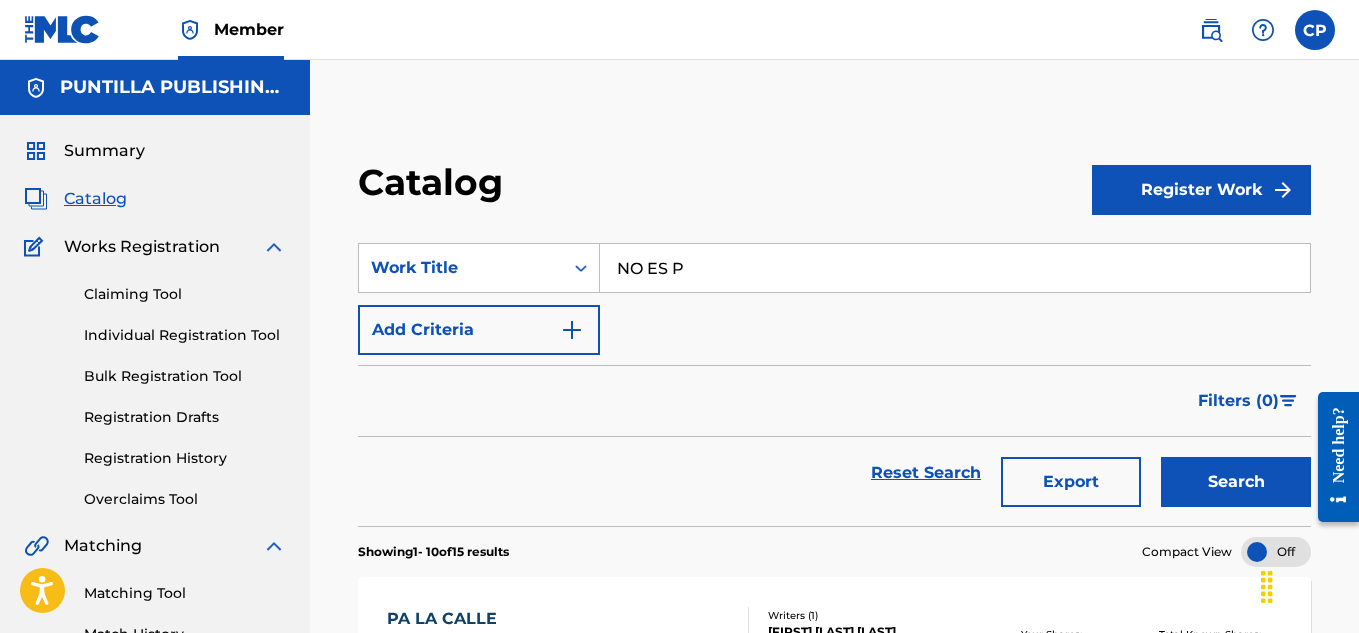 click on "Search" at bounding box center [1236, 482] 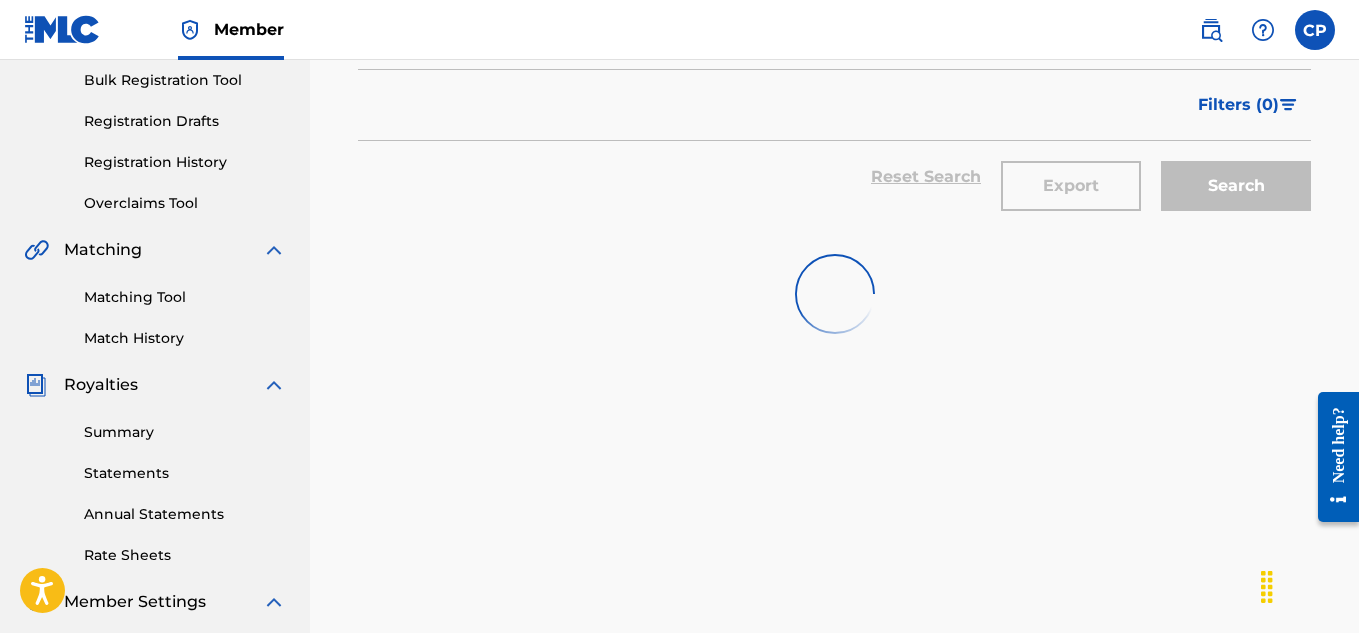 scroll, scrollTop: 400, scrollLeft: 0, axis: vertical 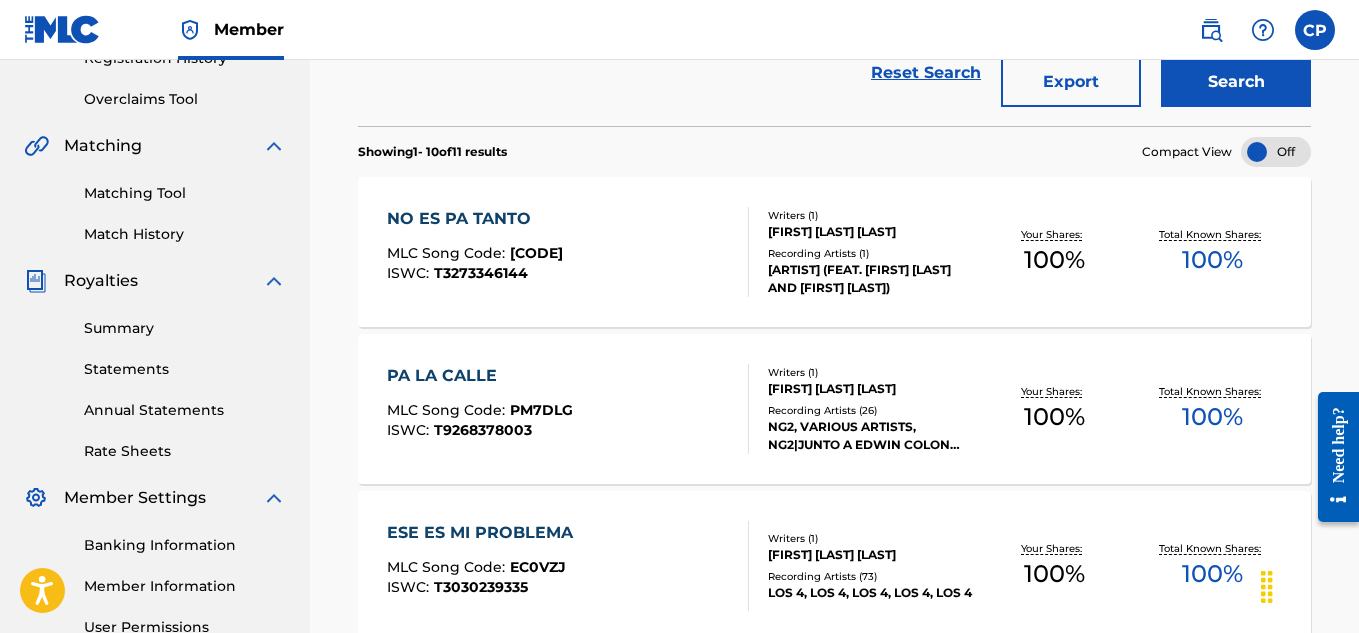 click on "NO ES PA TANTO" at bounding box center [475, 219] 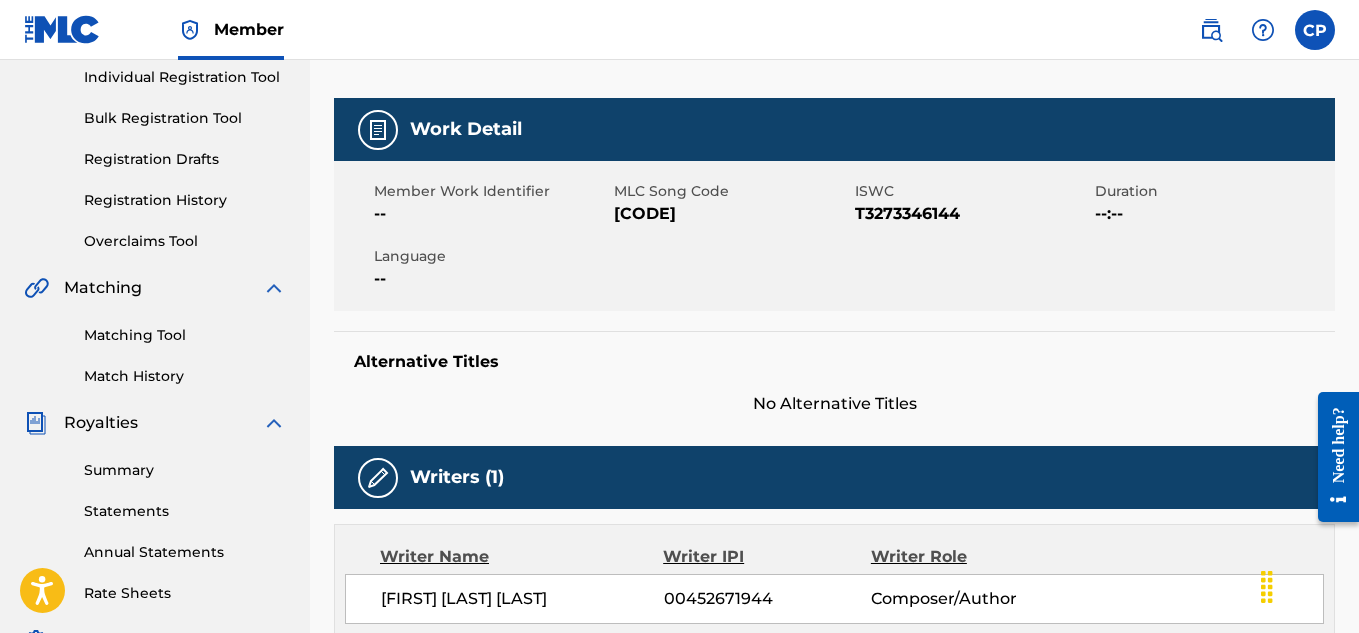 scroll, scrollTop: 200, scrollLeft: 0, axis: vertical 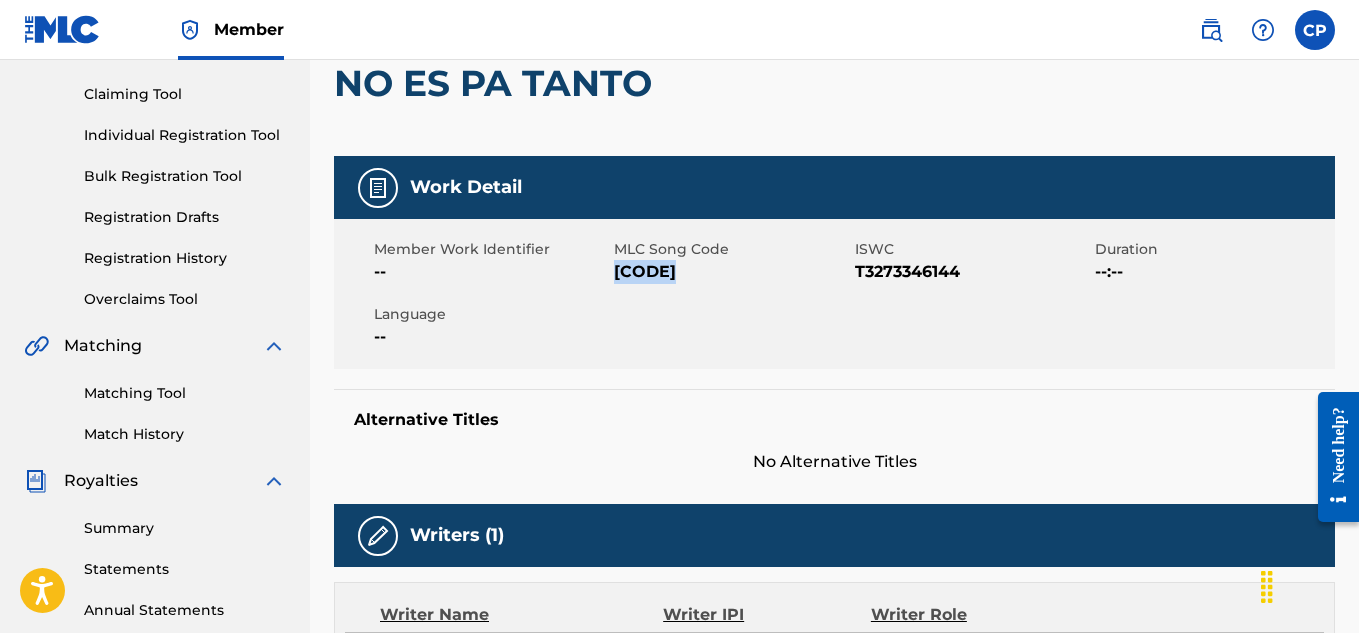 drag, startPoint x: 695, startPoint y: 266, endPoint x: 615, endPoint y: 279, distance: 81.04937 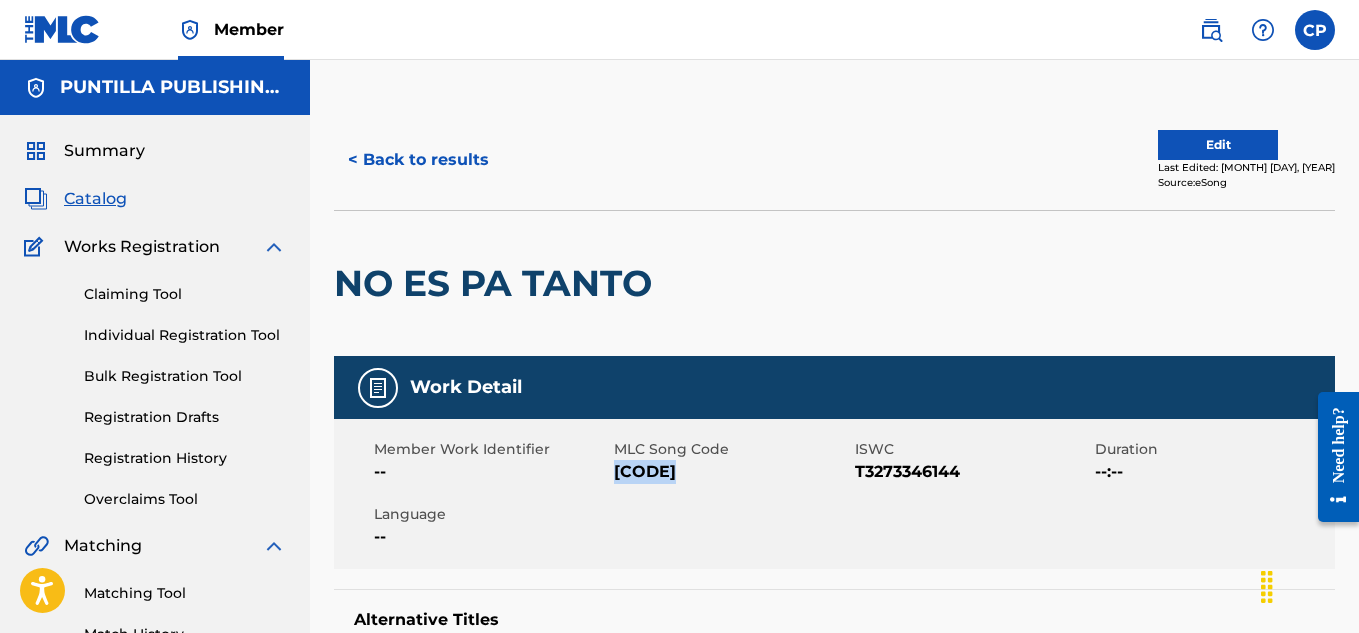 click on "< Back to results" at bounding box center (418, 160) 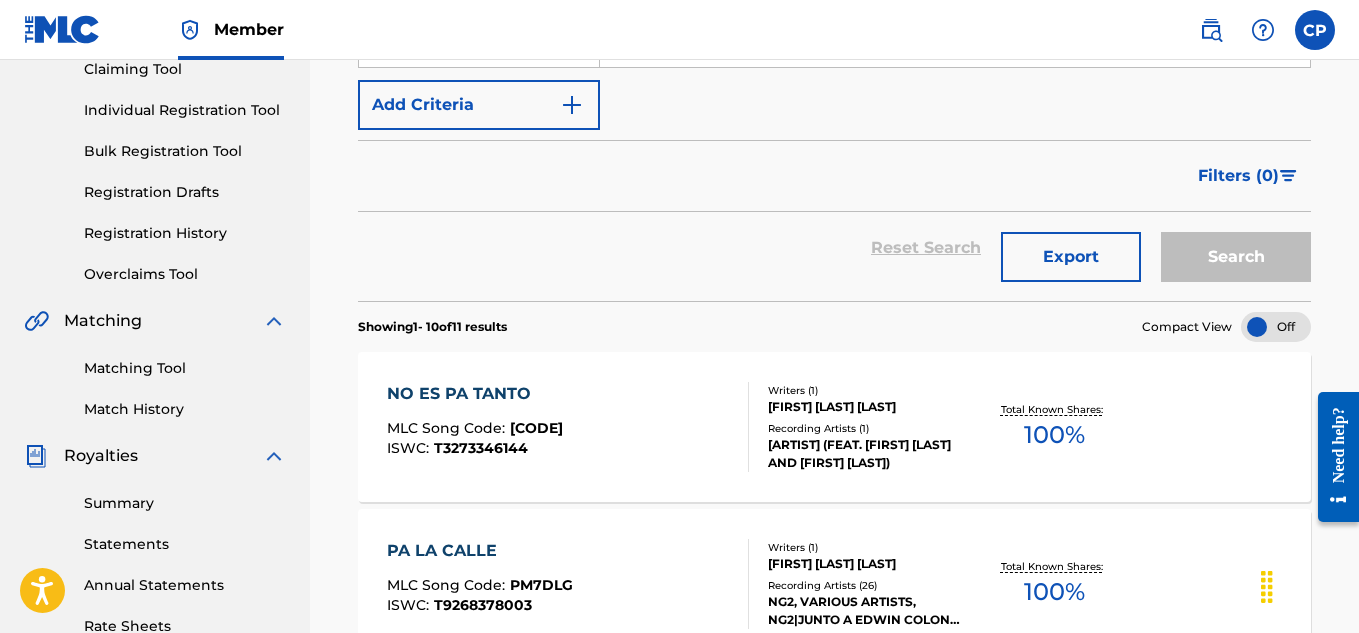 scroll, scrollTop: 100, scrollLeft: 0, axis: vertical 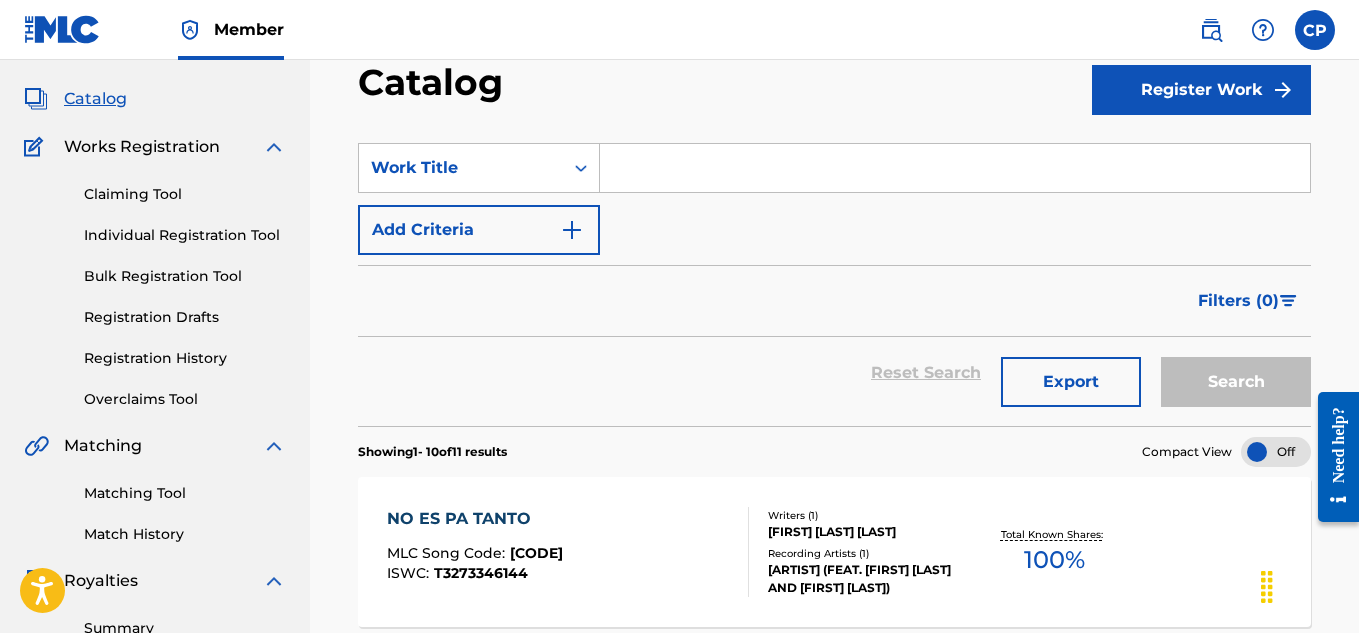 click at bounding box center [955, 168] 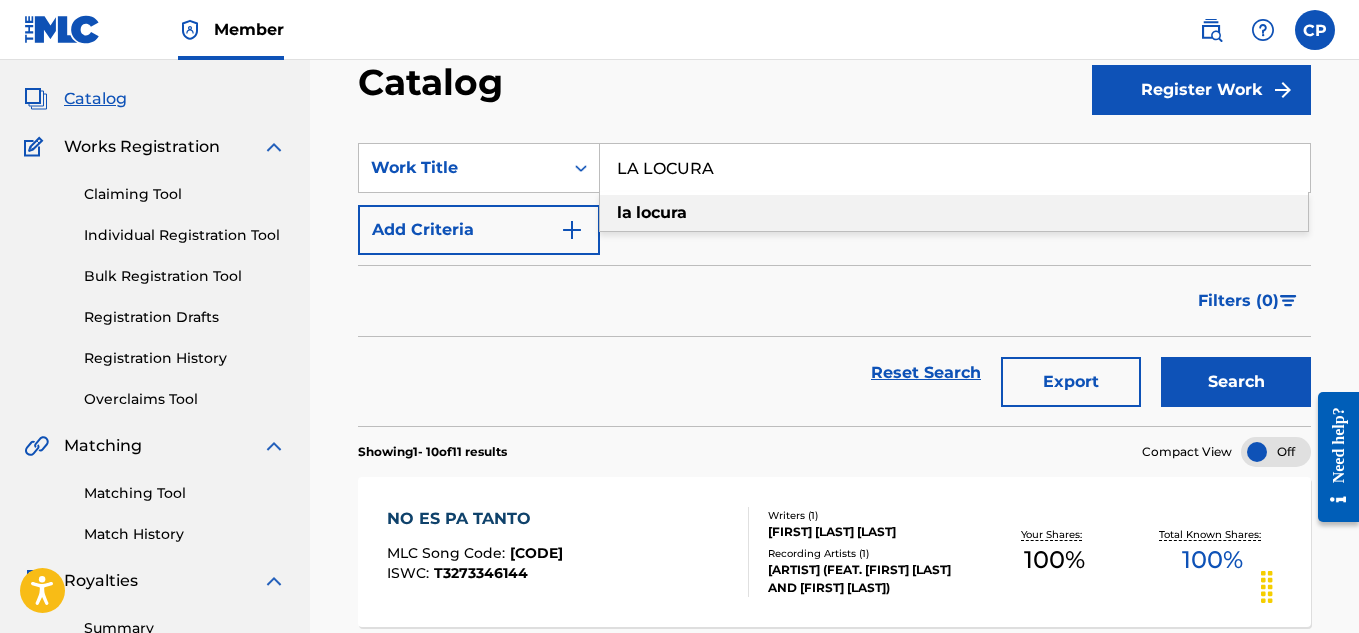 click on "locura" at bounding box center (661, 212) 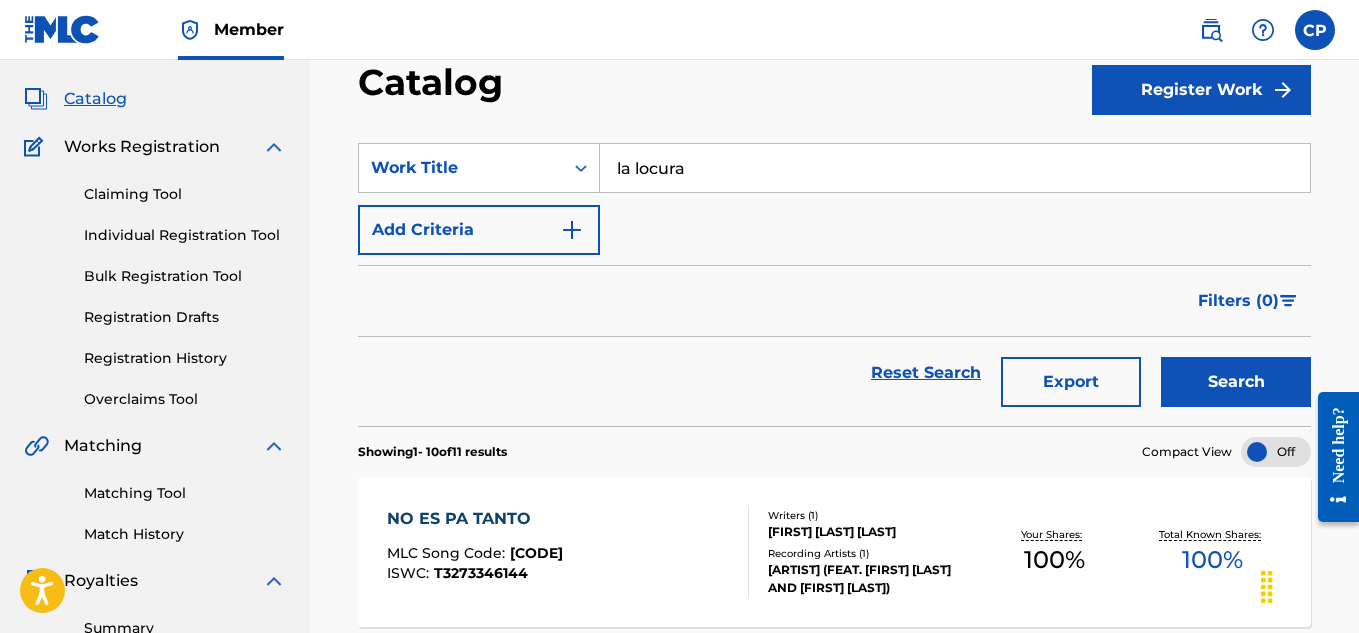 click on "Search" at bounding box center [1236, 382] 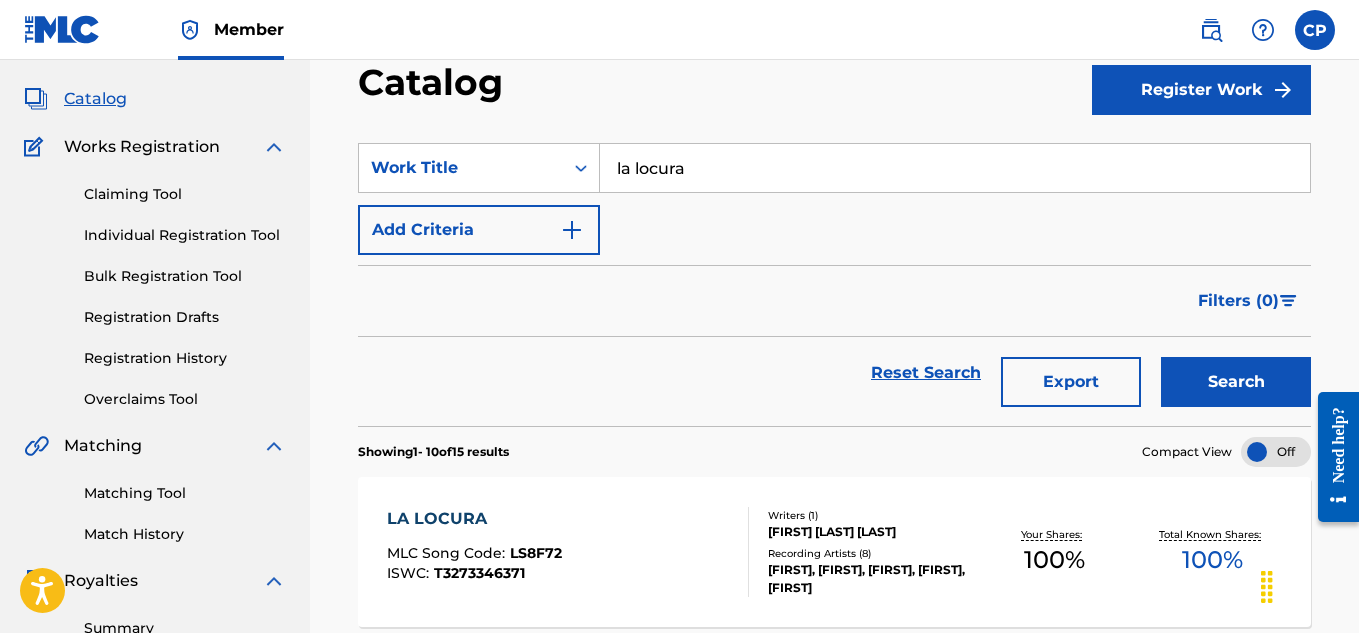 click on "LA LOCURA" at bounding box center [474, 519] 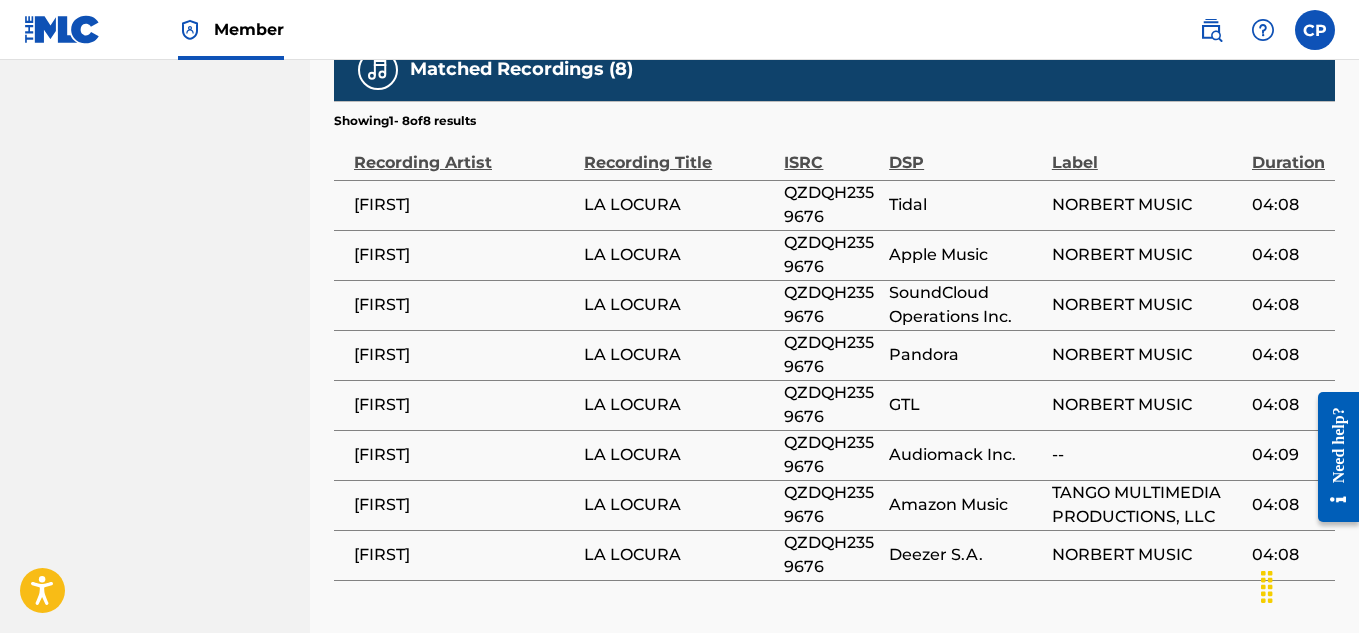 scroll, scrollTop: 1300, scrollLeft: 0, axis: vertical 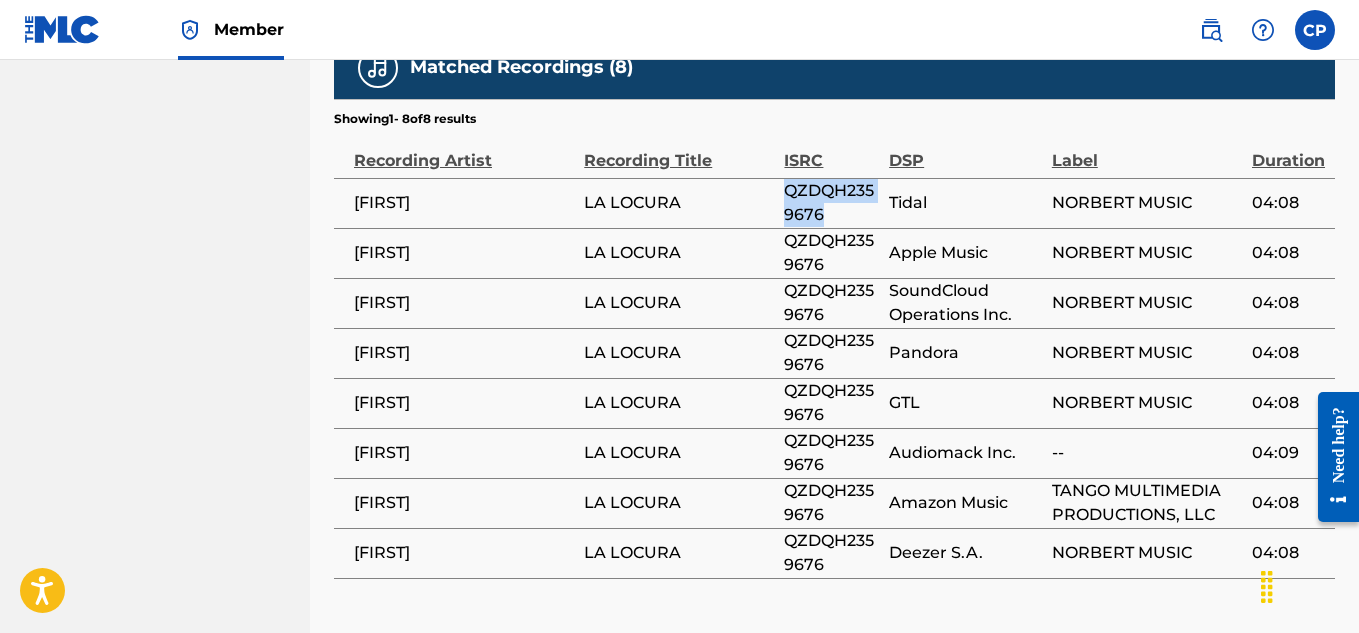 drag, startPoint x: 789, startPoint y: 165, endPoint x: 843, endPoint y: 191, distance: 59.933296 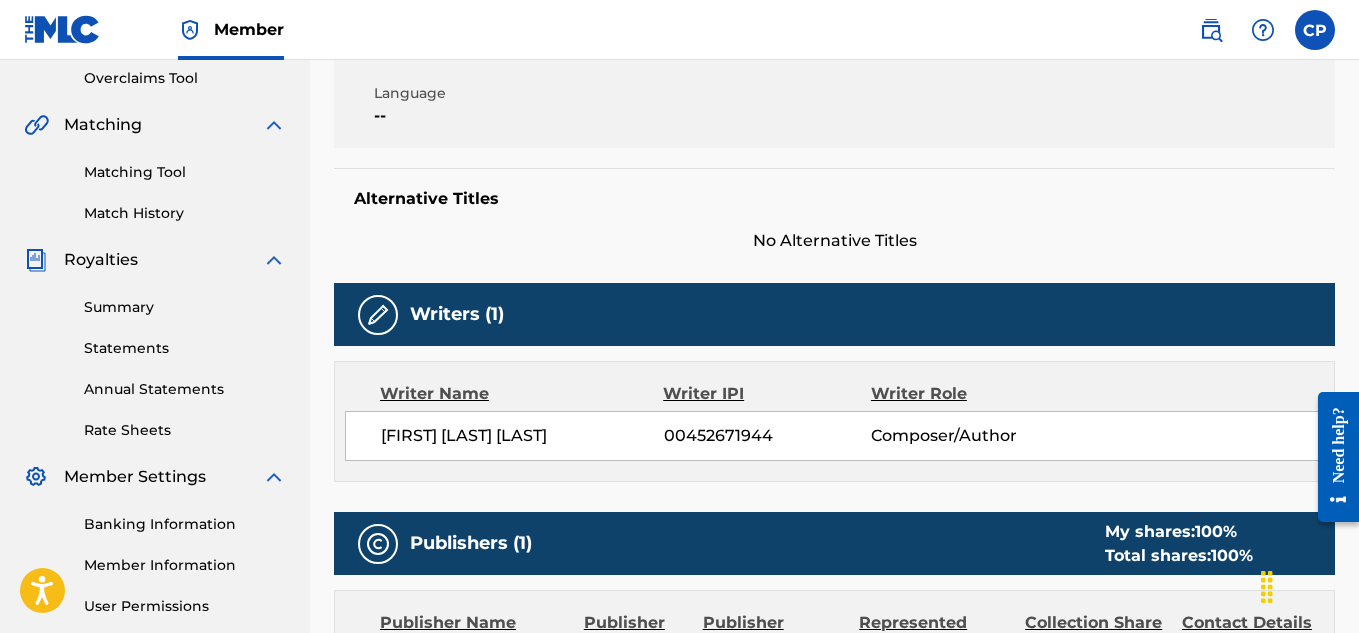 scroll, scrollTop: 200, scrollLeft: 0, axis: vertical 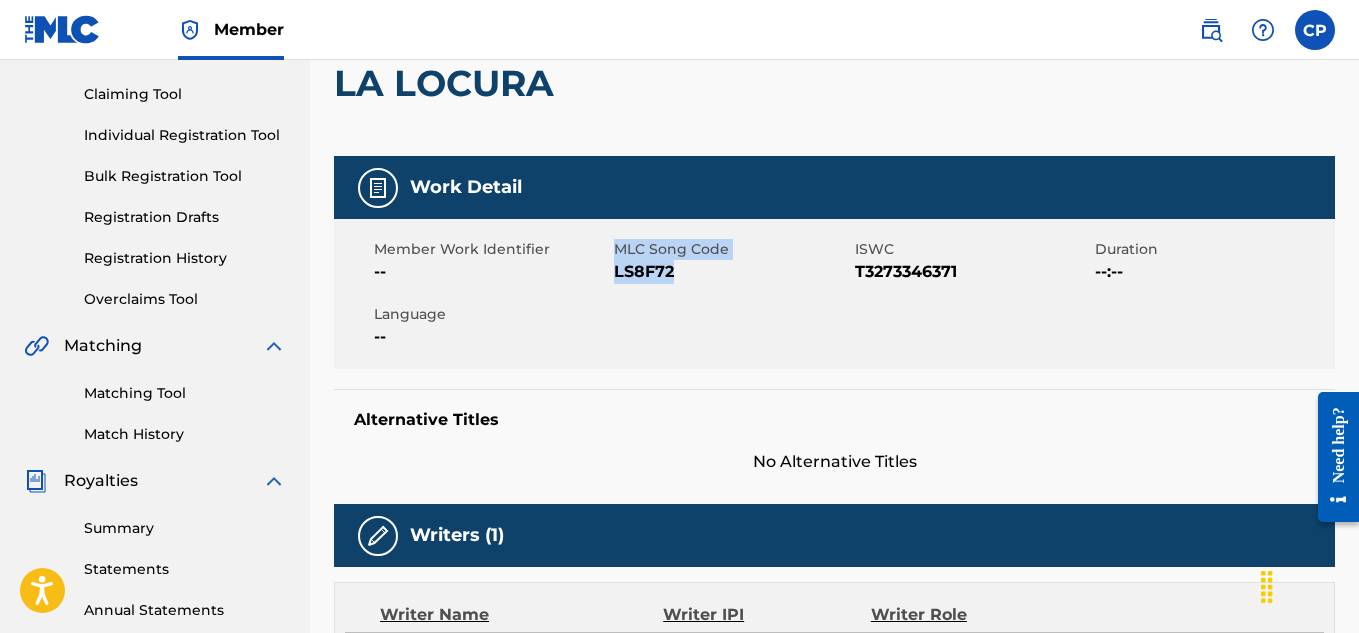 drag, startPoint x: 683, startPoint y: 270, endPoint x: 585, endPoint y: 292, distance: 100.43903 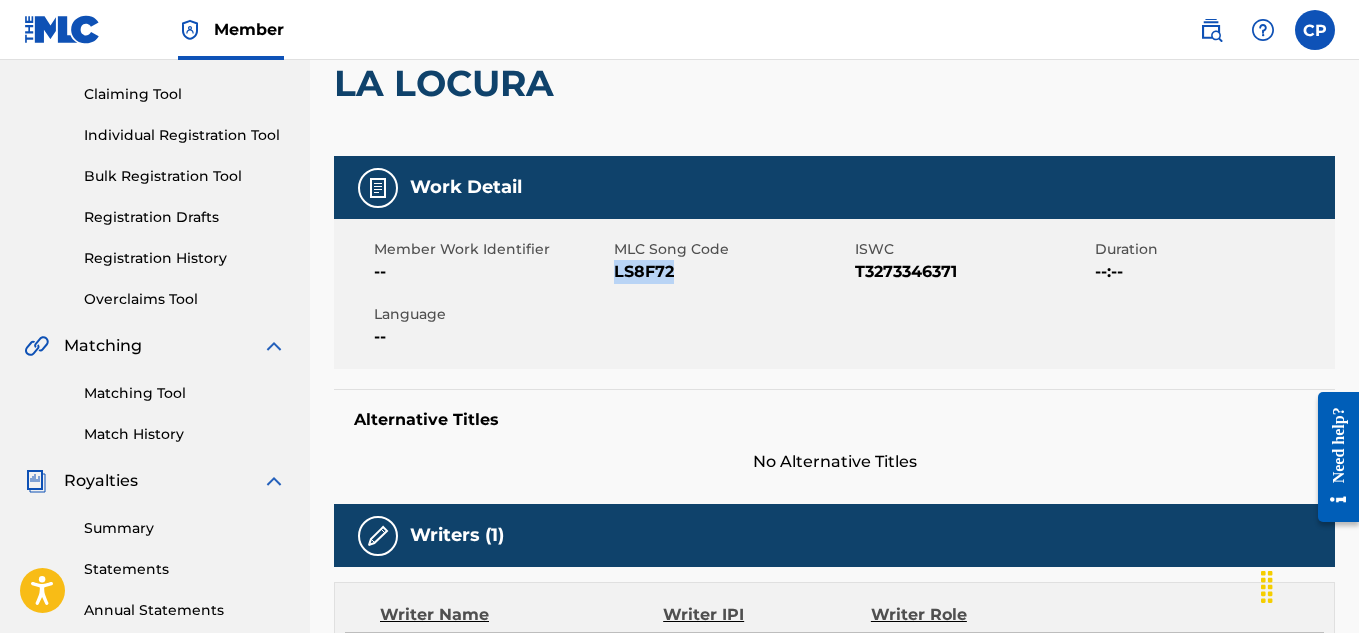 drag, startPoint x: 680, startPoint y: 277, endPoint x: 615, endPoint y: 272, distance: 65.192024 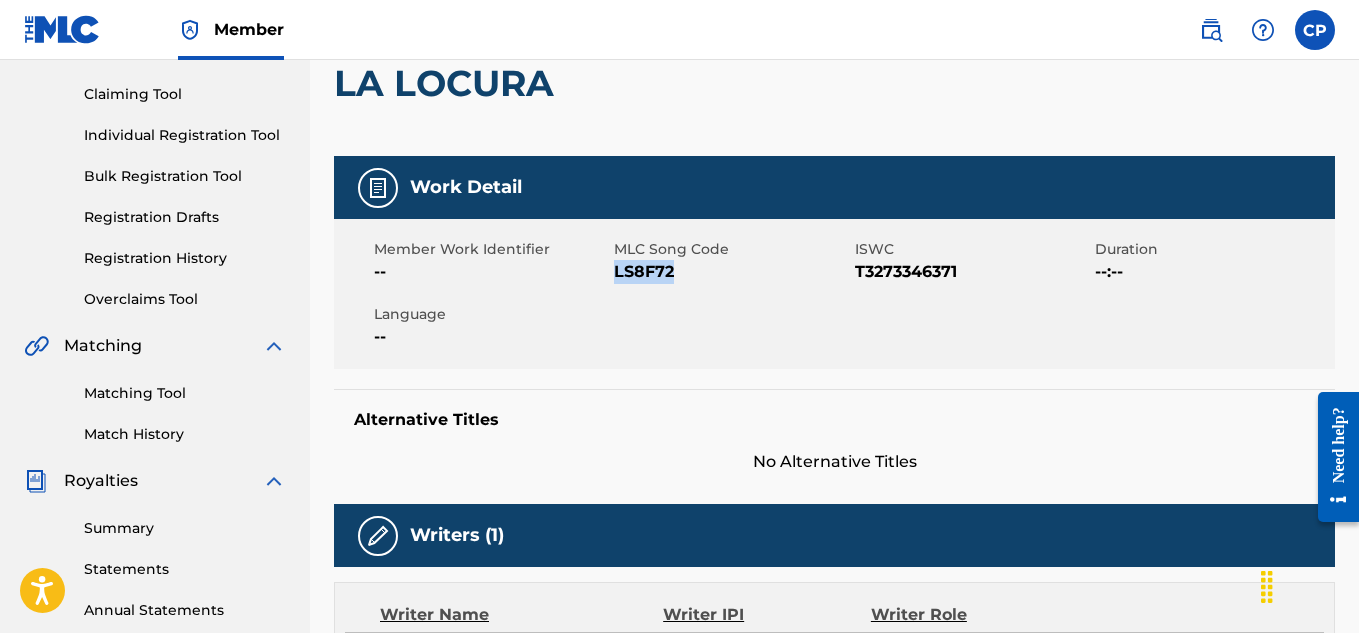 copy on "LS8F72" 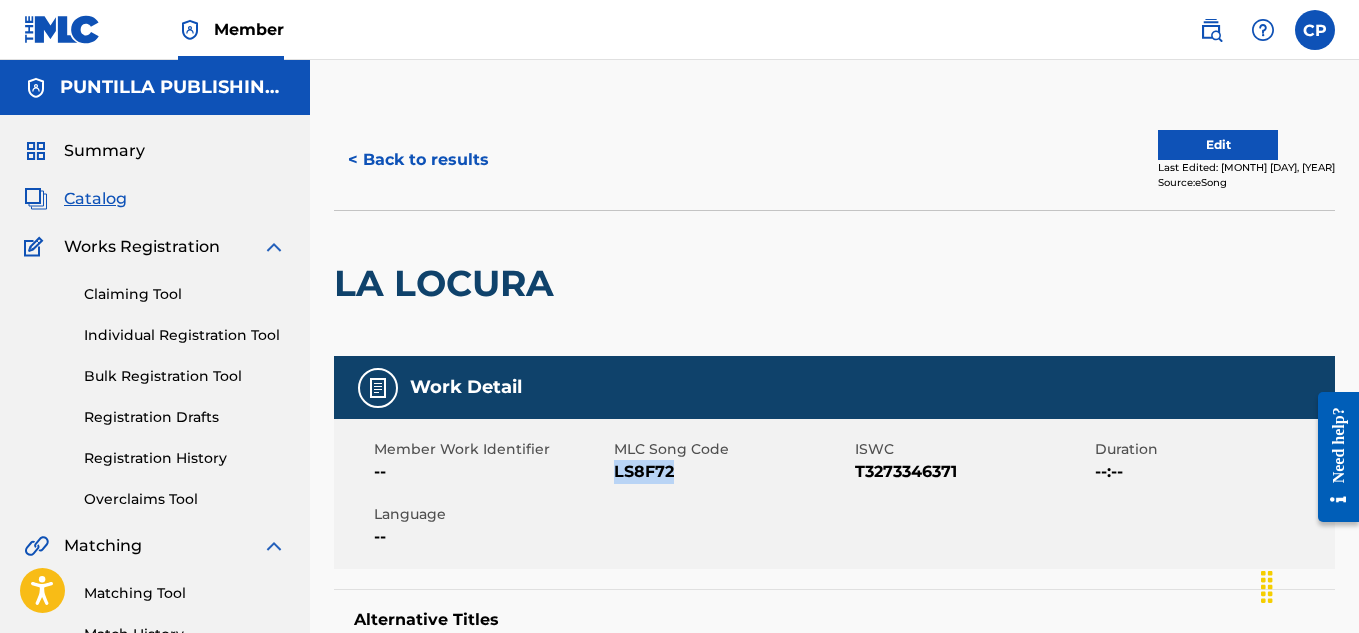 click on "< Back to results" at bounding box center (418, 160) 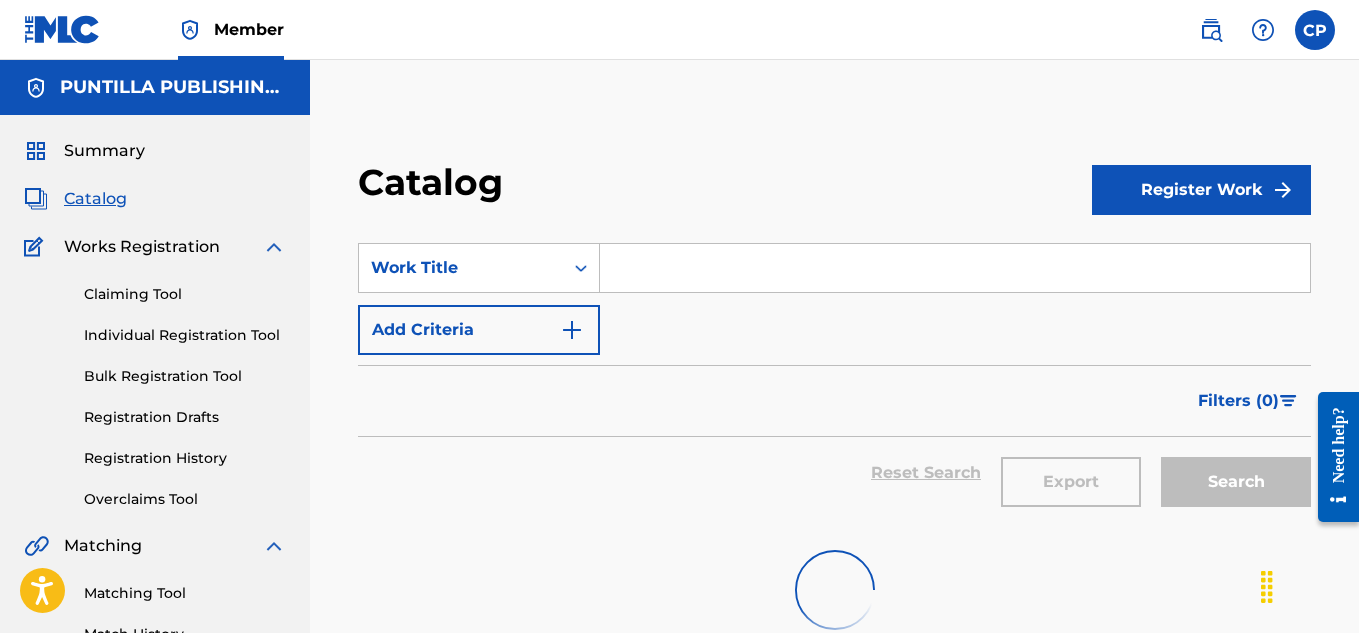 scroll, scrollTop: 100, scrollLeft: 0, axis: vertical 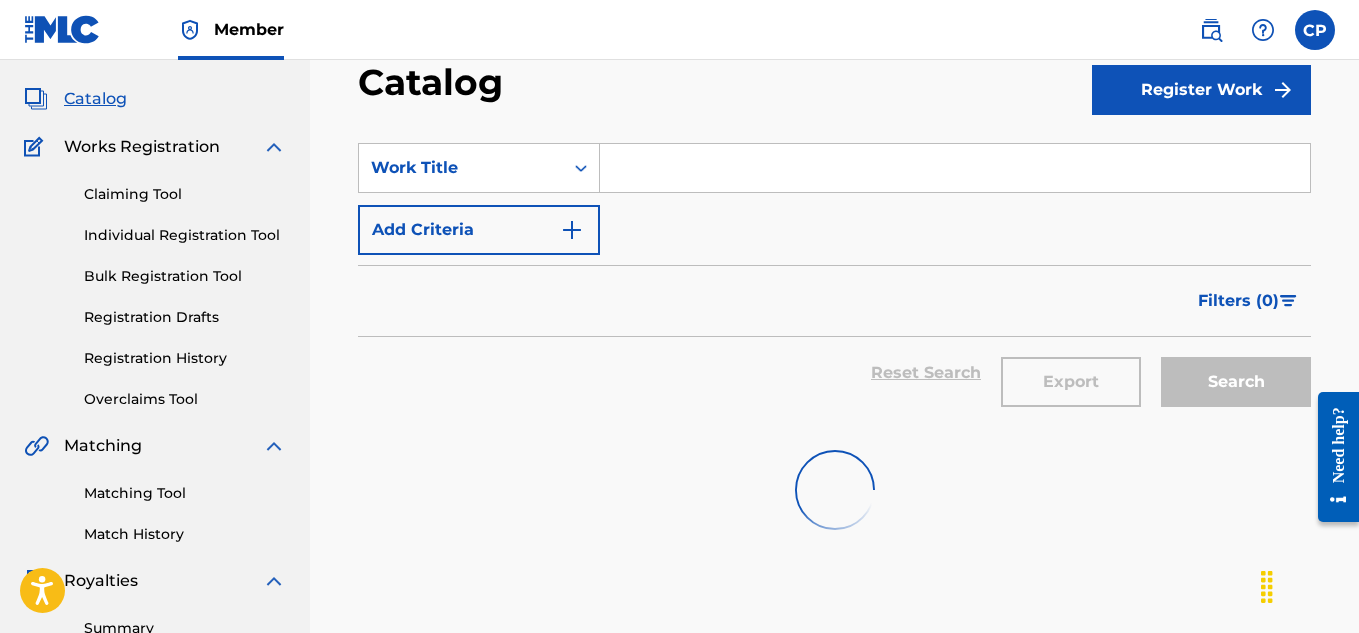 click at bounding box center [955, 168] 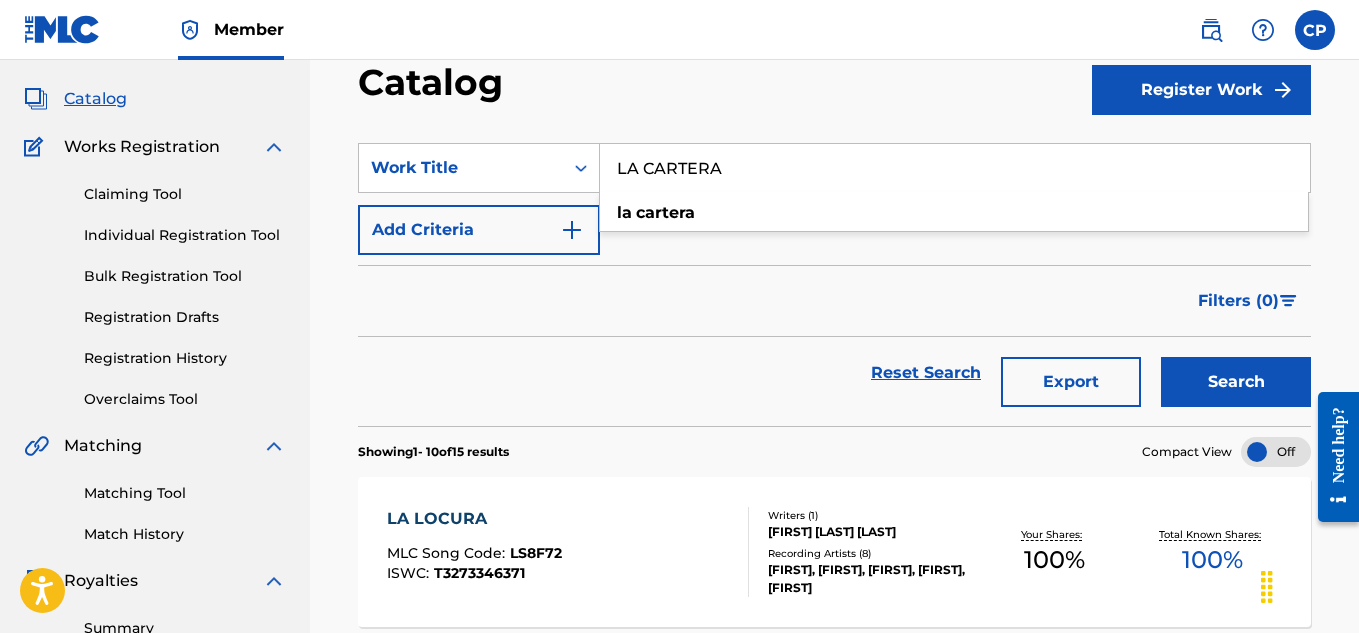 type on "LA CARTERA" 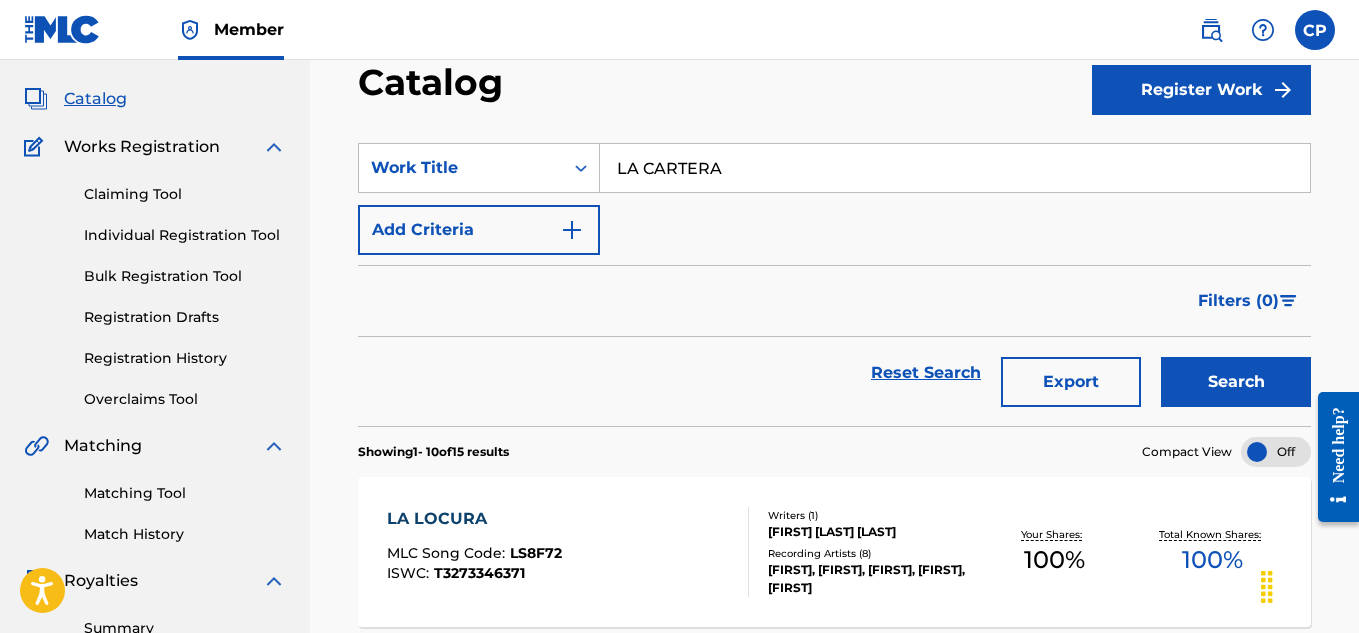 click on "Search" at bounding box center [1236, 382] 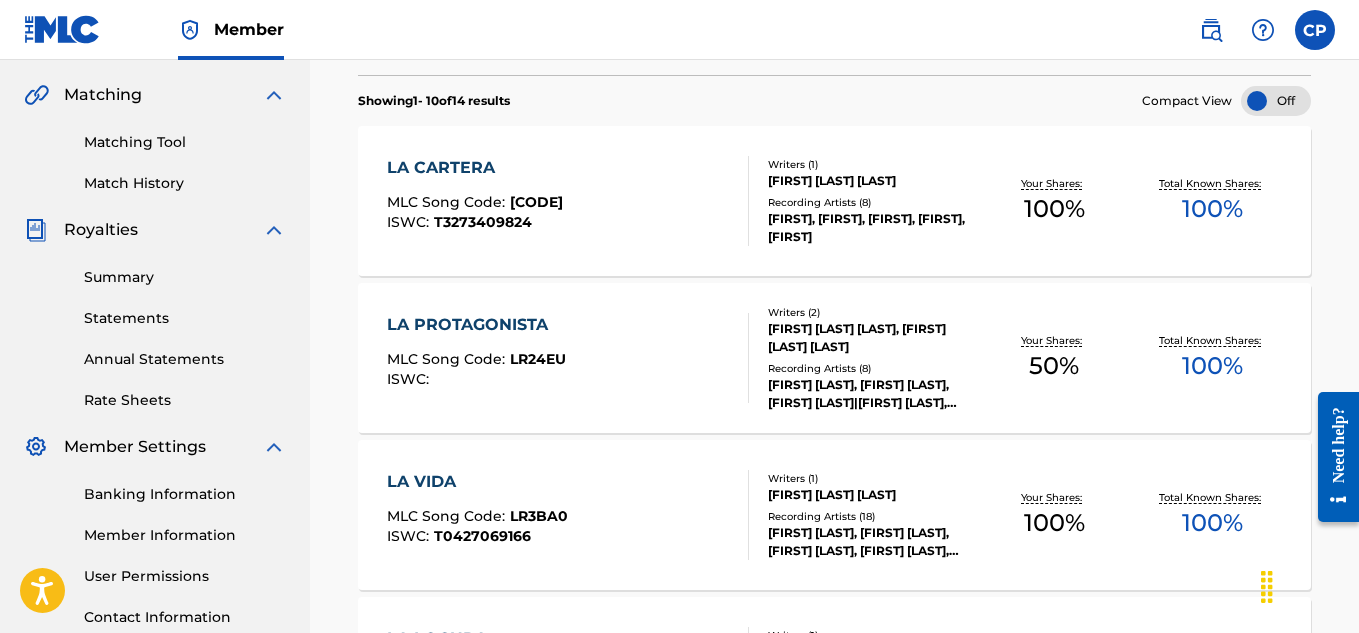 scroll, scrollTop: 500, scrollLeft: 0, axis: vertical 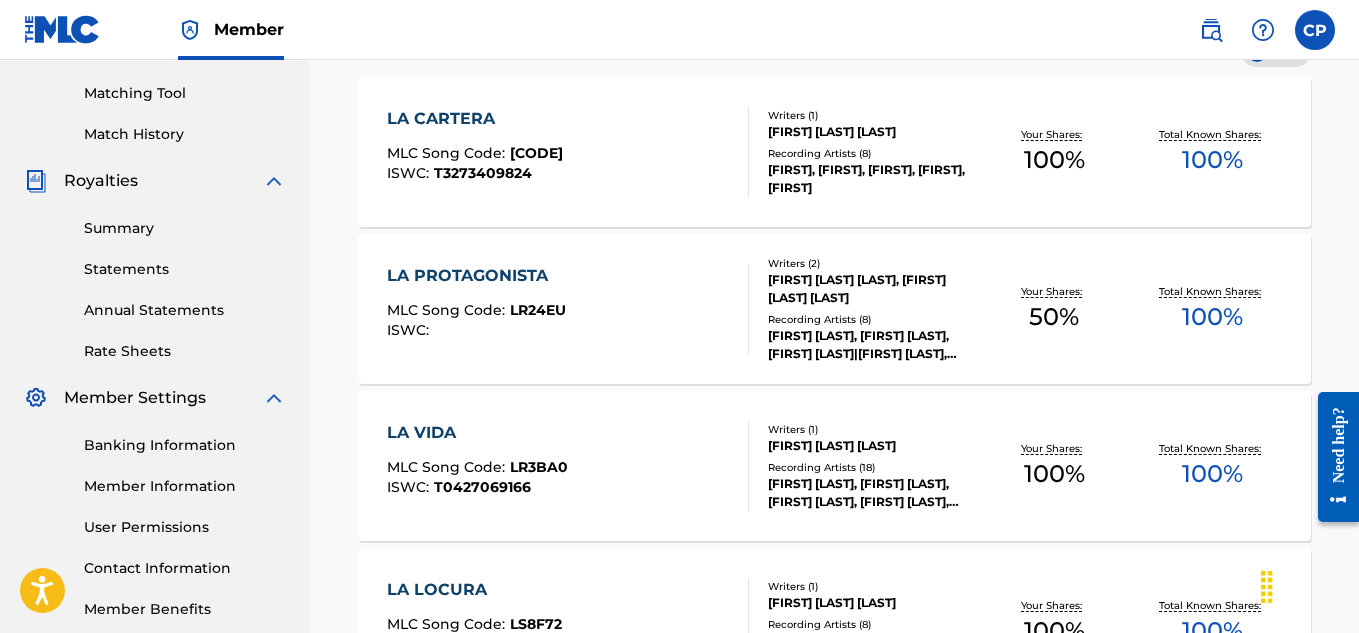 click on "LA CARTERA" at bounding box center [475, 119] 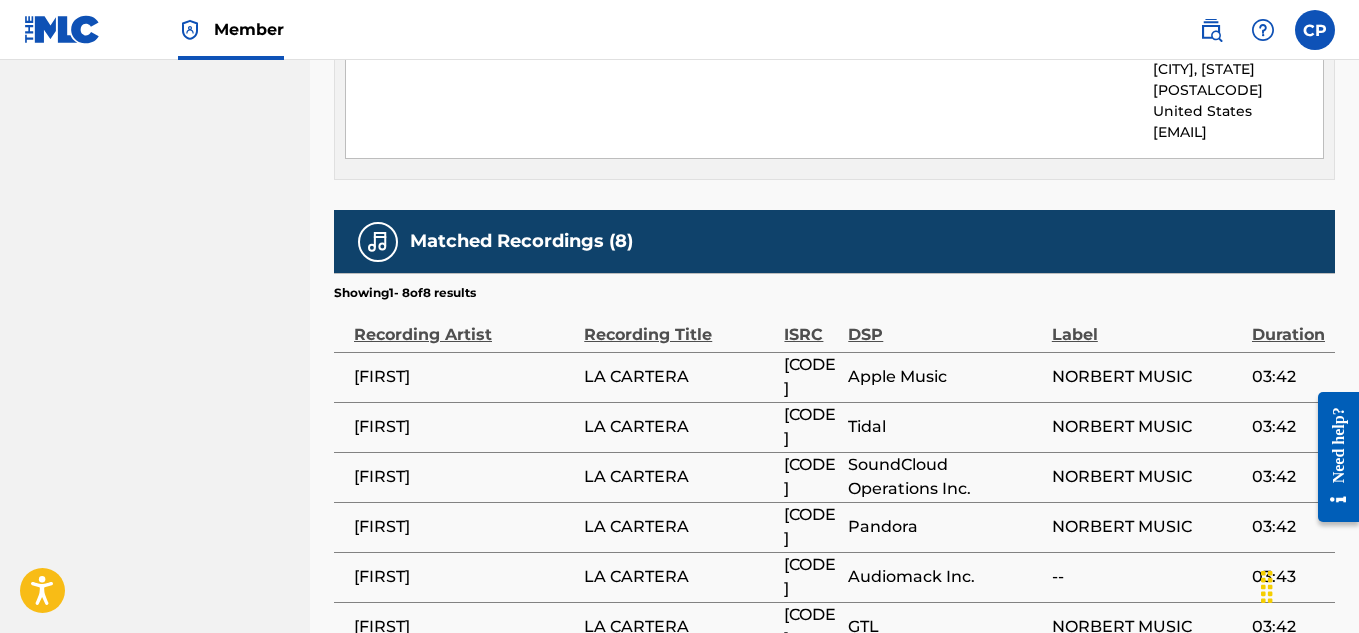 scroll, scrollTop: 1300, scrollLeft: 0, axis: vertical 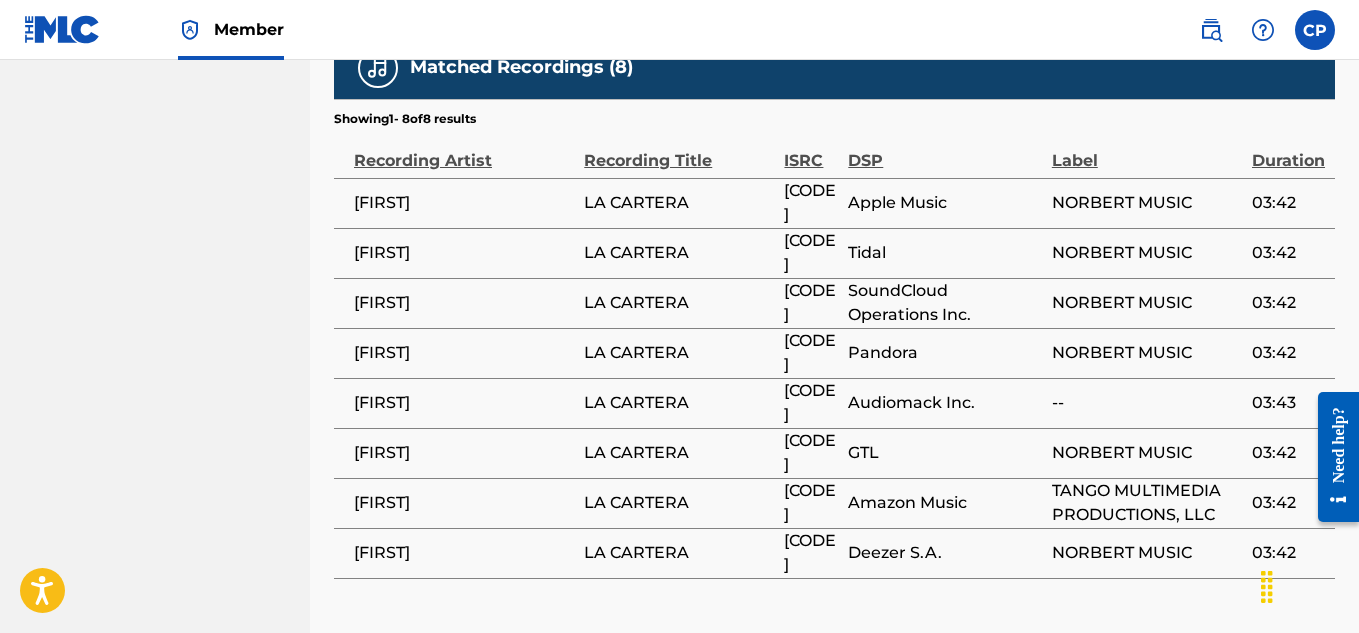 drag, startPoint x: 790, startPoint y: 366, endPoint x: 835, endPoint y: 385, distance: 48.8467 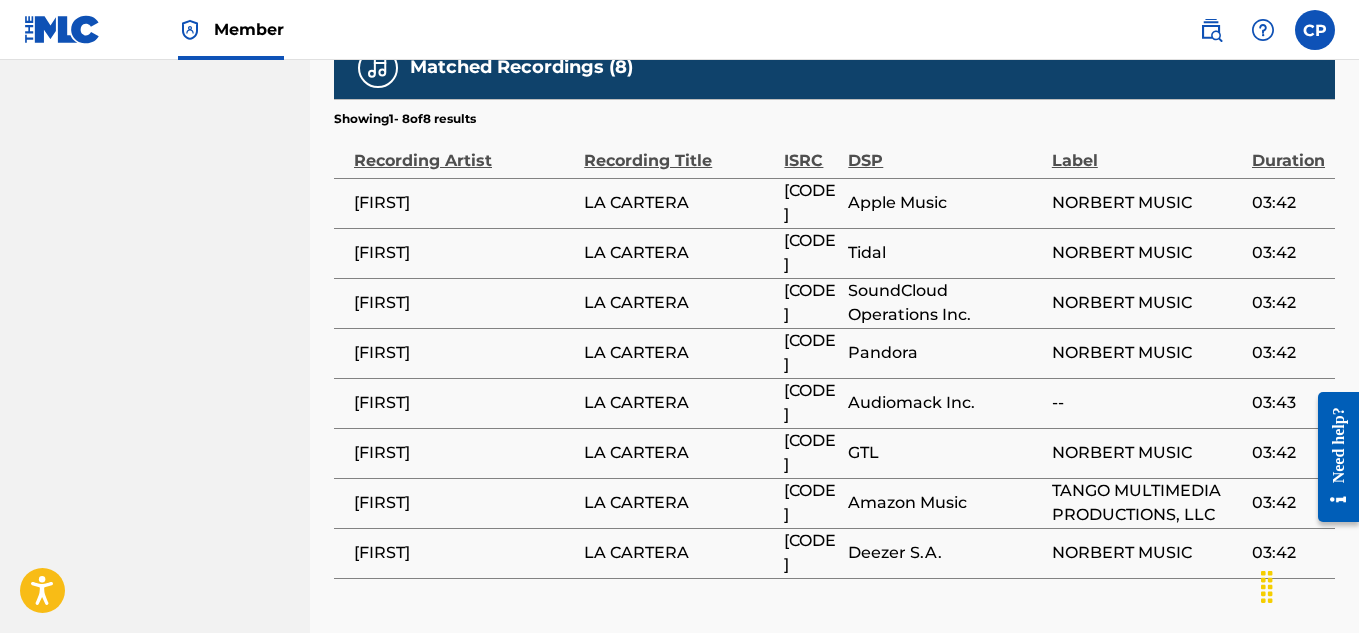 copy on "[ALPHANUM]" 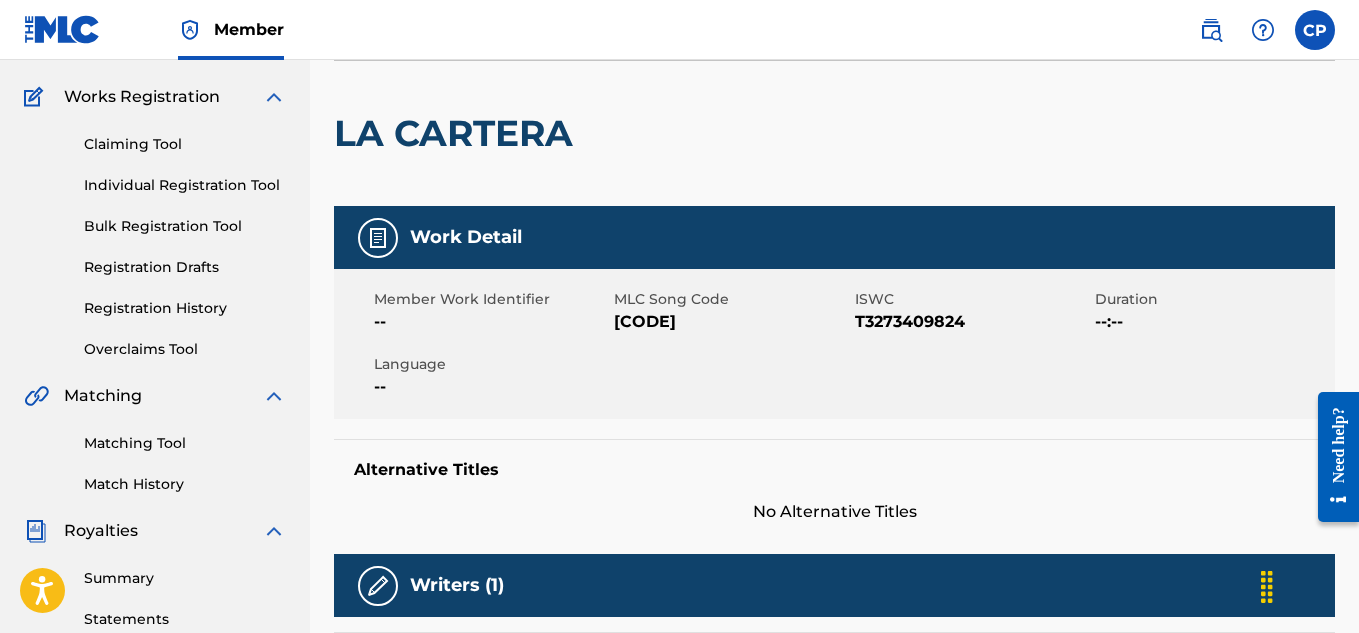 scroll, scrollTop: 100, scrollLeft: 0, axis: vertical 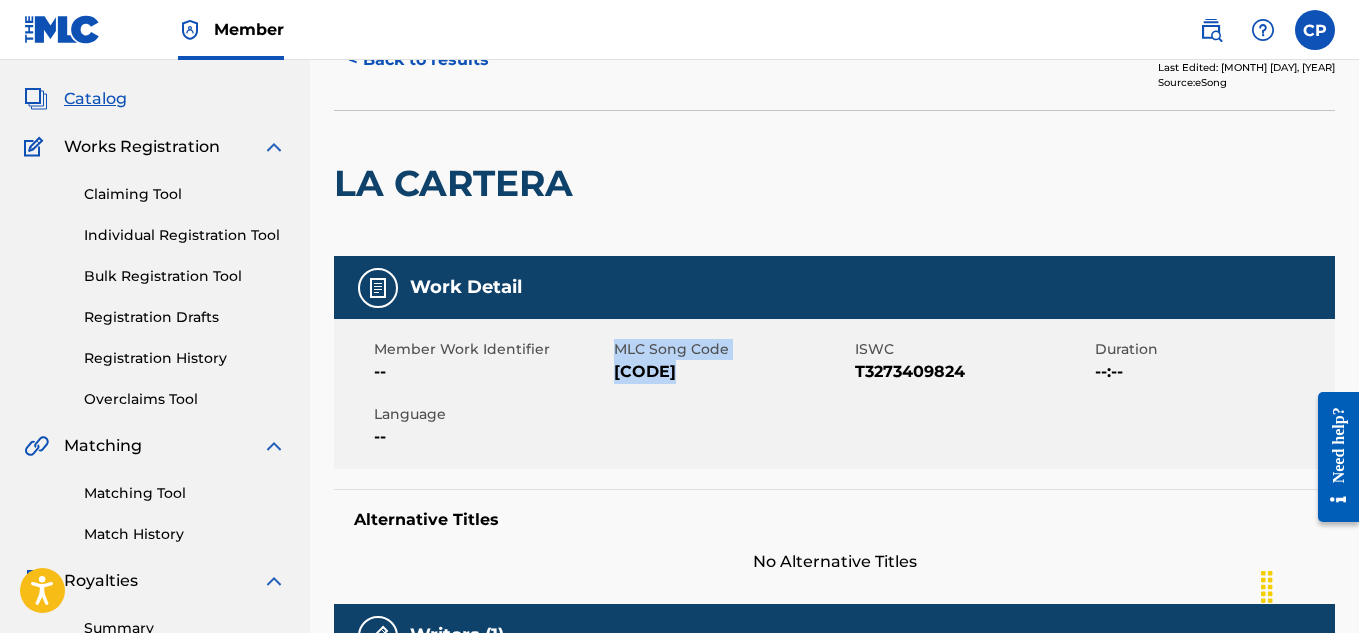 drag, startPoint x: 678, startPoint y: 371, endPoint x: 604, endPoint y: 378, distance: 74.330345 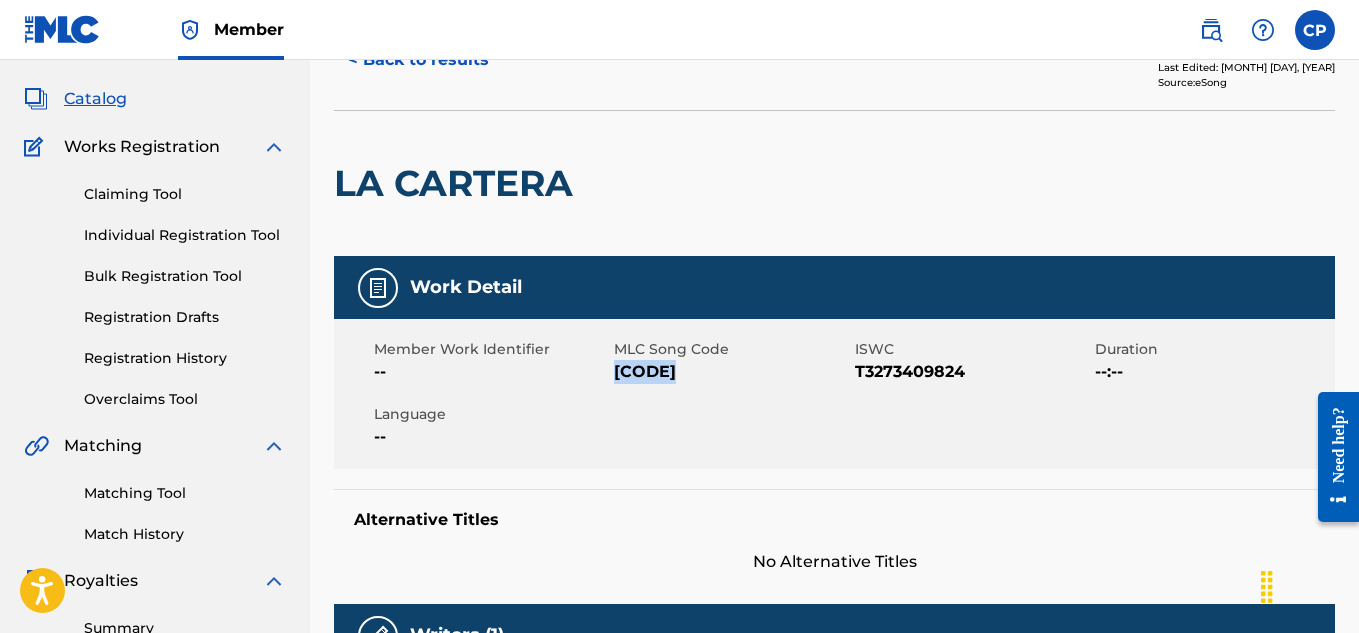 drag, startPoint x: 678, startPoint y: 370, endPoint x: 617, endPoint y: 374, distance: 61.13101 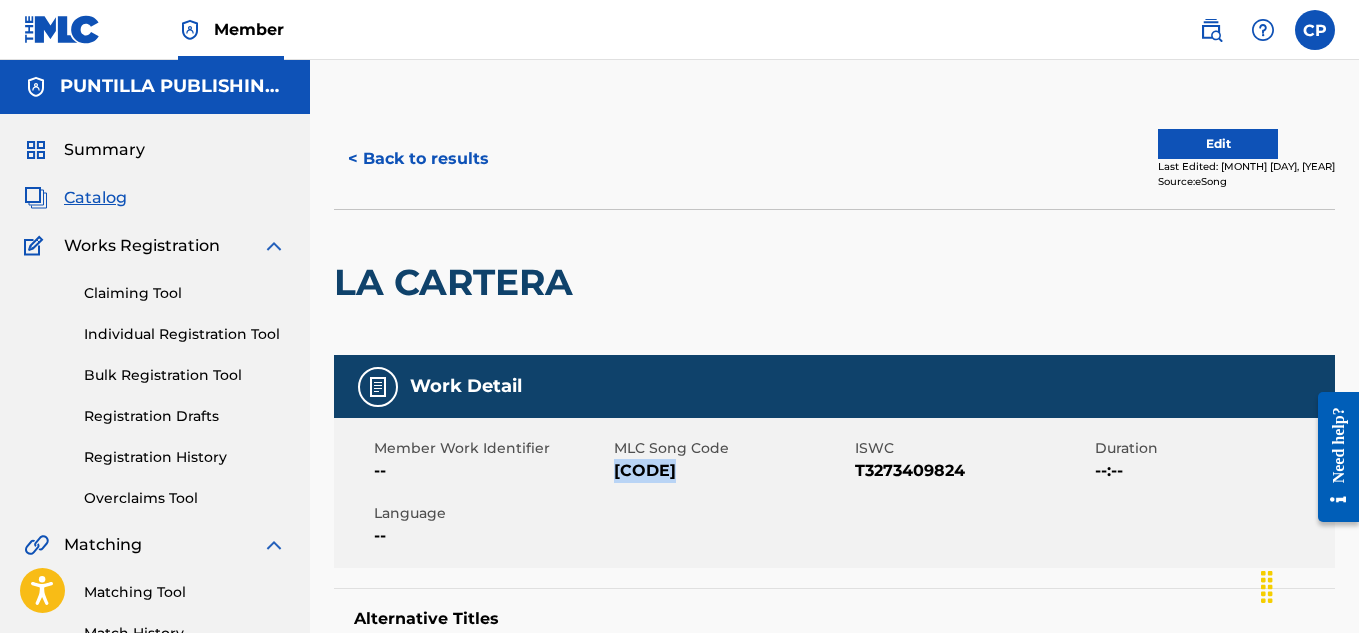 scroll, scrollTop: 0, scrollLeft: 0, axis: both 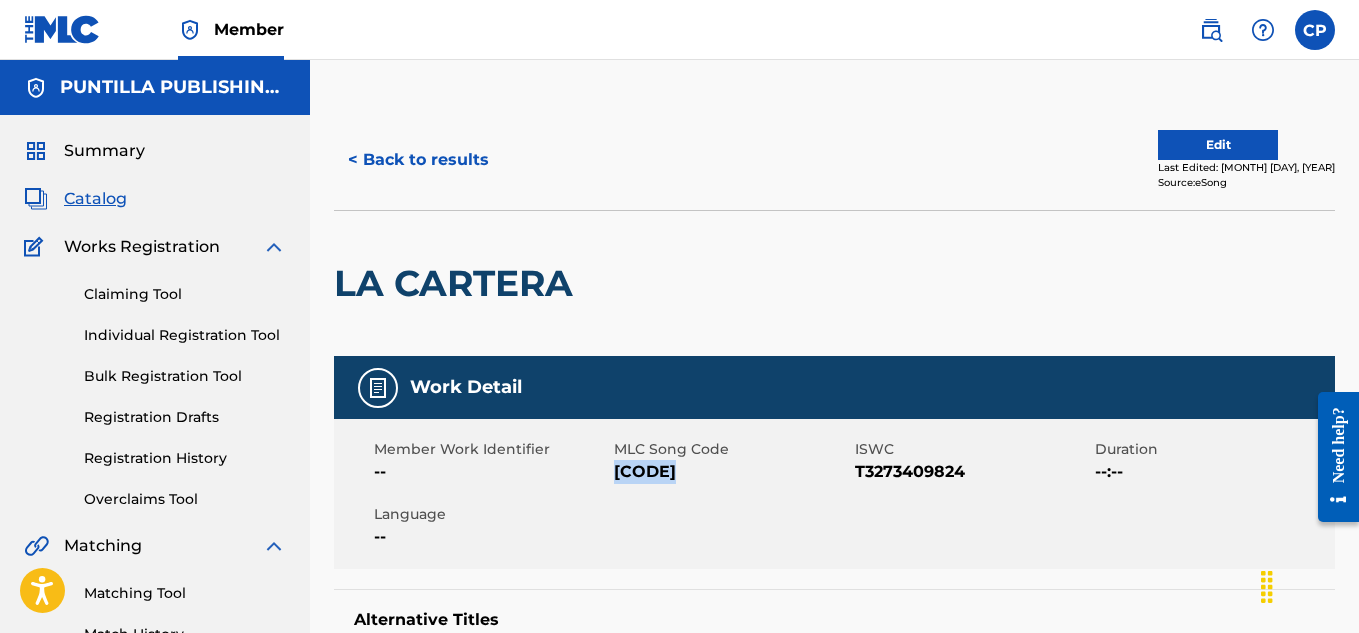 click on "< Back to results" at bounding box center [418, 160] 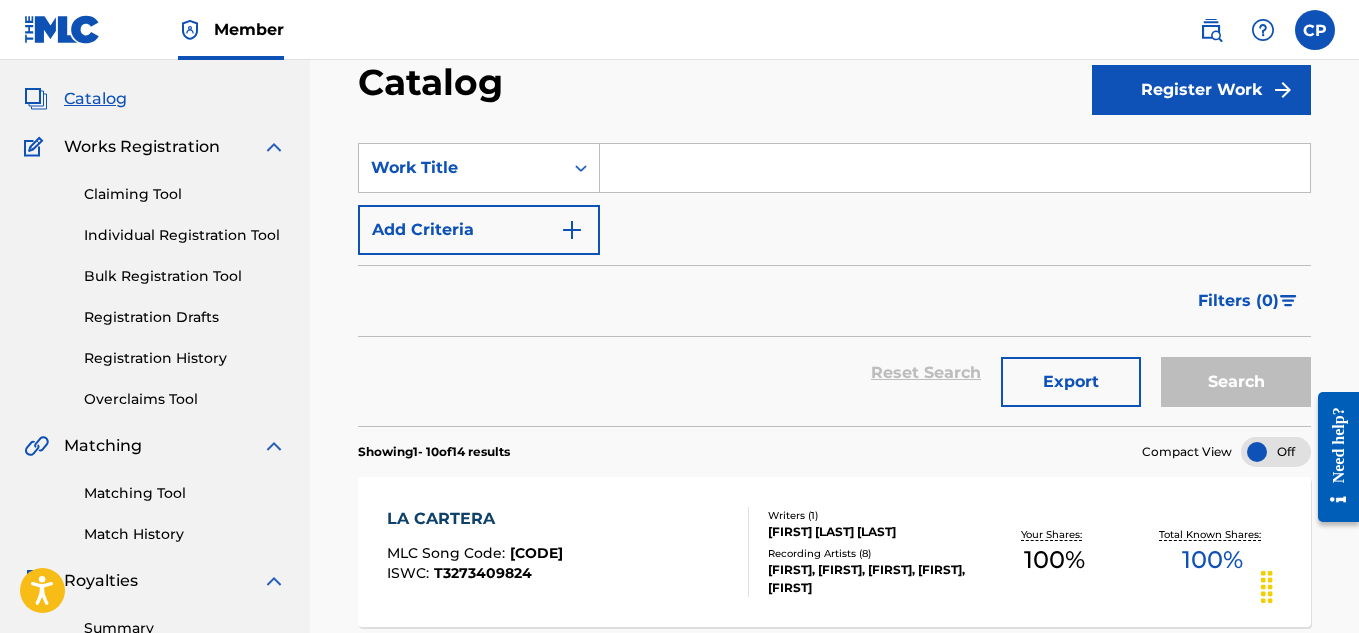 scroll, scrollTop: 0, scrollLeft: 0, axis: both 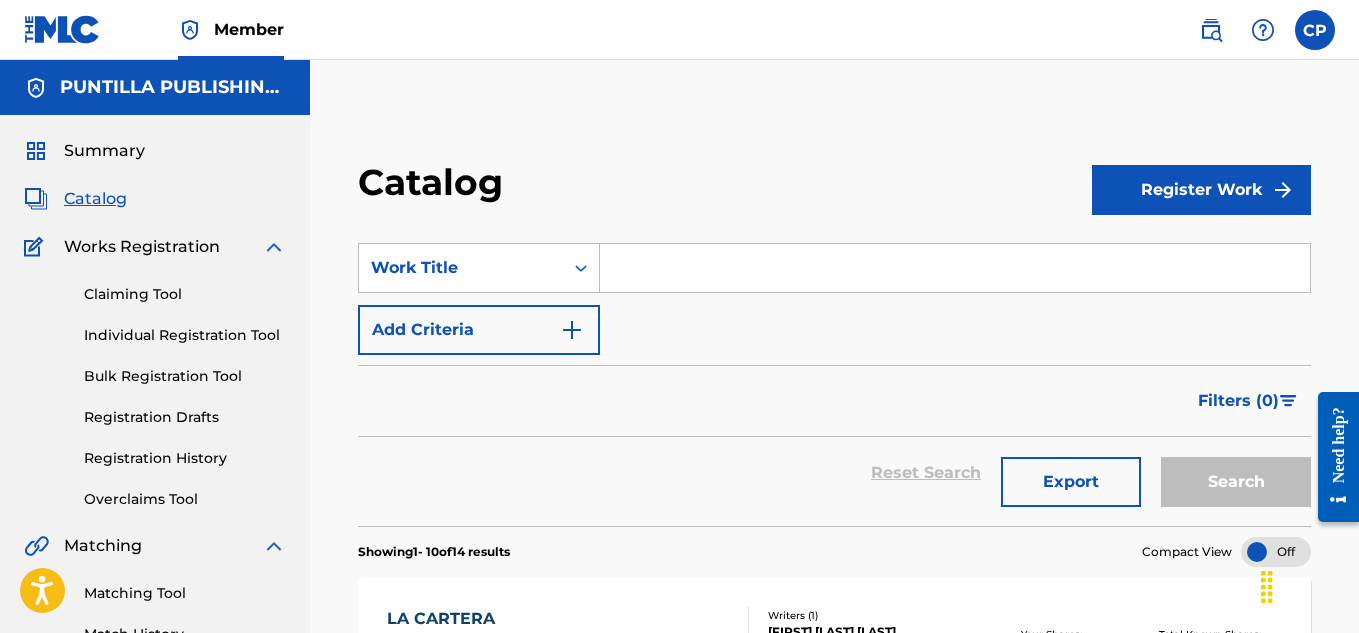 click at bounding box center [955, 268] 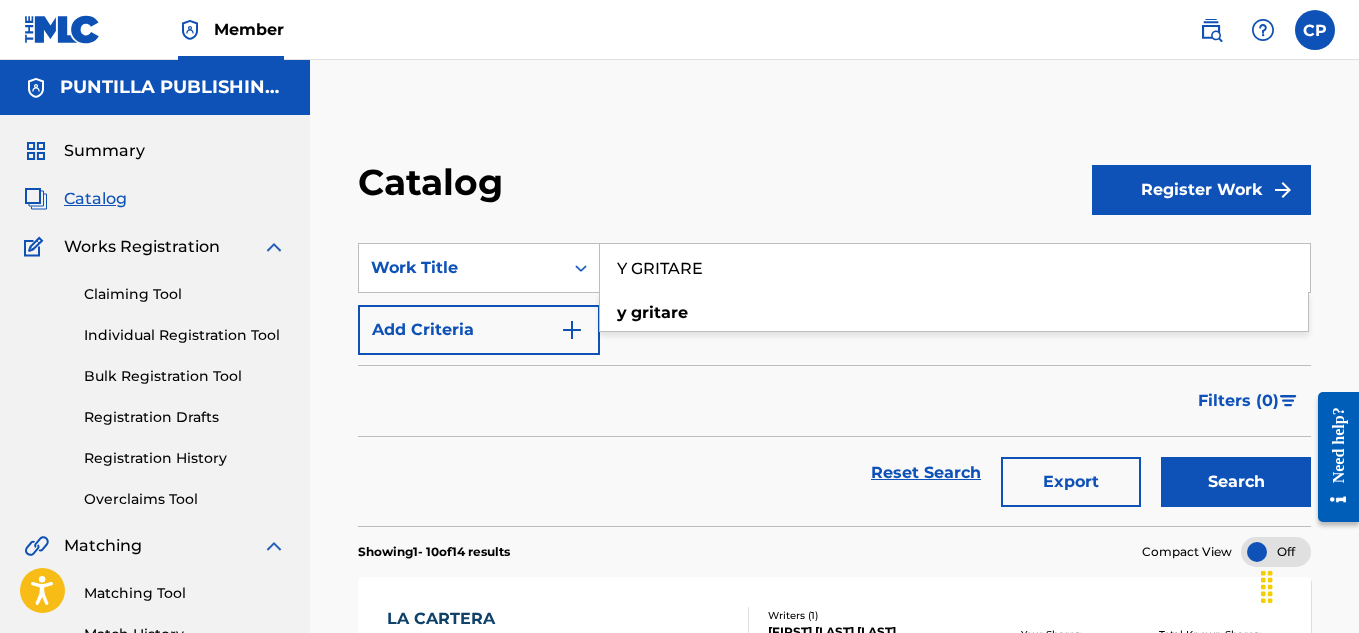 type on "Y GRITARE" 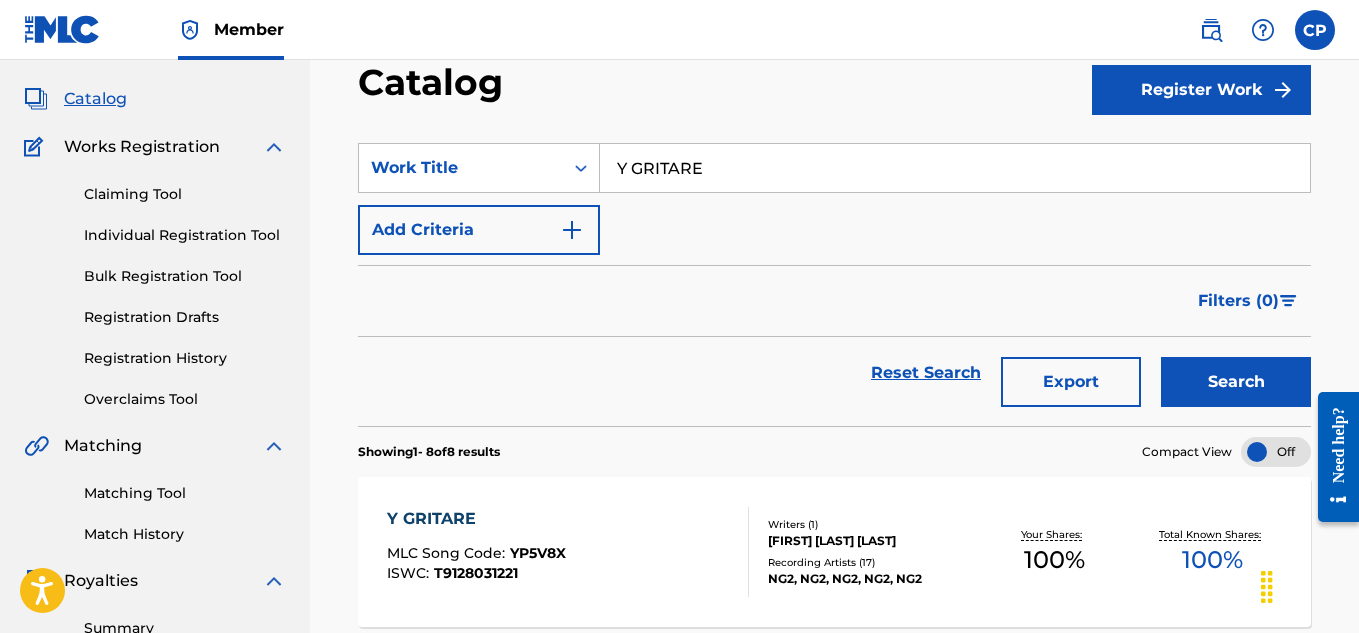 scroll, scrollTop: 200, scrollLeft: 0, axis: vertical 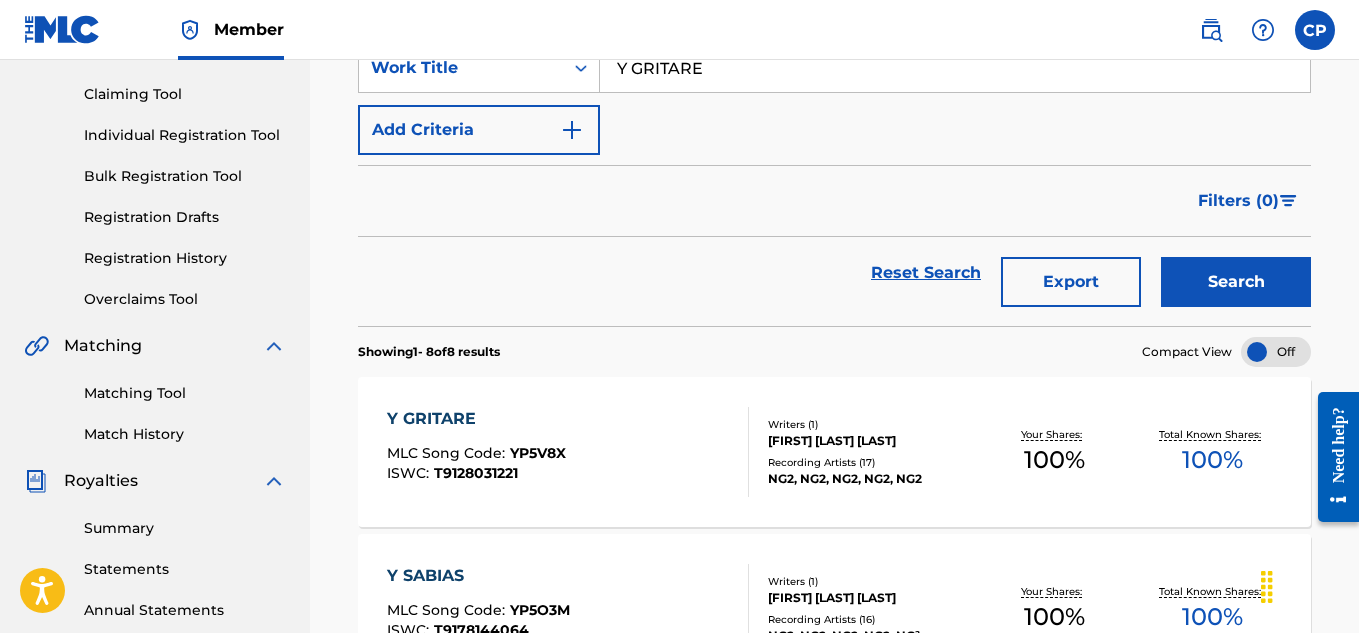 click on "Y GRITARE" at bounding box center [476, 419] 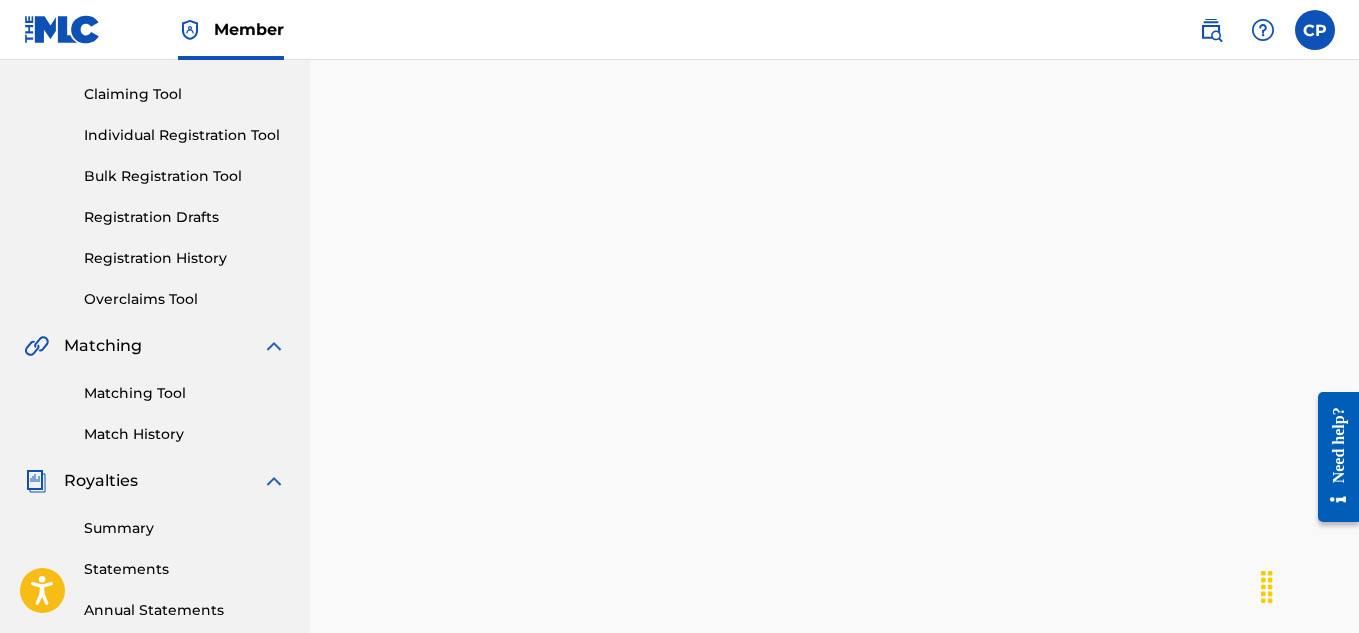 scroll, scrollTop: 0, scrollLeft: 0, axis: both 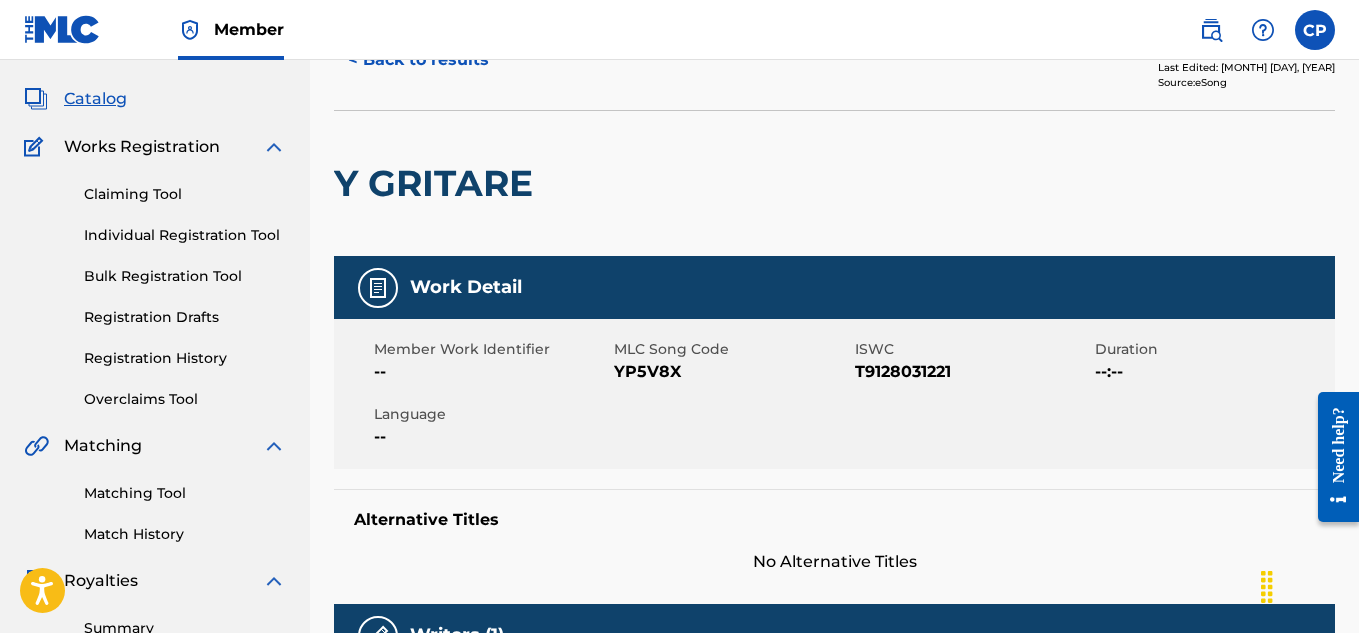 drag, startPoint x: 688, startPoint y: 467, endPoint x: 632, endPoint y: 442, distance: 61.326992 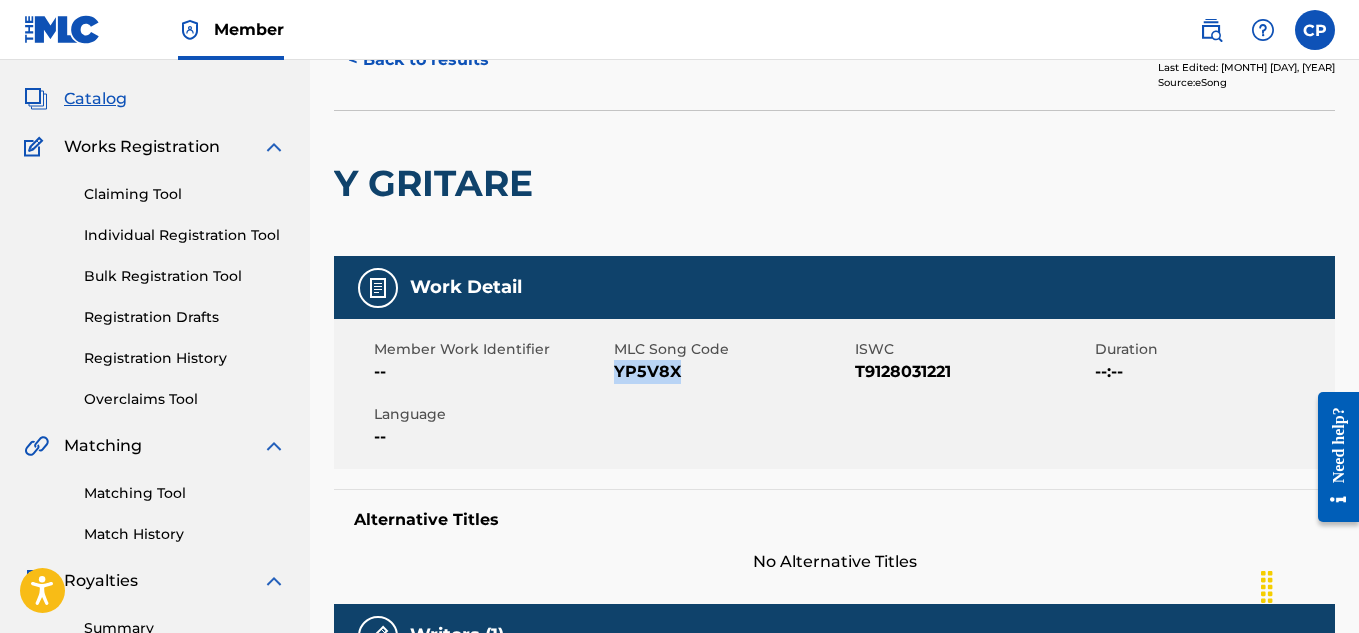 drag, startPoint x: 684, startPoint y: 367, endPoint x: 615, endPoint y: 375, distance: 69.46222 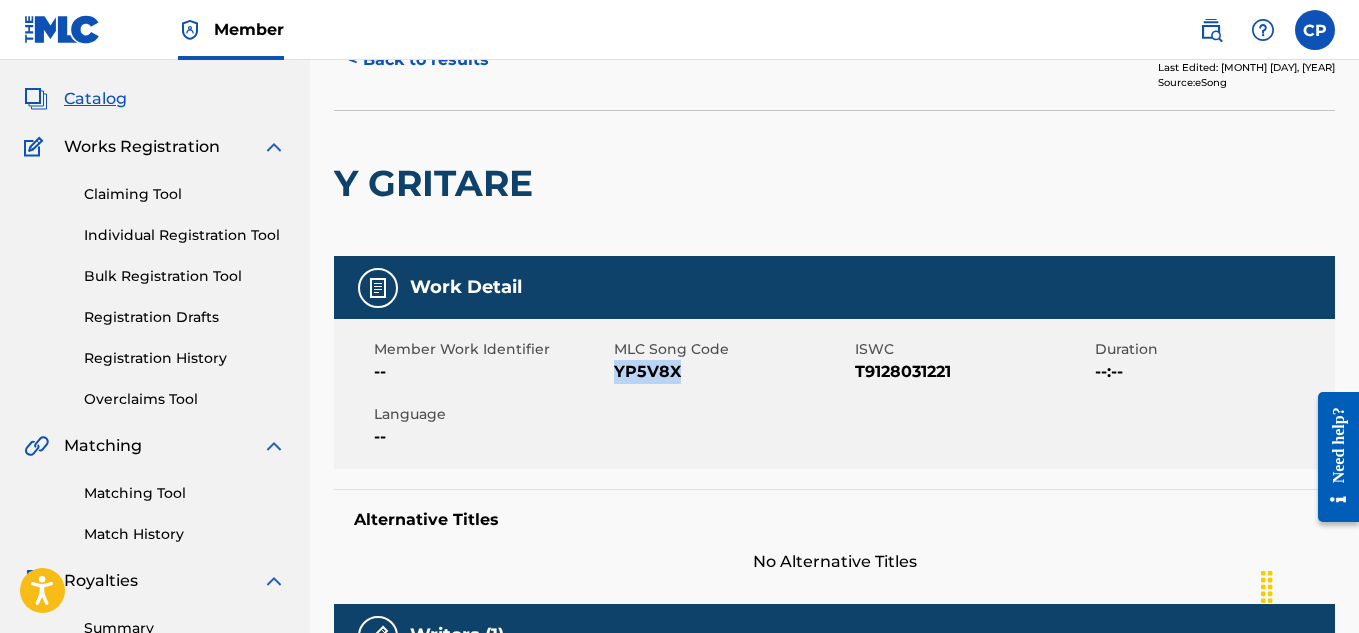 copy on "[ALPHANUM]" 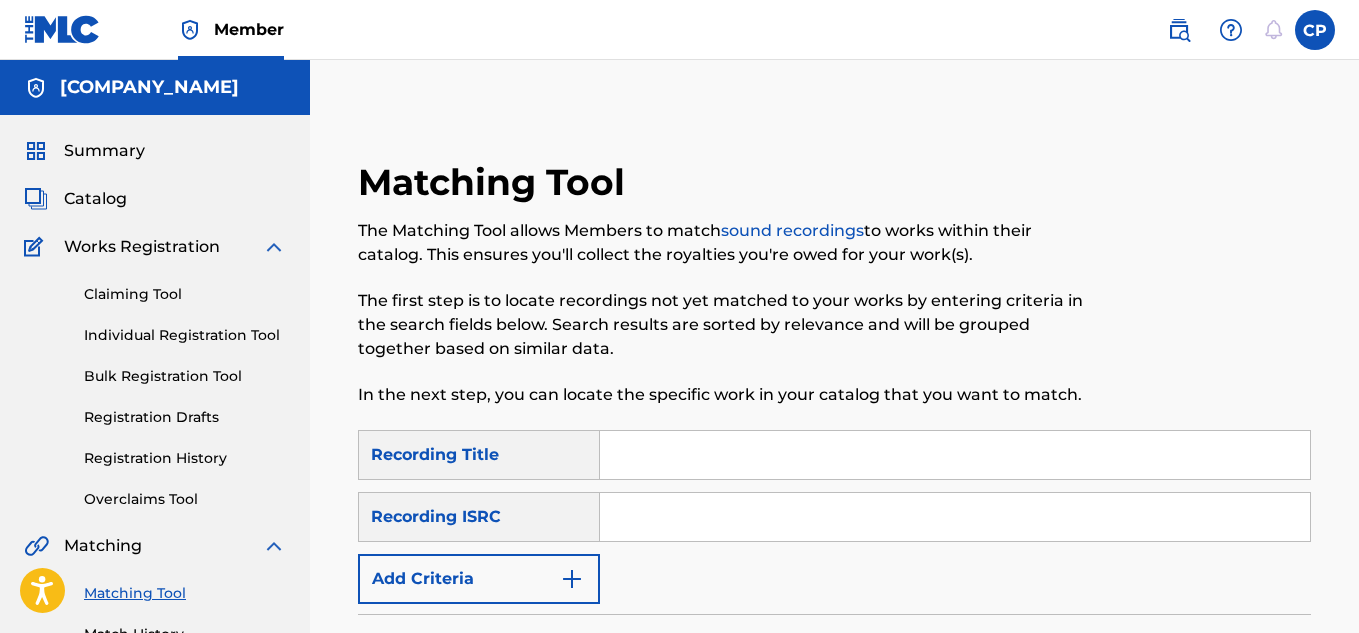 scroll, scrollTop: 0, scrollLeft: 0, axis: both 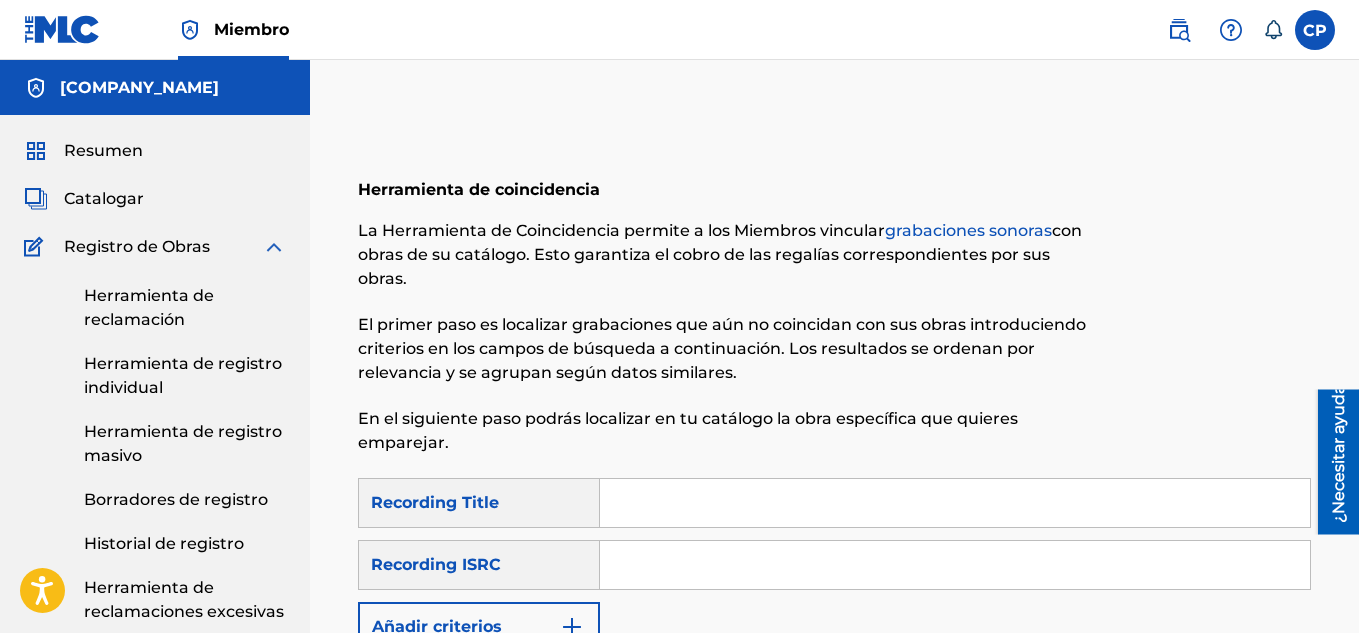 click at bounding box center [955, 503] 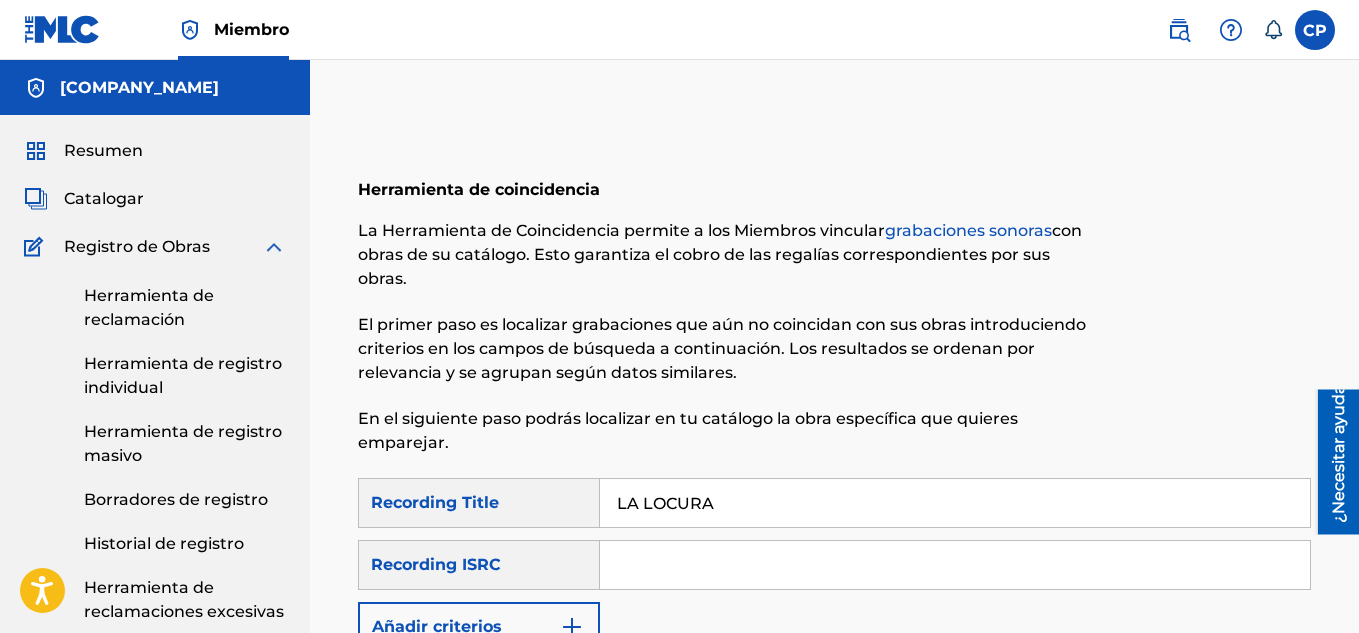 type on "LA LOCURA" 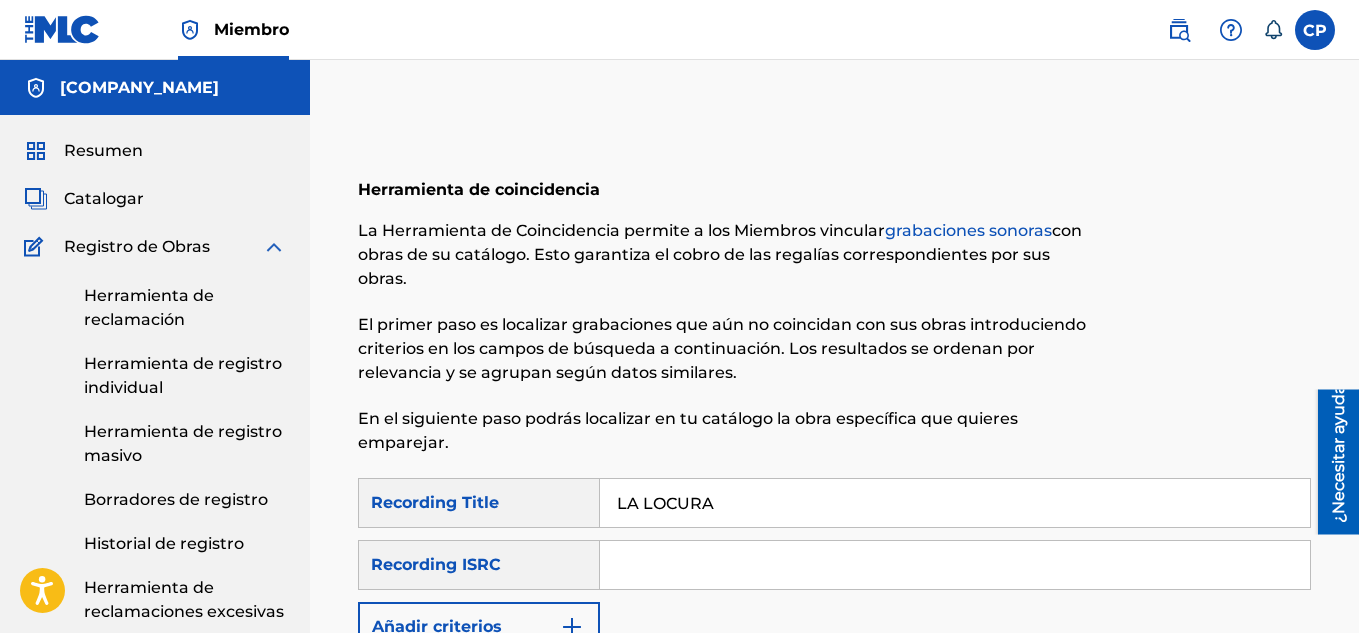 paste on "QZDQH2359676" 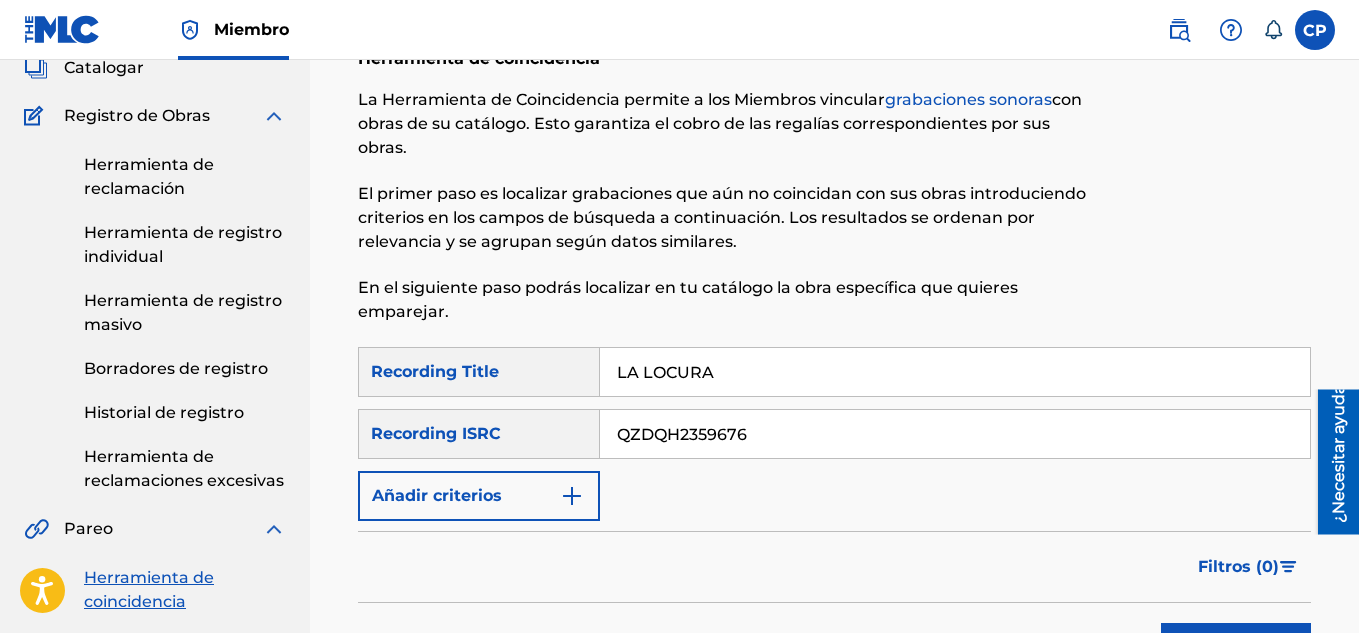 scroll, scrollTop: 300, scrollLeft: 0, axis: vertical 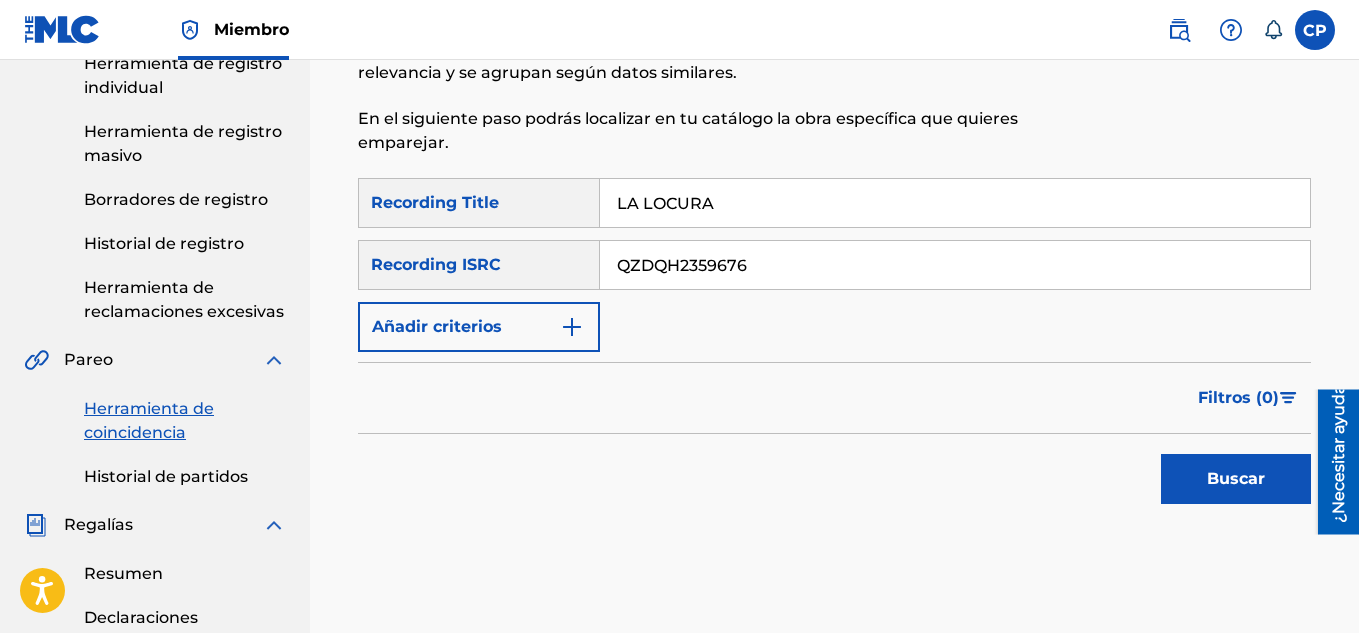 type on "QZDQH2359676" 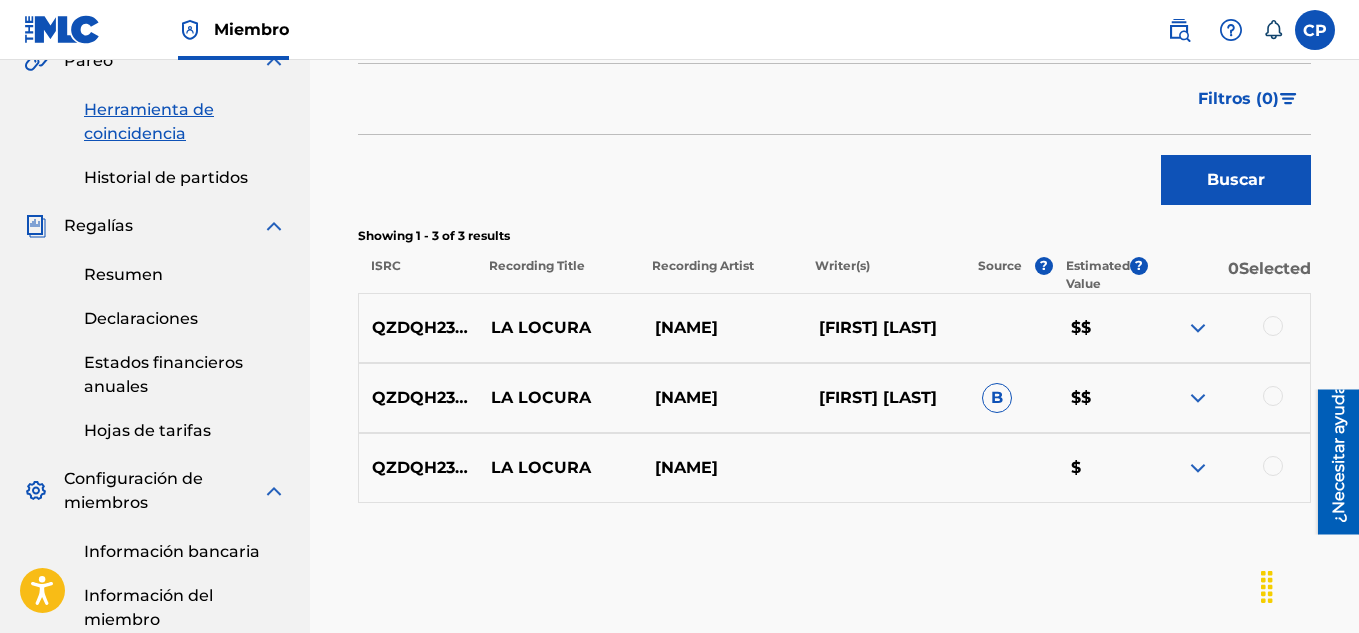 scroll, scrollTop: 600, scrollLeft: 0, axis: vertical 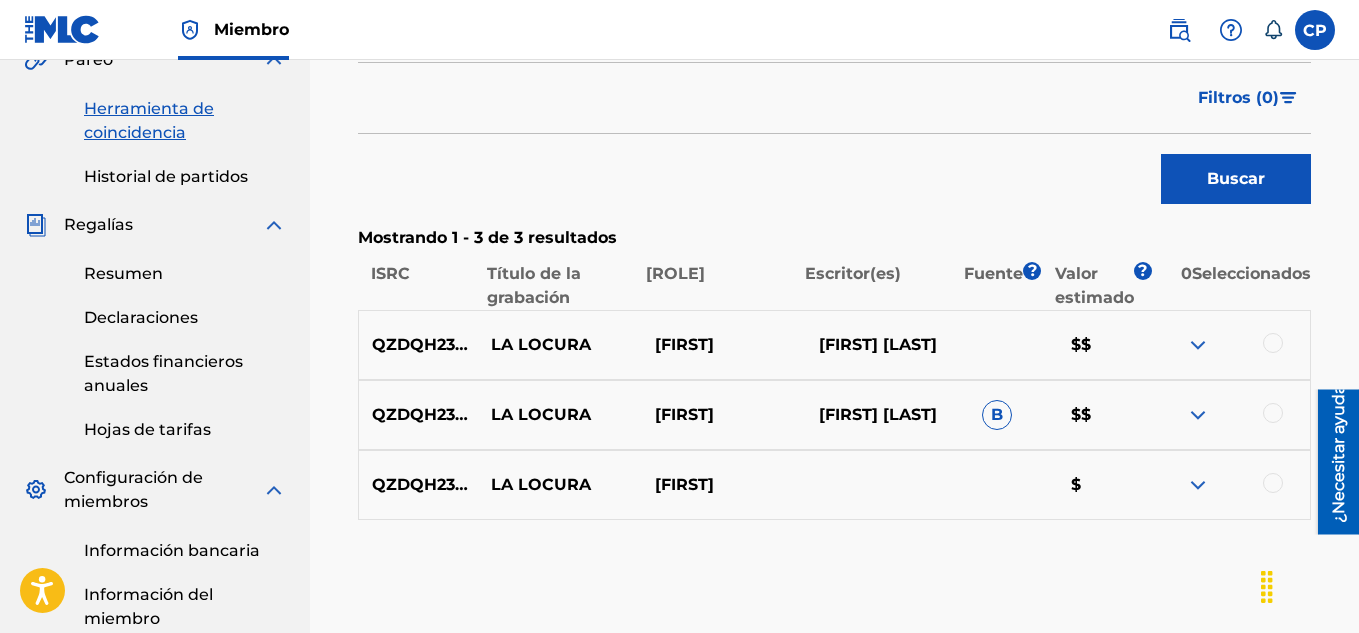 click at bounding box center [1273, 343] 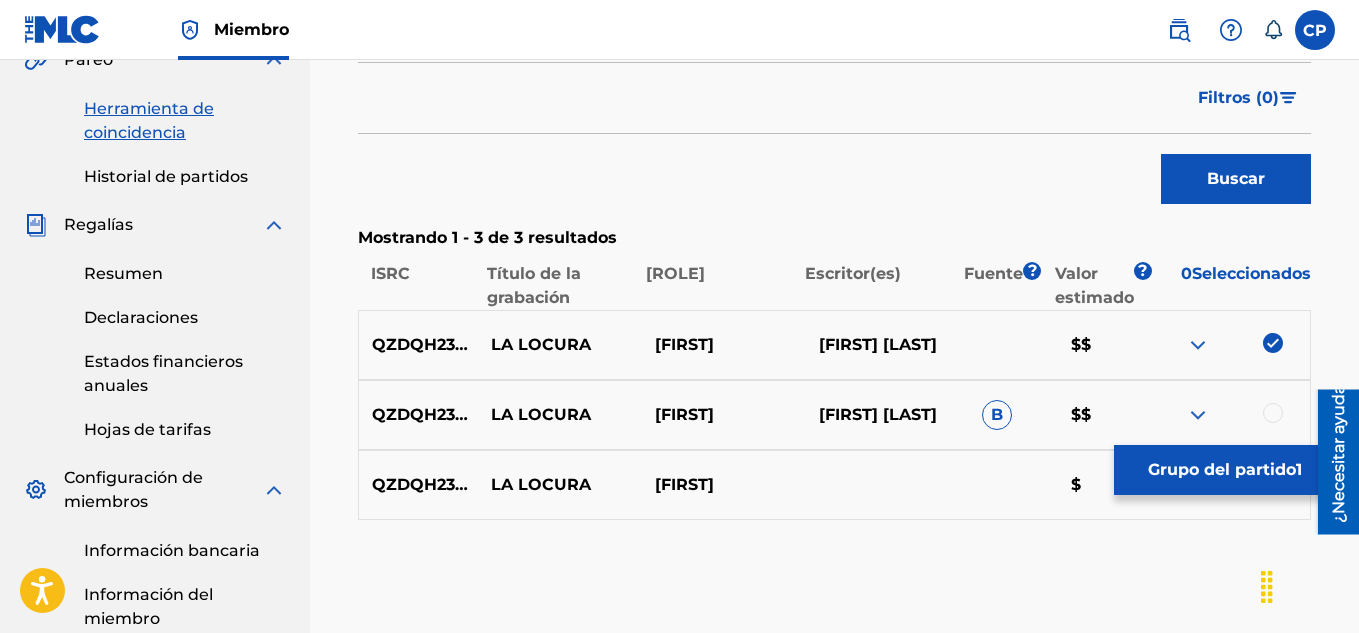 click at bounding box center [1273, 413] 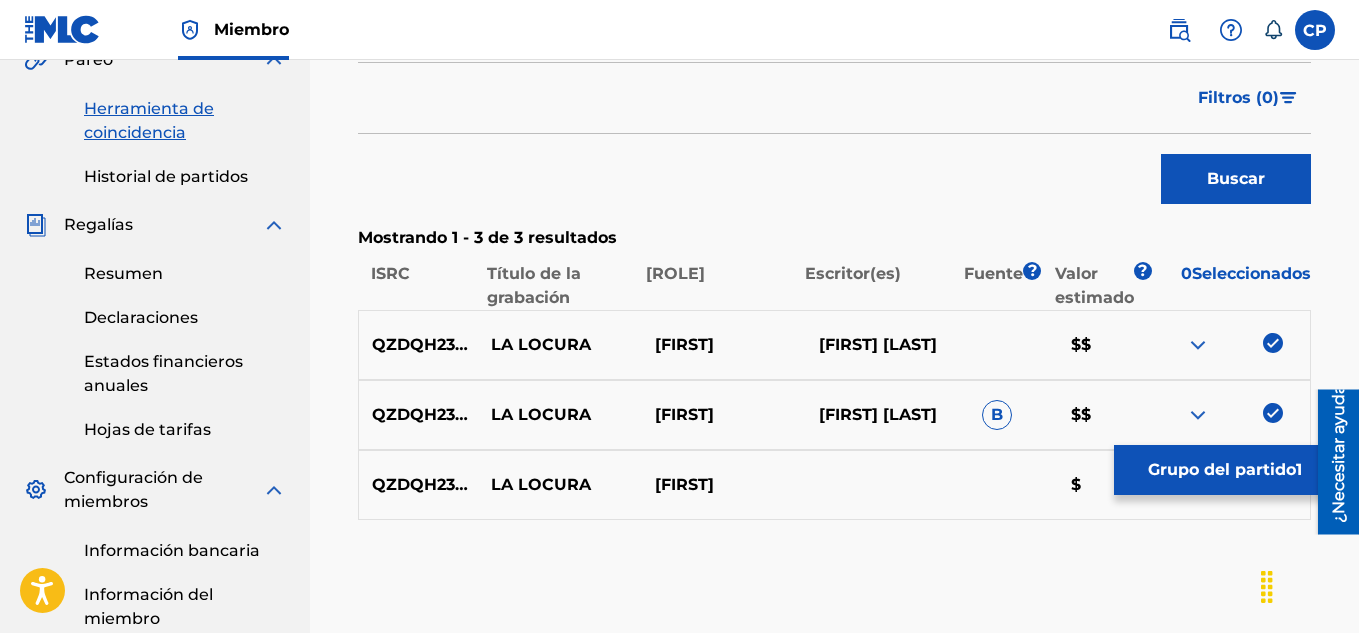 click on "[ID] [TERM] [FIRST] [CURRENCY]" at bounding box center [834, 485] 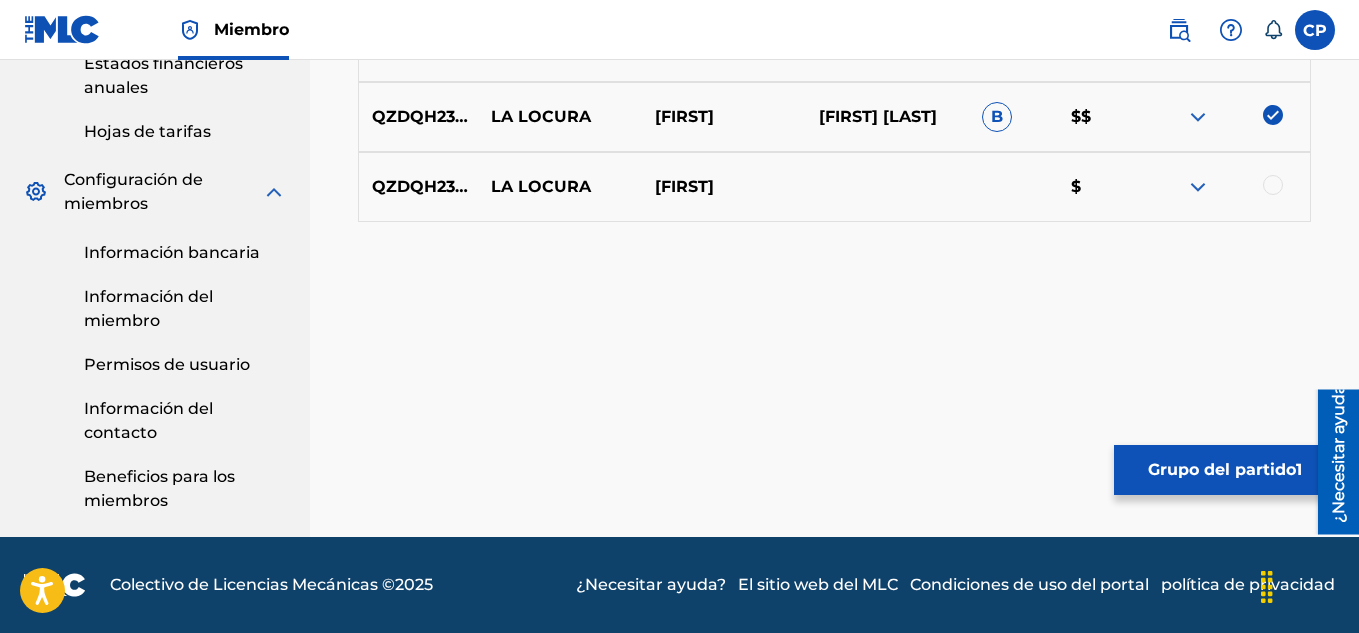 click at bounding box center (1273, 185) 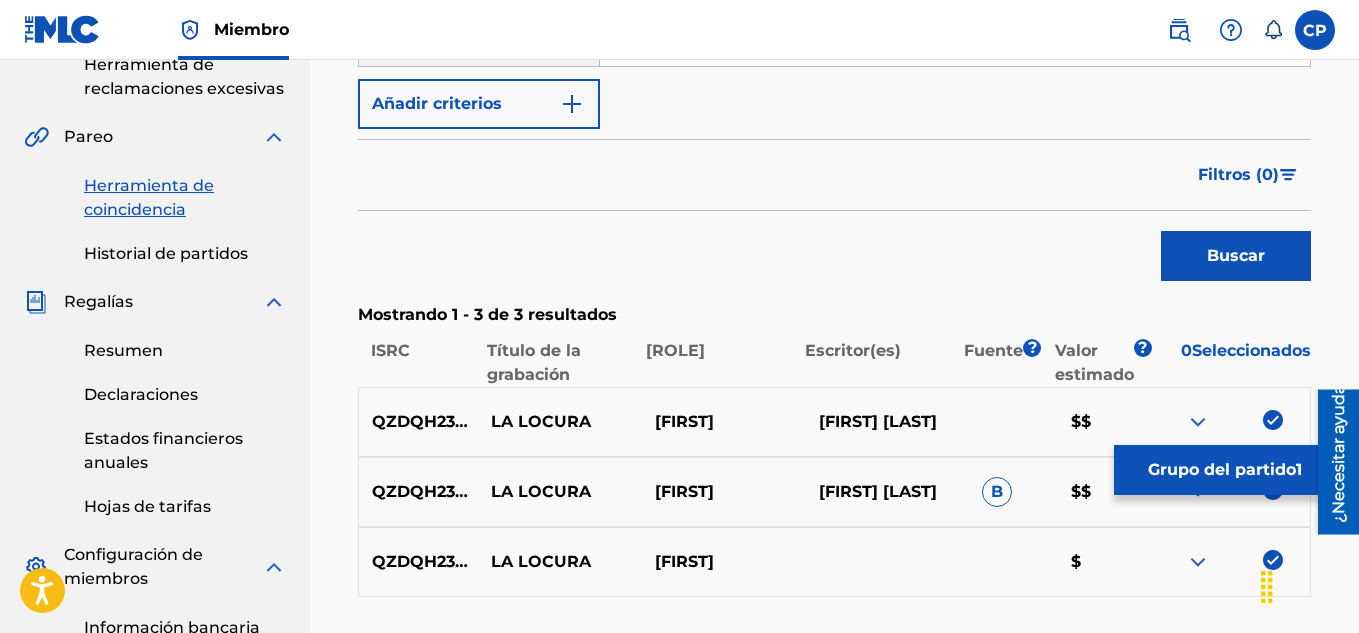 scroll, scrollTop: 498, scrollLeft: 0, axis: vertical 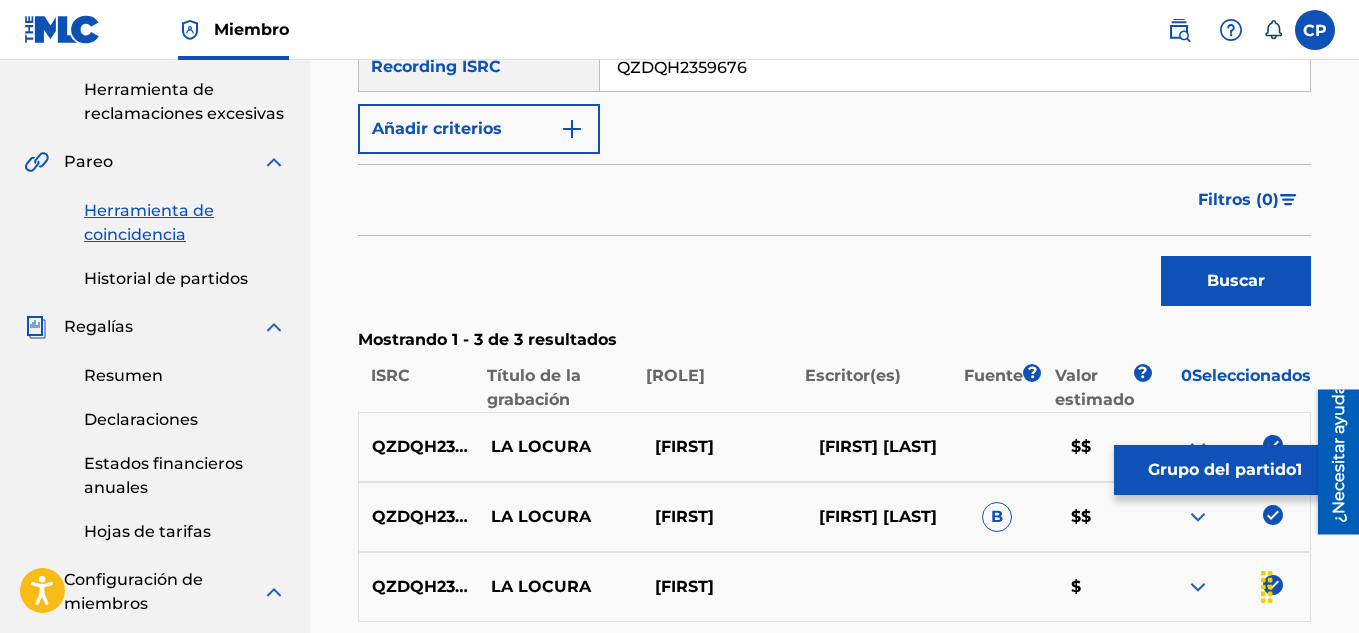 click at bounding box center [572, 129] 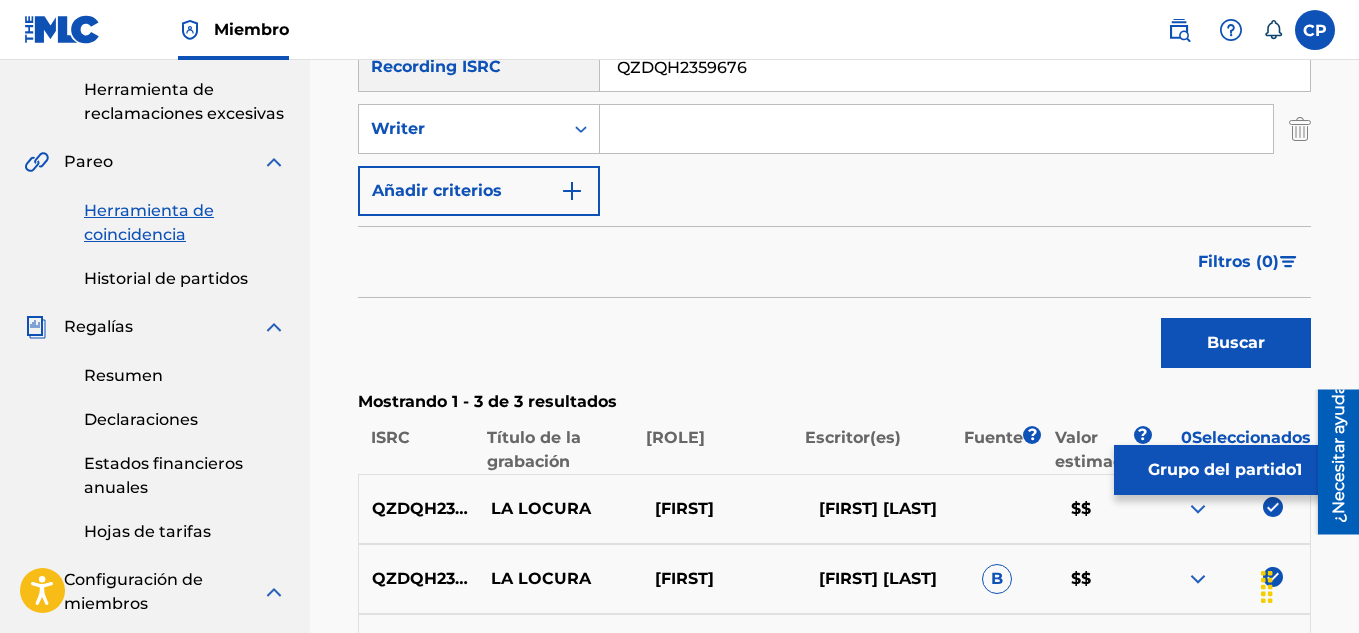 click at bounding box center (936, 129) 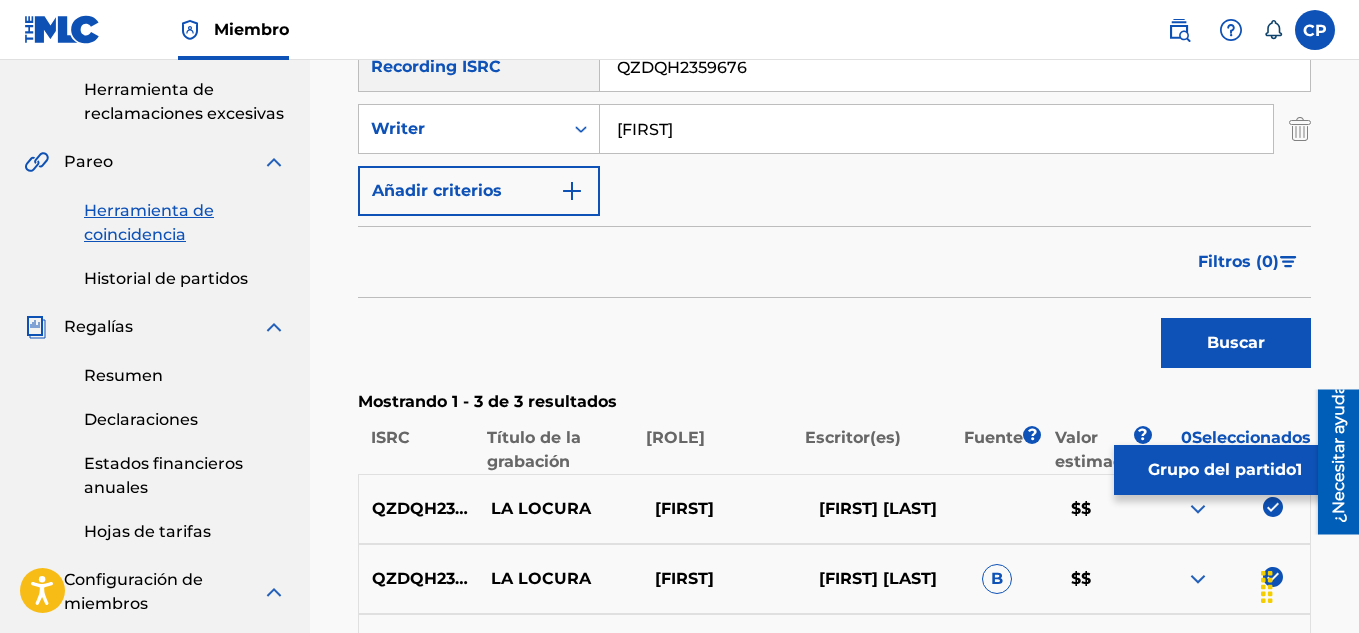 type on "[LAST]" 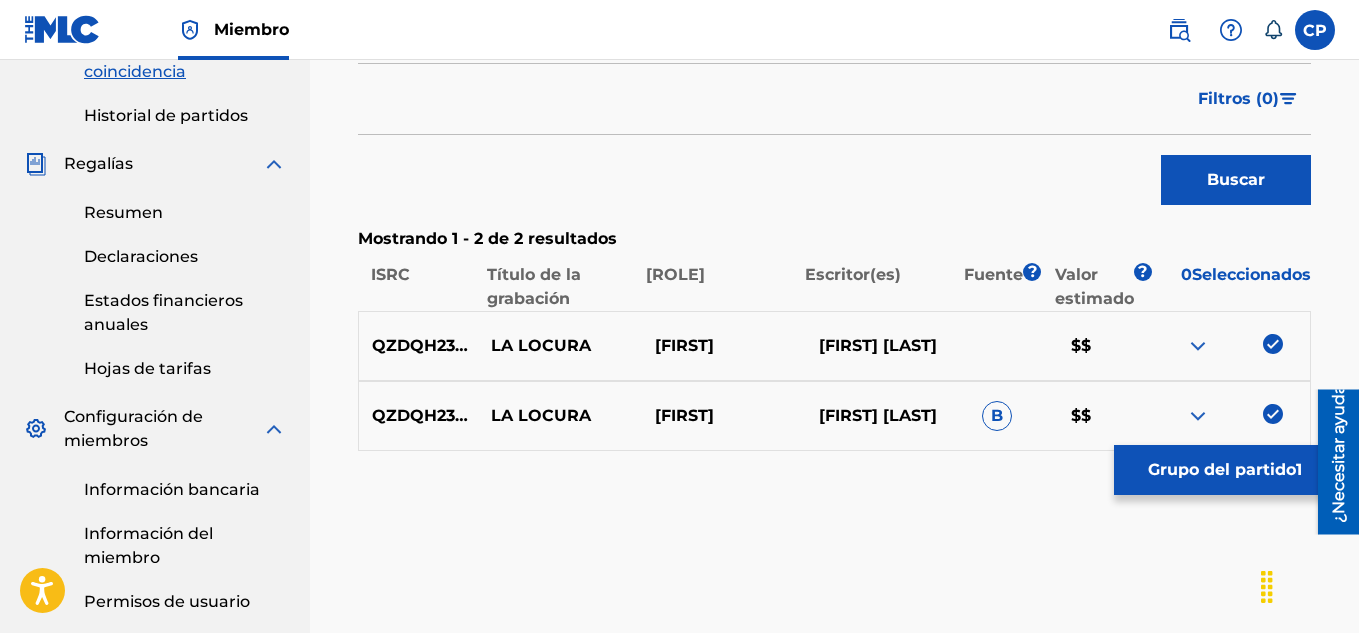 scroll, scrollTop: 398, scrollLeft: 0, axis: vertical 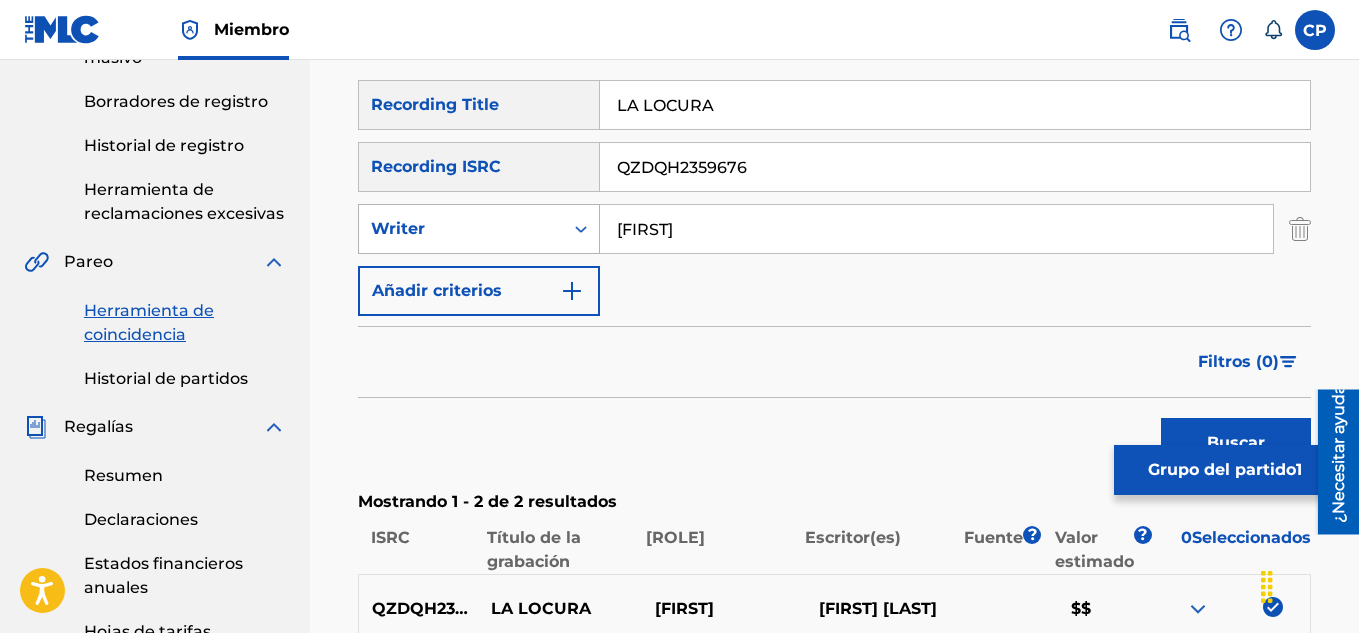 drag, startPoint x: 740, startPoint y: 235, endPoint x: 599, endPoint y: 244, distance: 141.28694 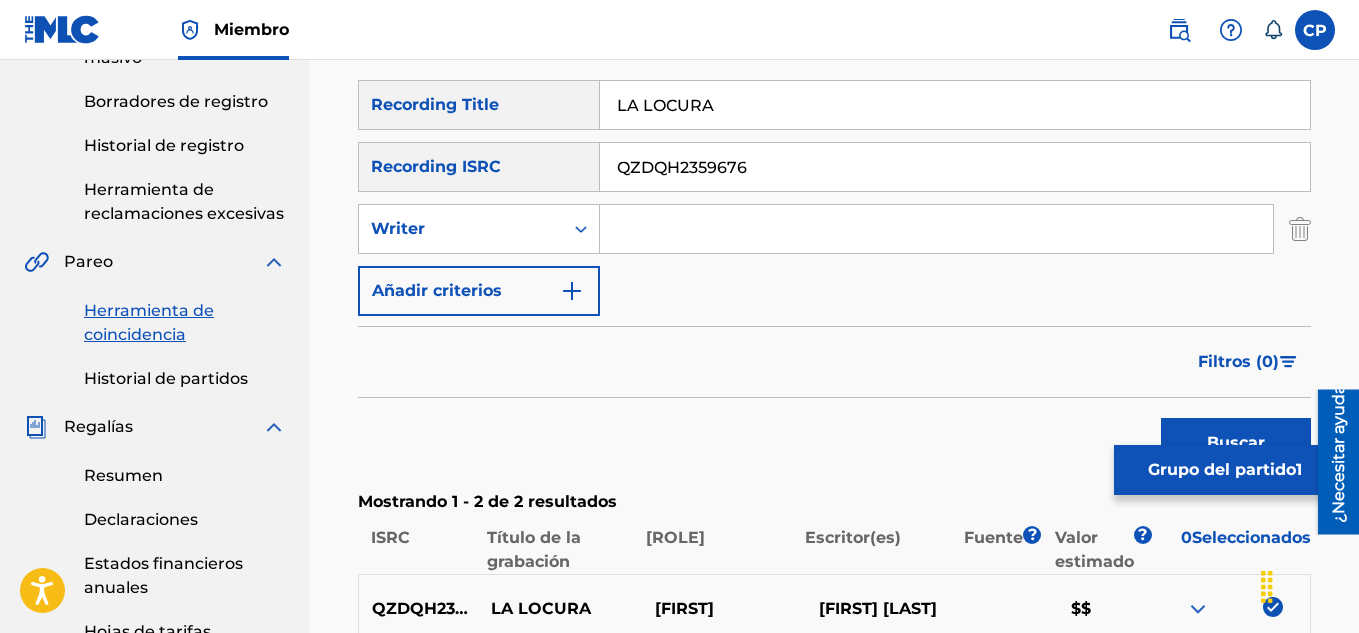 type 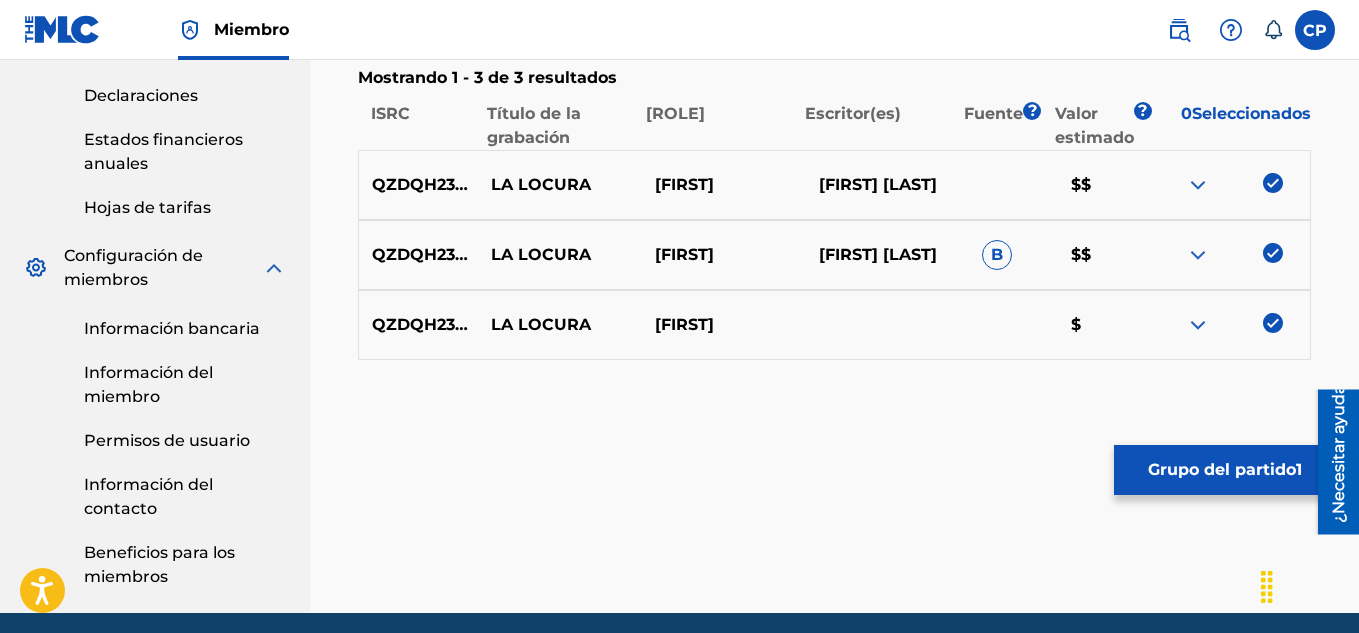 scroll, scrollTop: 898, scrollLeft: 0, axis: vertical 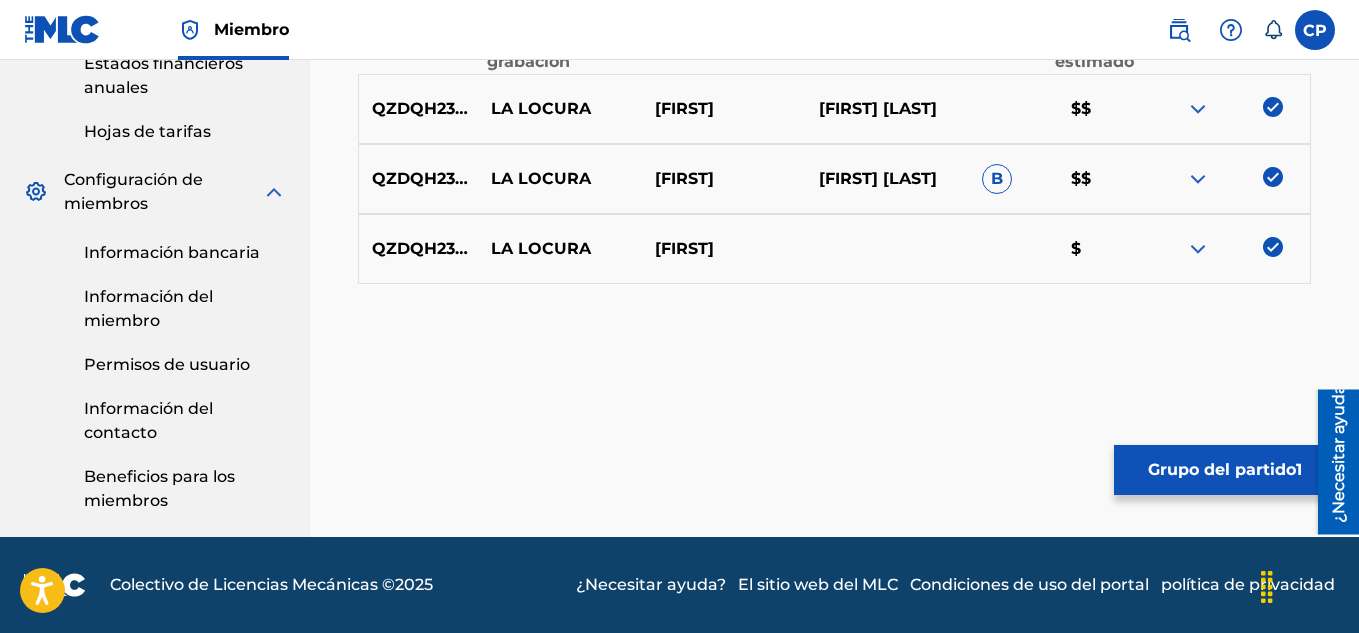 click on "Grupo del partido" at bounding box center (1222, 469) 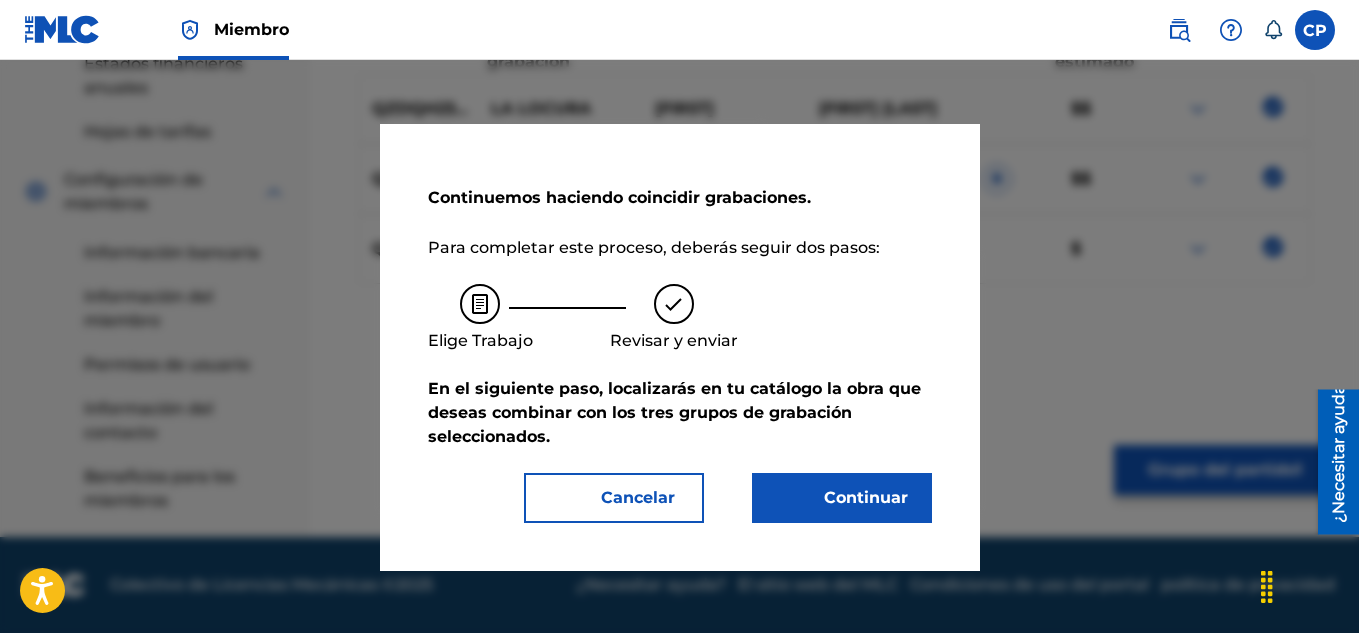 click on "Continuar" at bounding box center [842, 498] 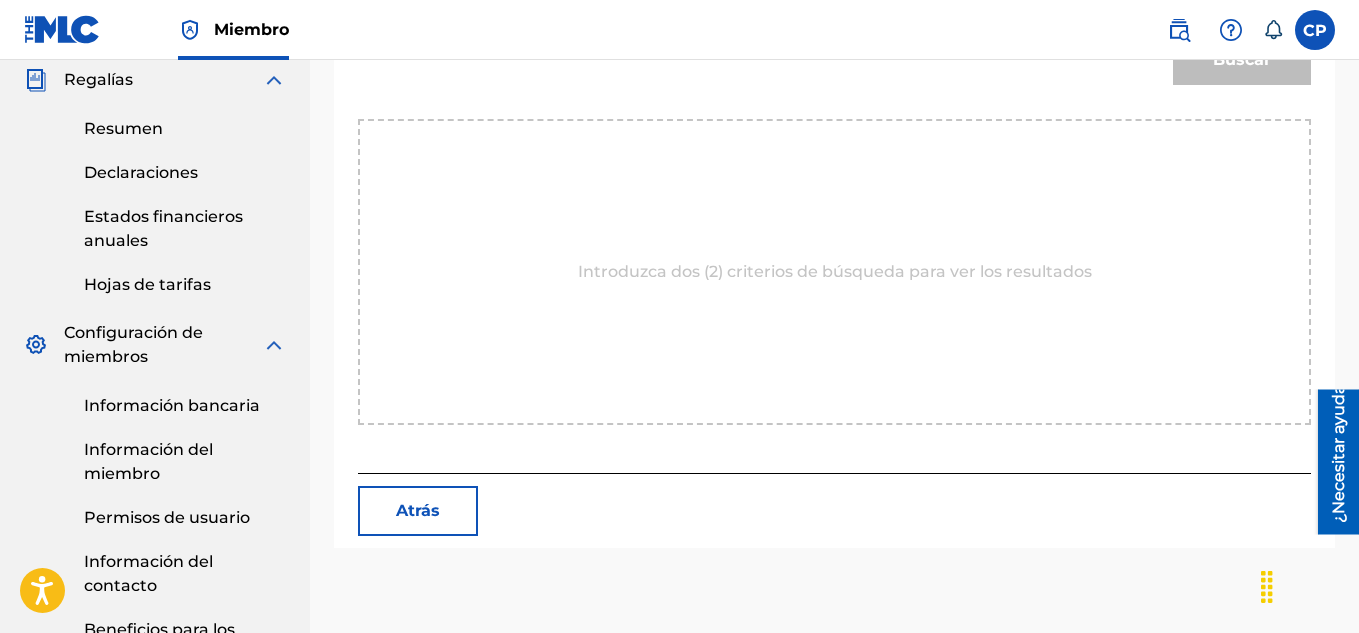 scroll, scrollTop: 498, scrollLeft: 0, axis: vertical 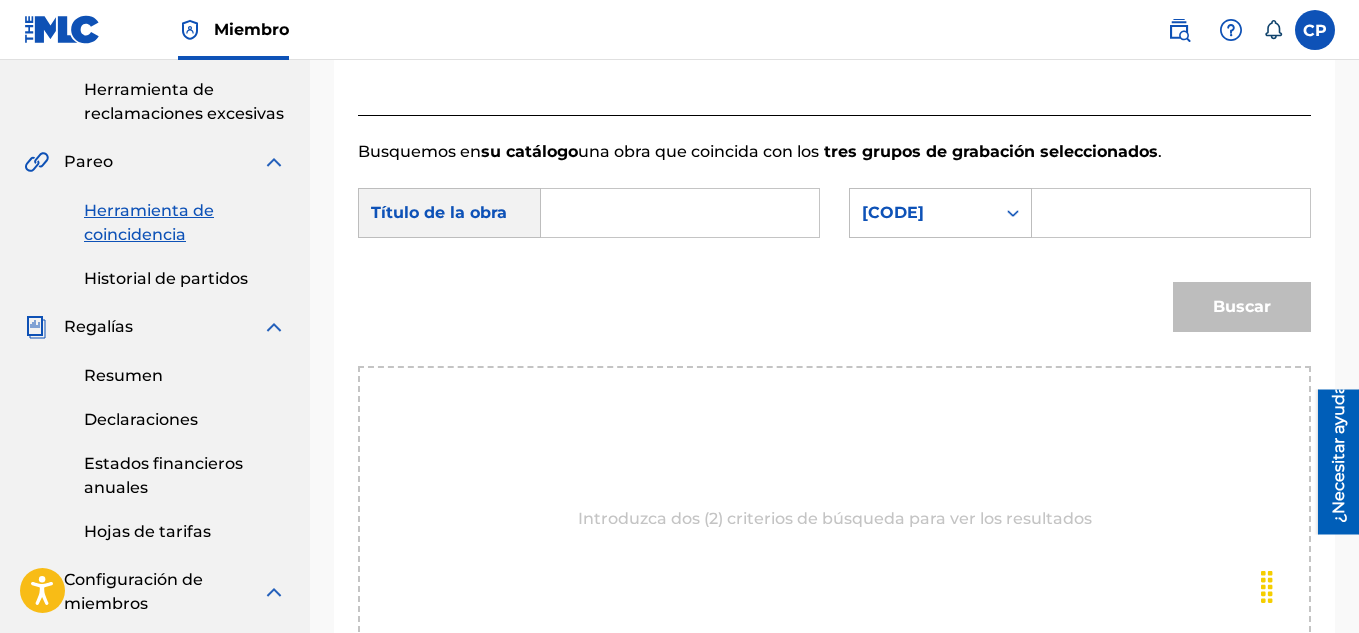 click at bounding box center (1171, 213) 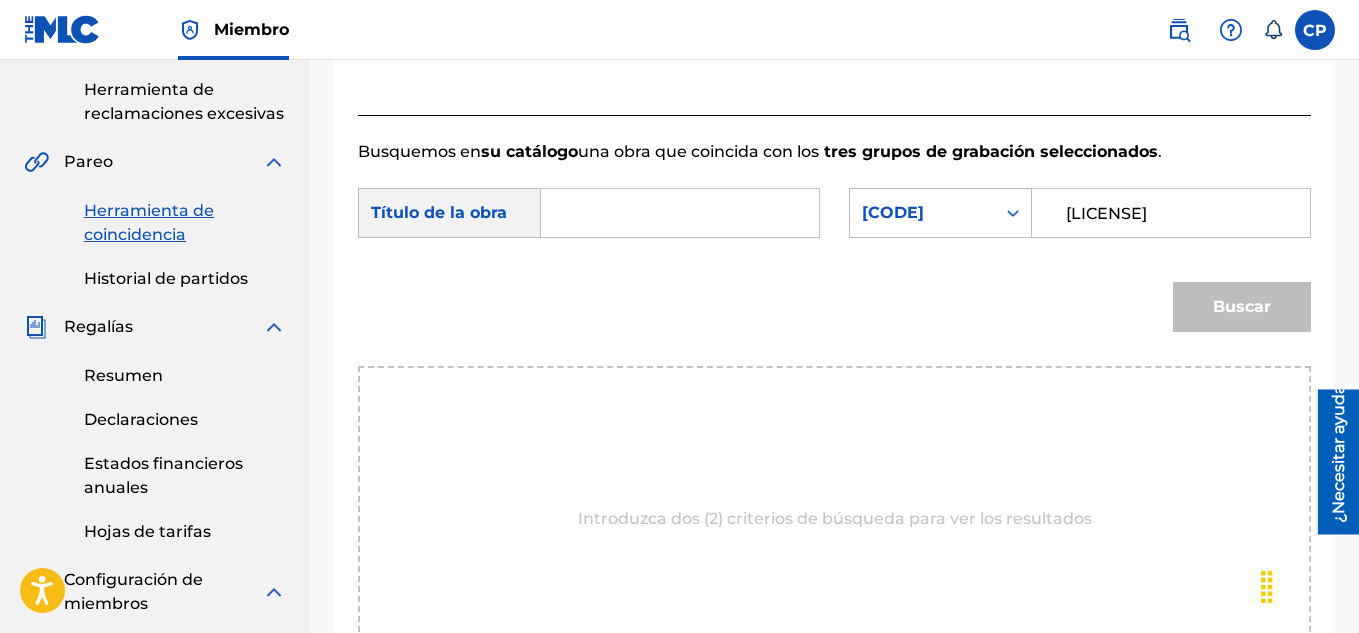 type on "LS8F72" 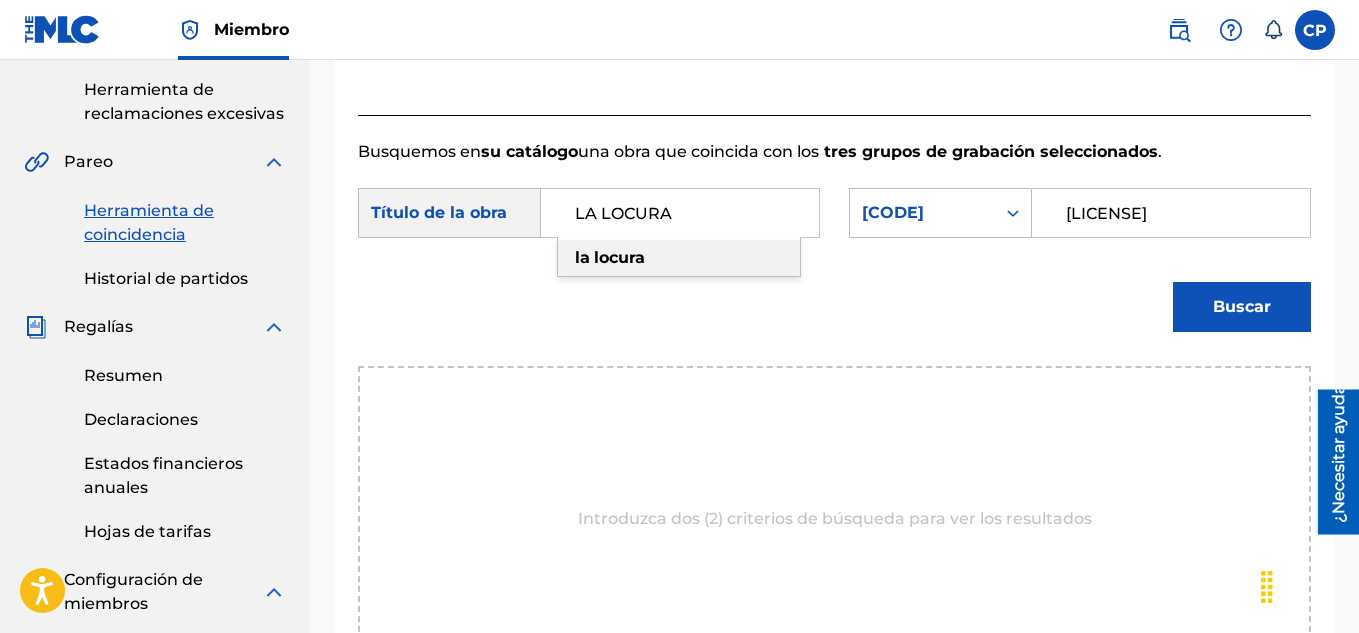 type on "LA LOCURA" 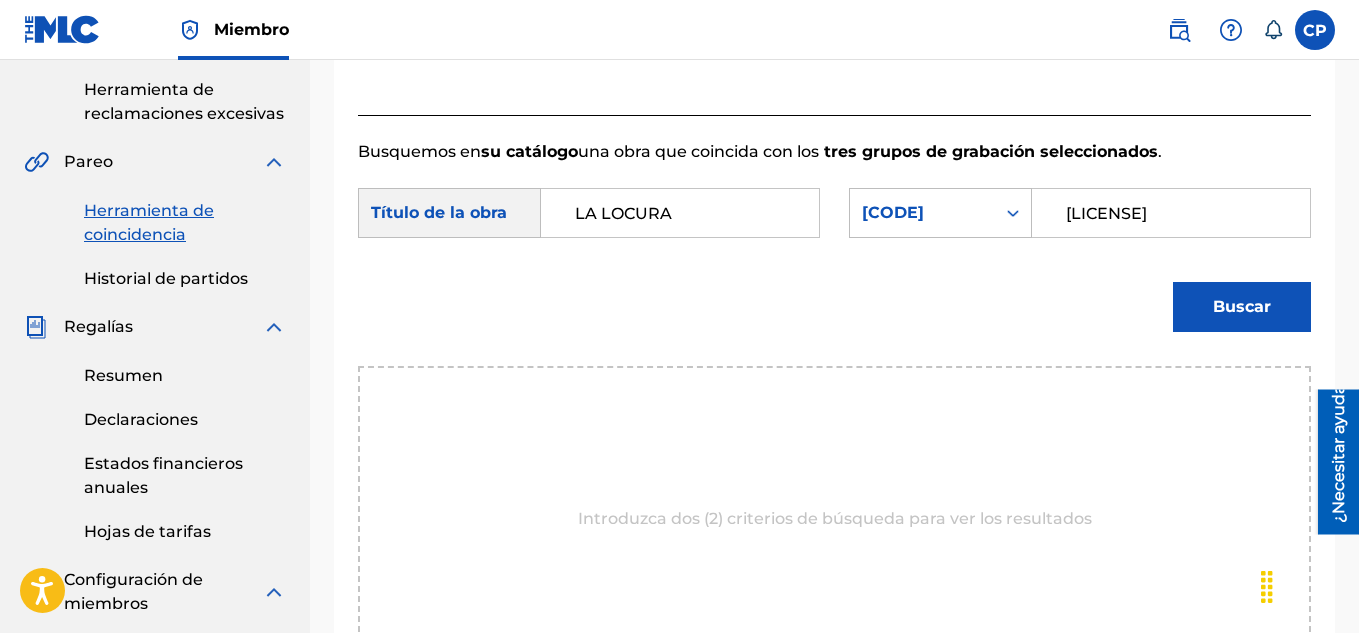 click on "Buscar" at bounding box center (834, 314) 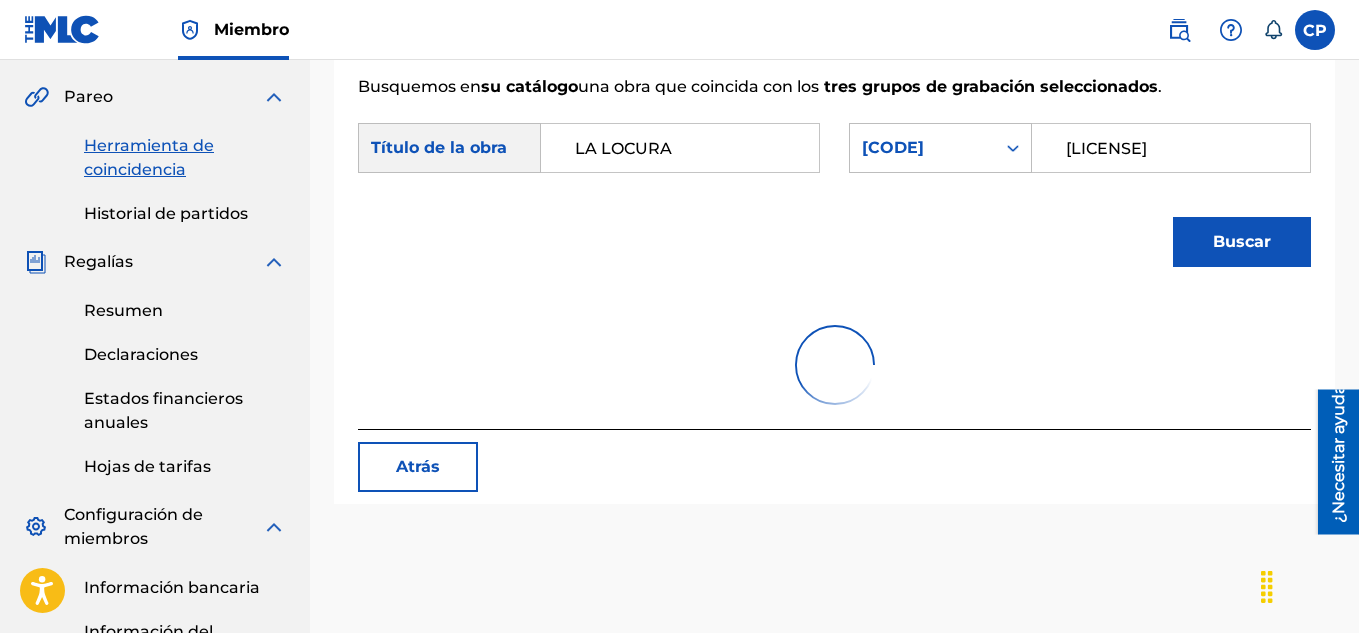 scroll, scrollTop: 598, scrollLeft: 0, axis: vertical 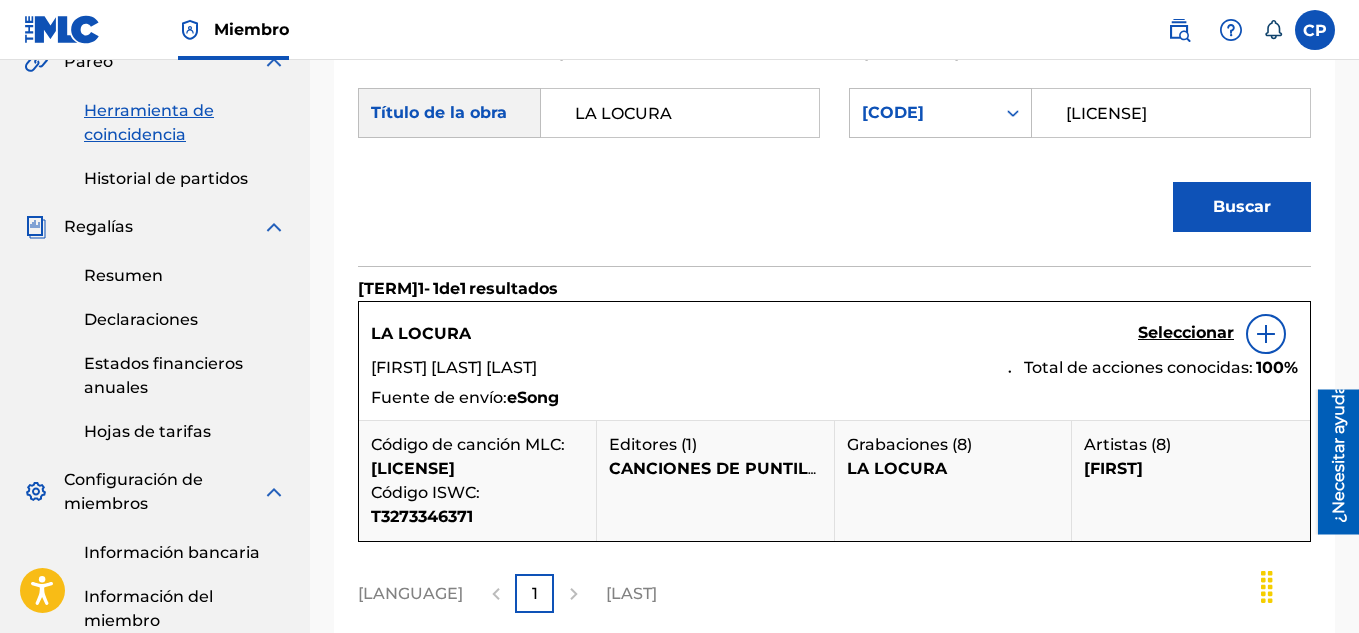 click on "Seleccionar" at bounding box center (1186, 332) 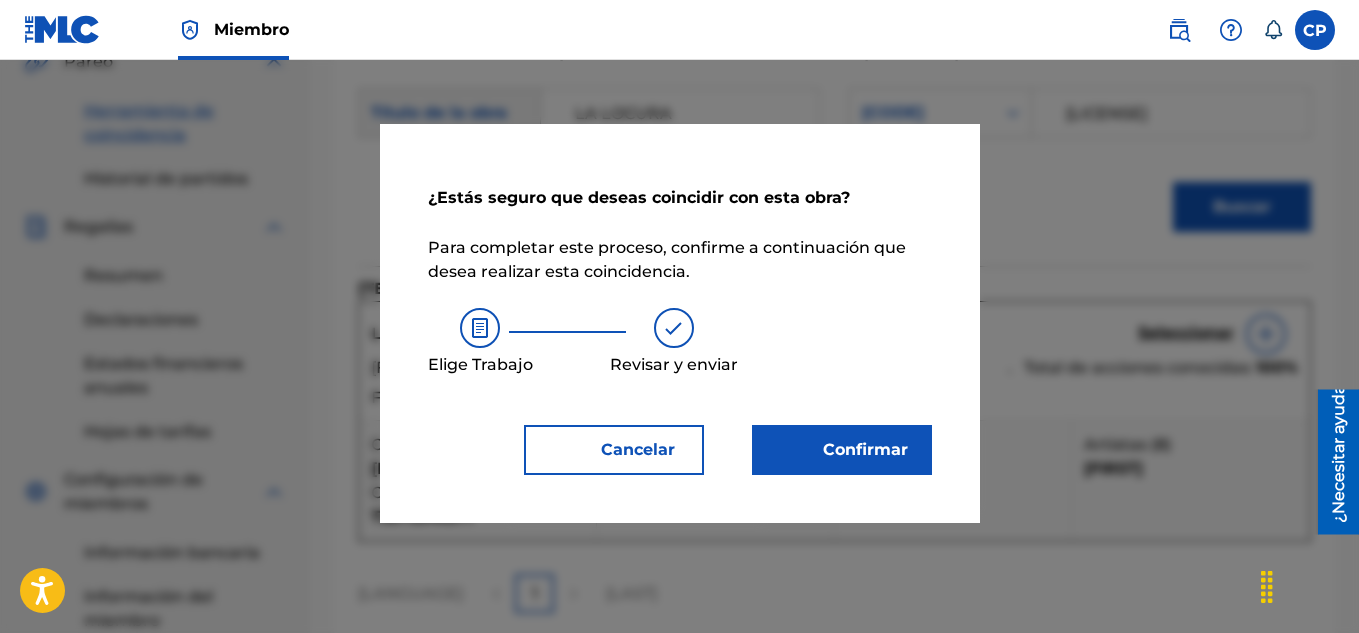 click on "Confirmar" at bounding box center (865, 449) 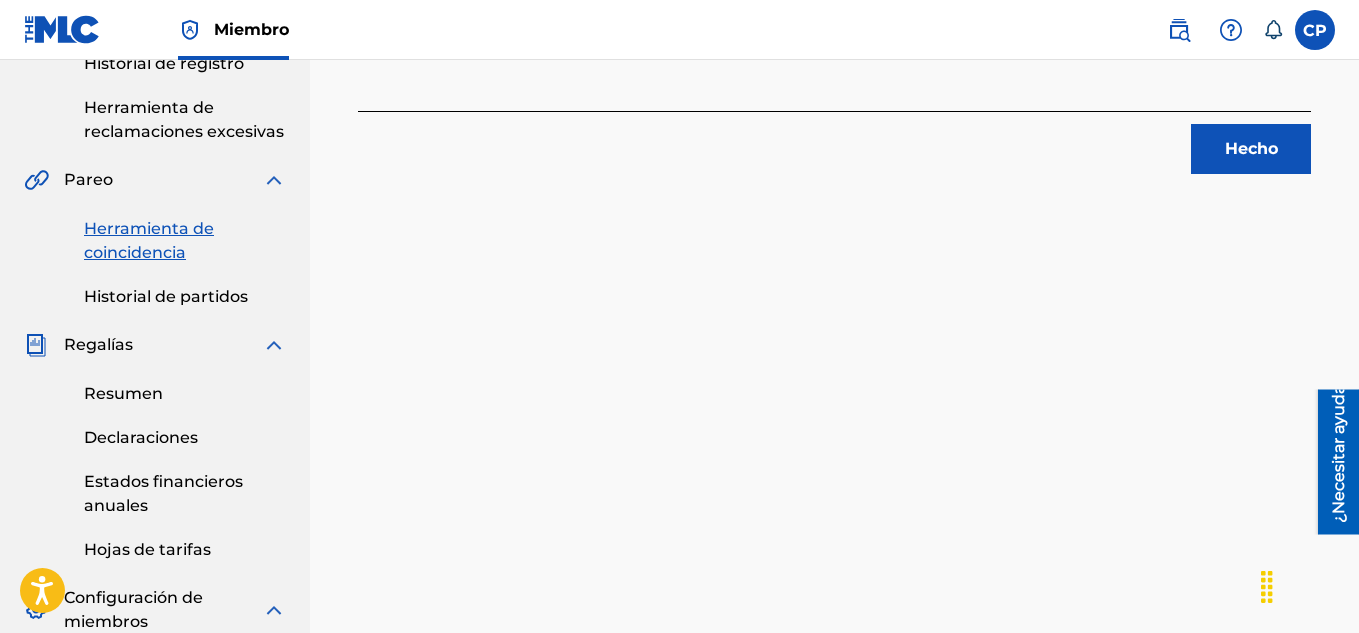 scroll, scrollTop: 298, scrollLeft: 0, axis: vertical 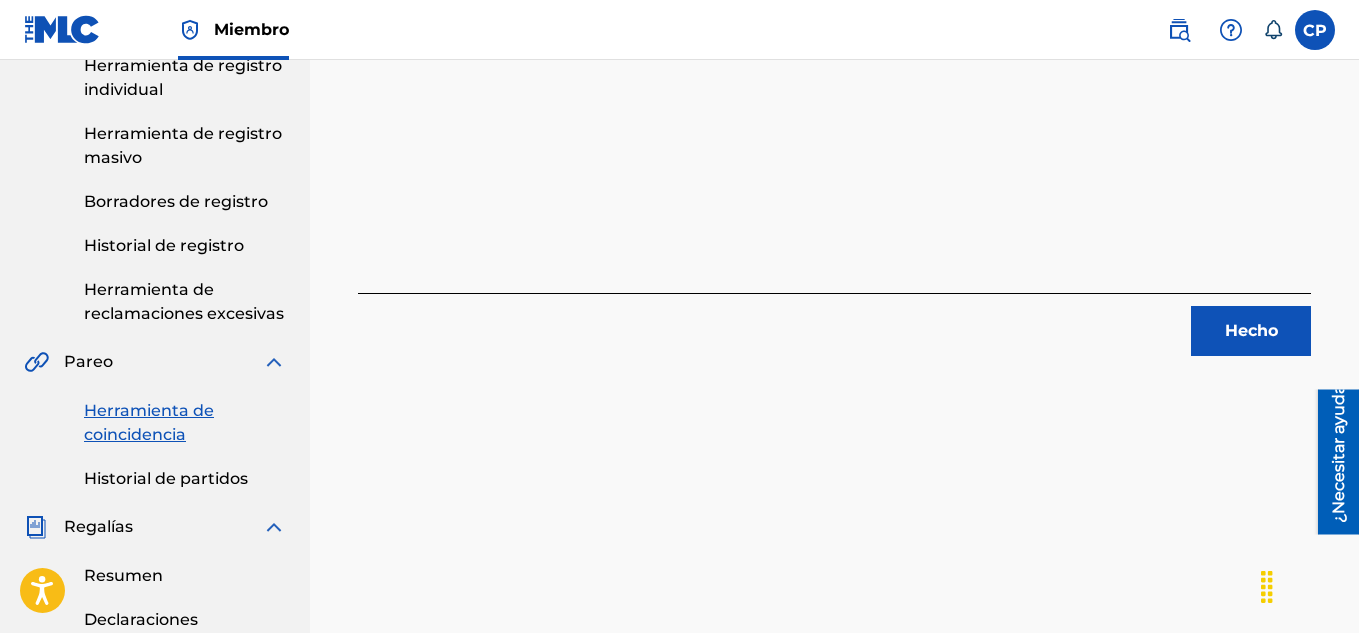 click on "Hecho" at bounding box center [1251, 331] 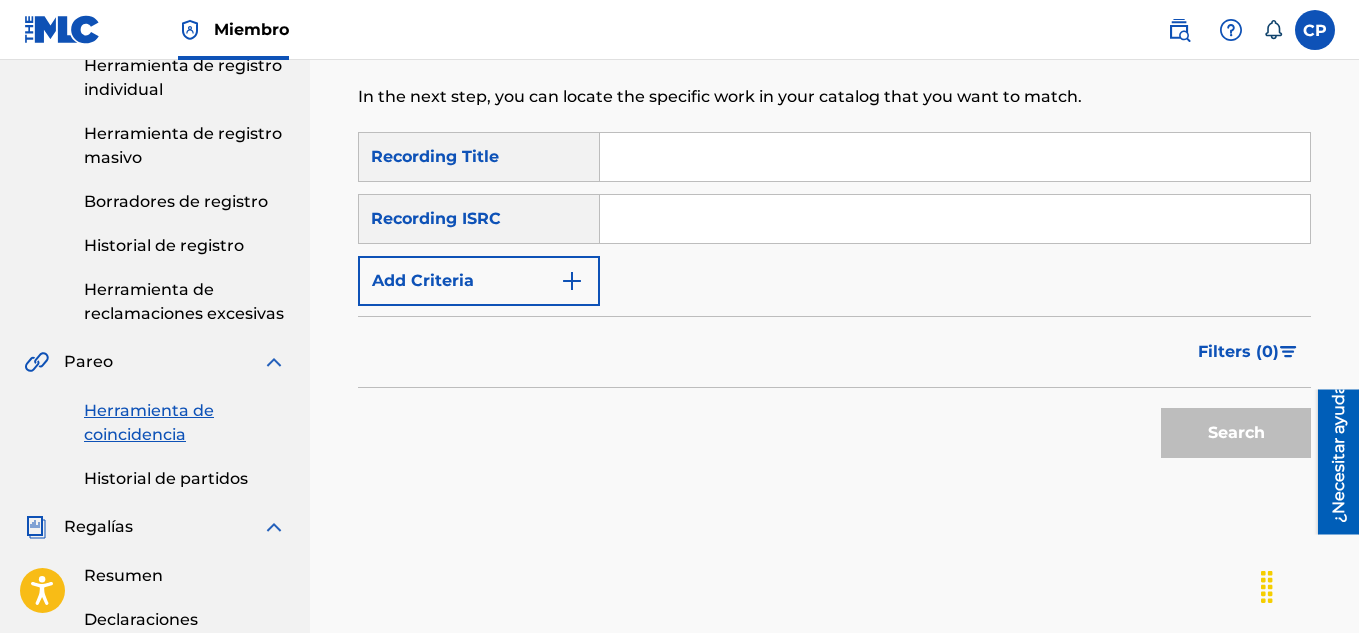 click at bounding box center (955, 157) 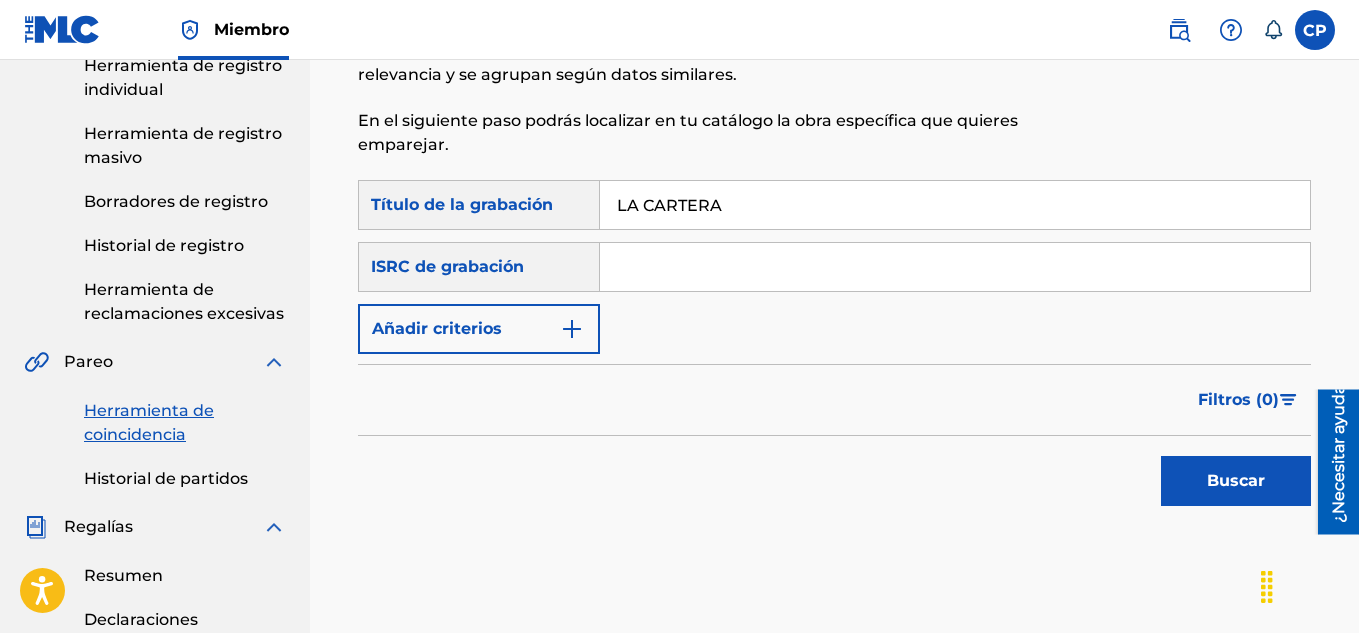 type on "LA CARTERA" 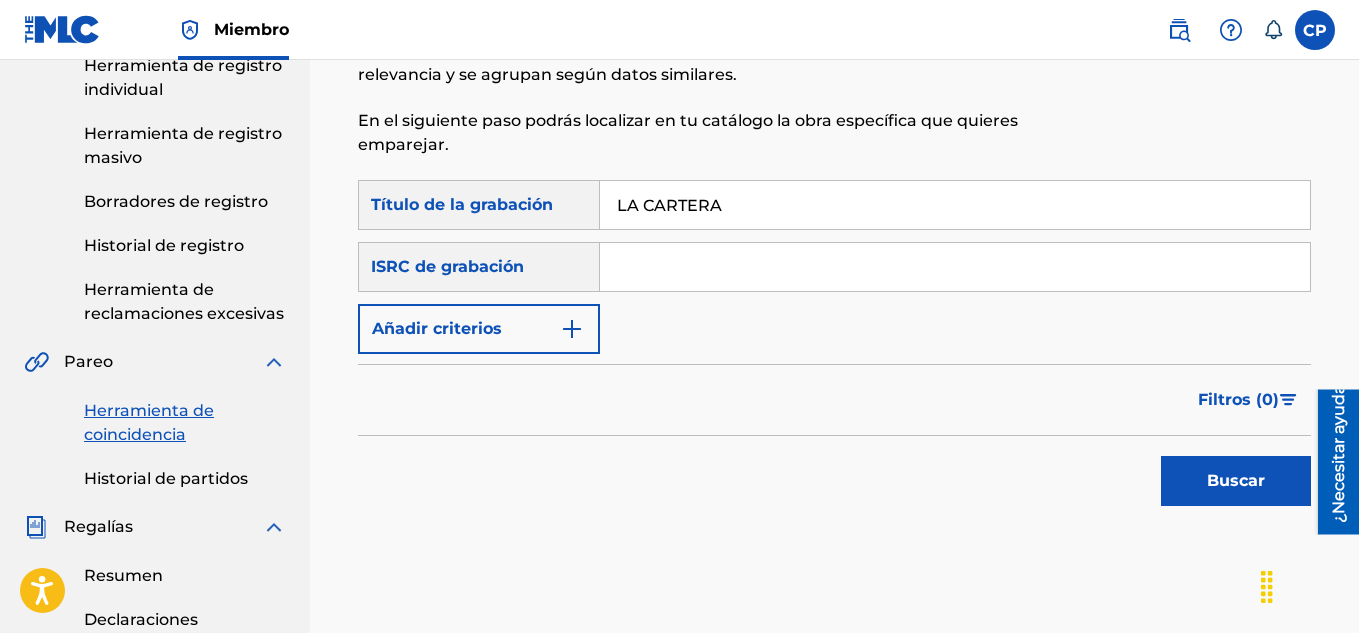 paste on "[ALPHANUM]" 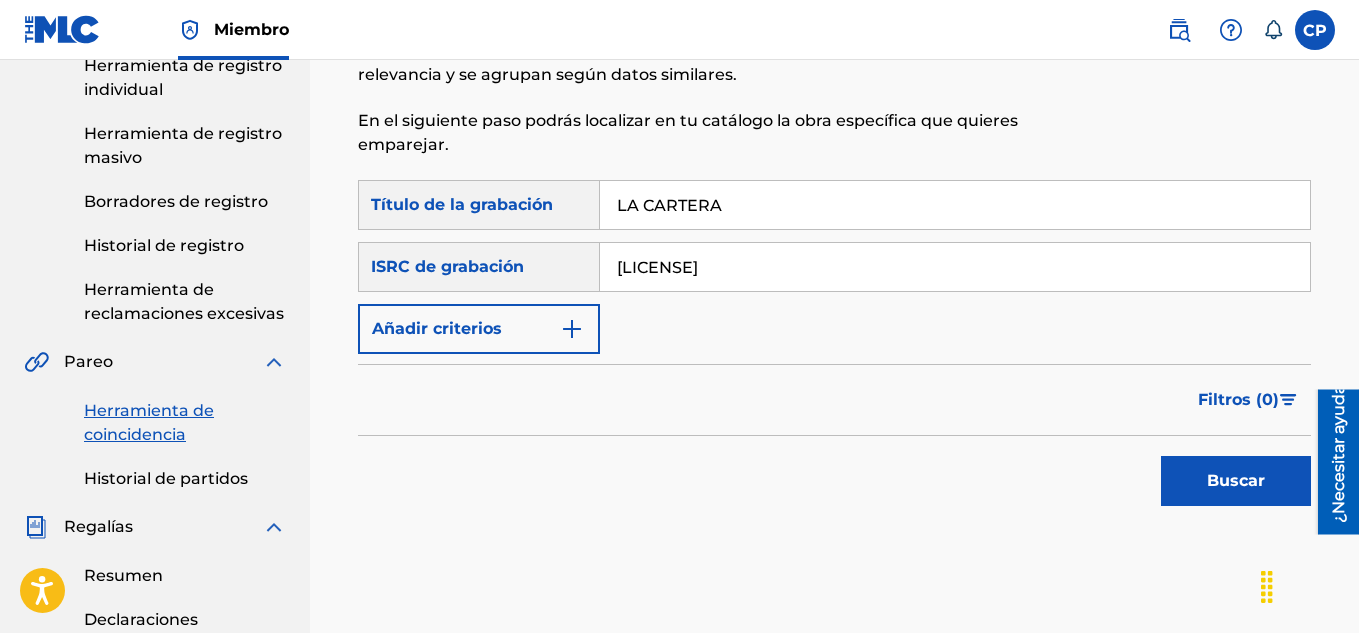 type on "[ALPHANUM]" 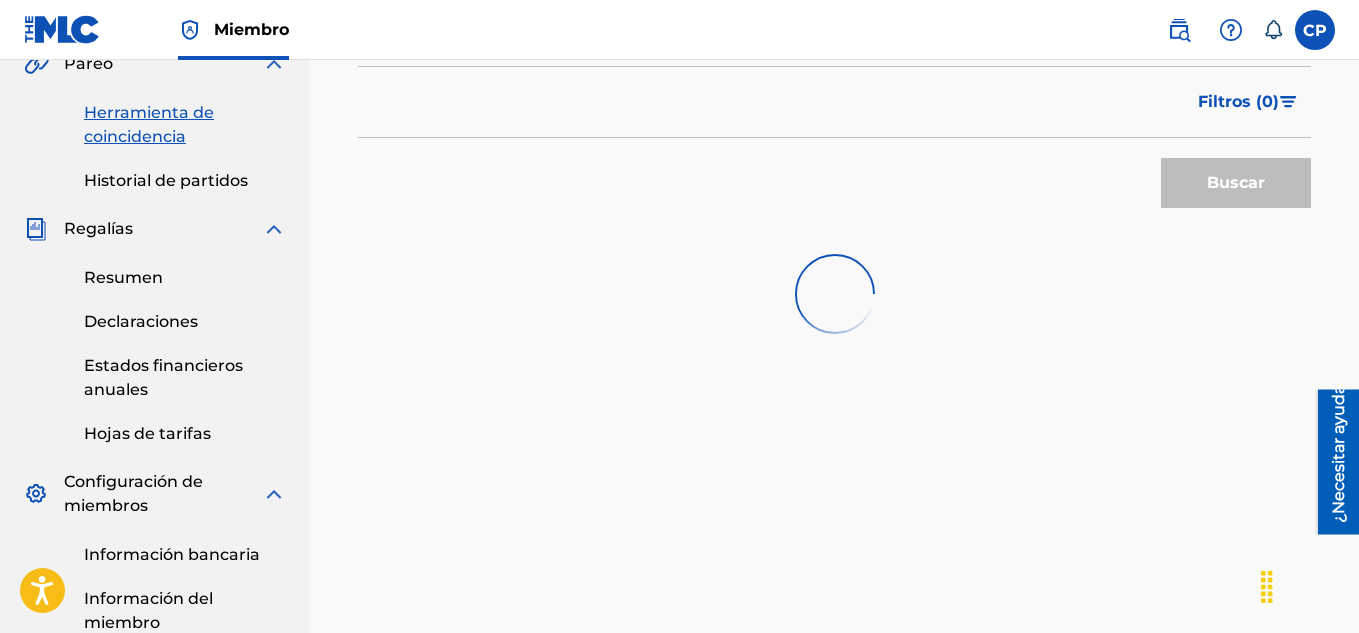 scroll, scrollTop: 598, scrollLeft: 0, axis: vertical 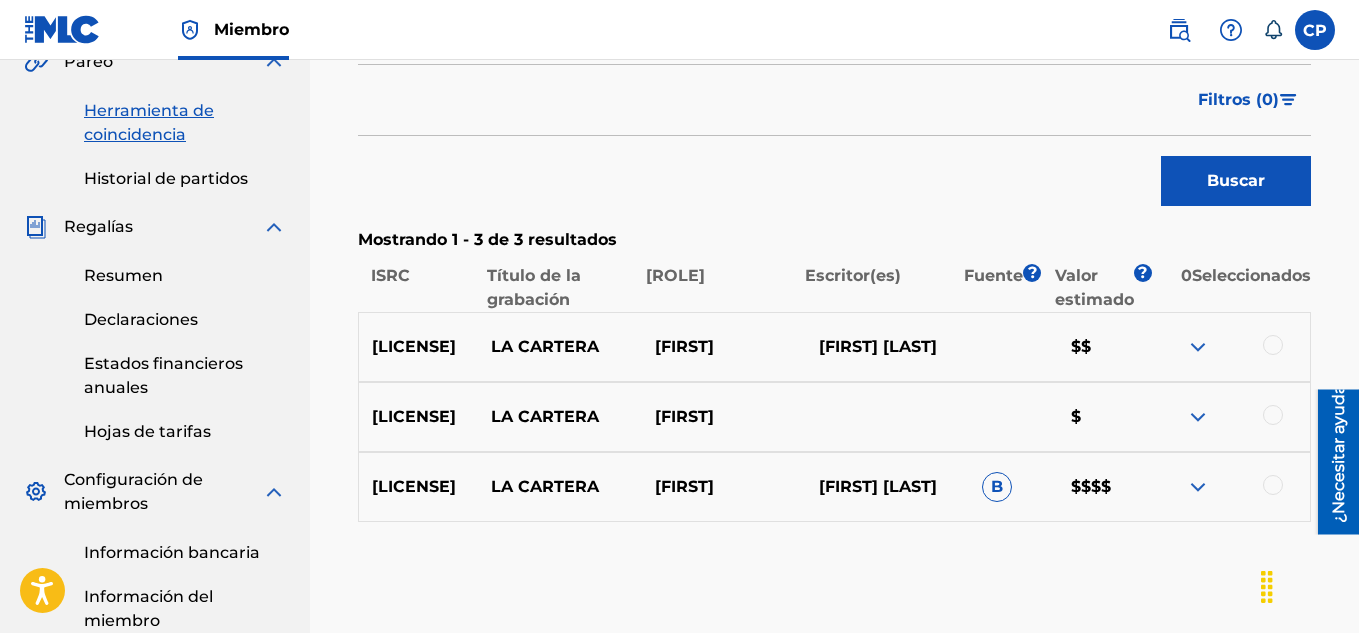 click at bounding box center (1273, 485) 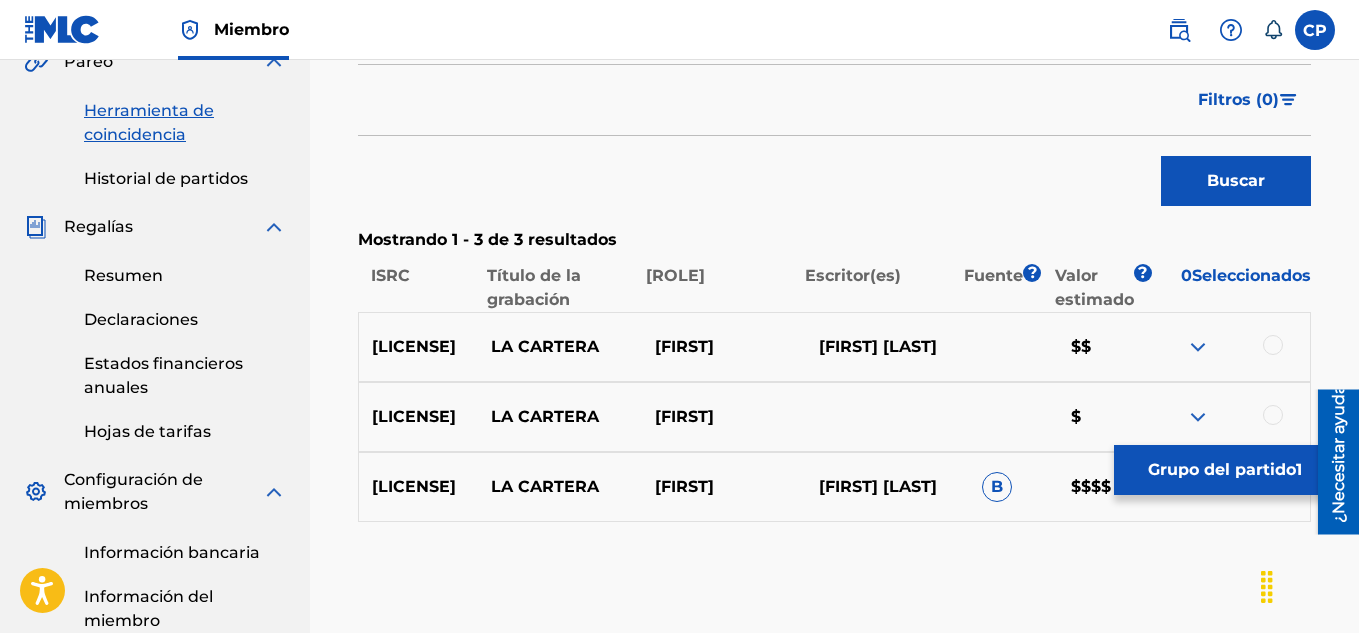 click at bounding box center [1273, 415] 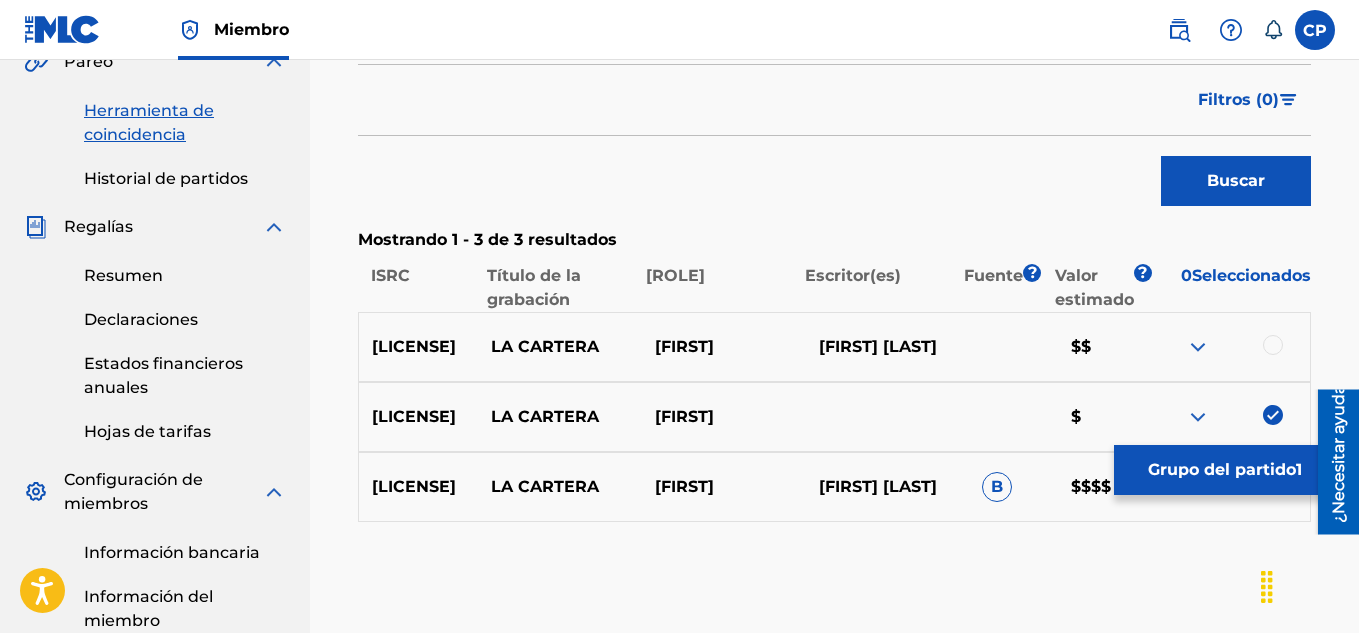 click at bounding box center (1273, 345) 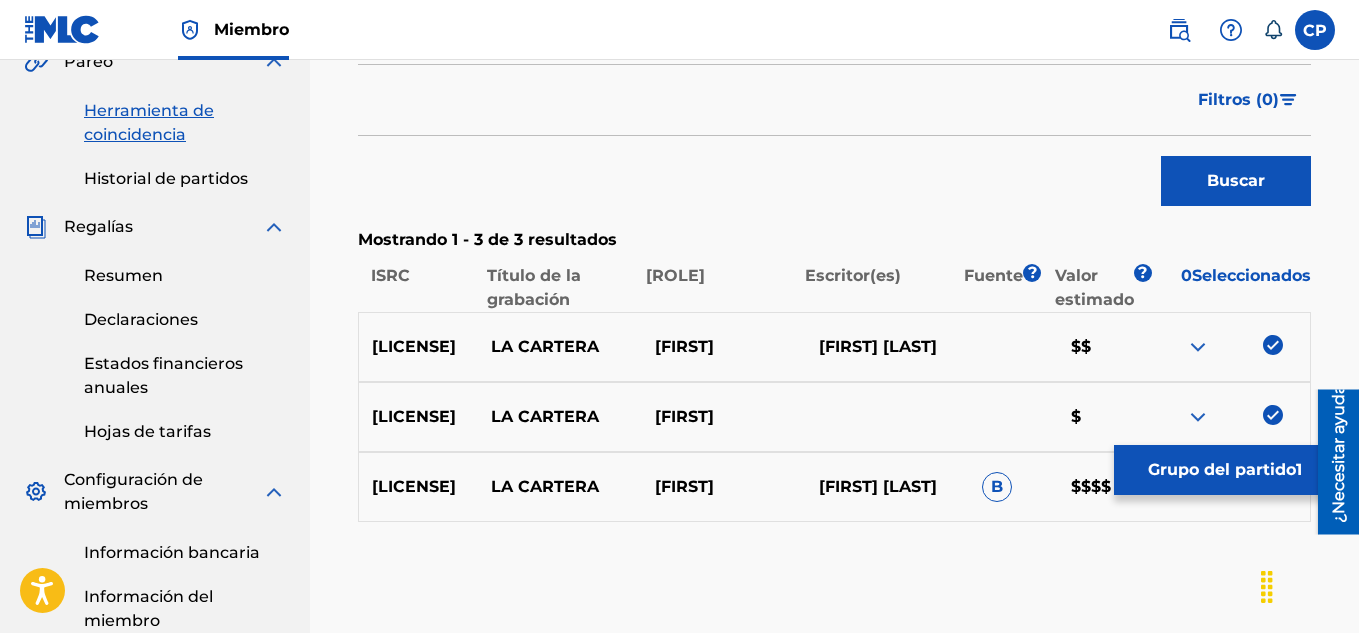 scroll, scrollTop: 798, scrollLeft: 0, axis: vertical 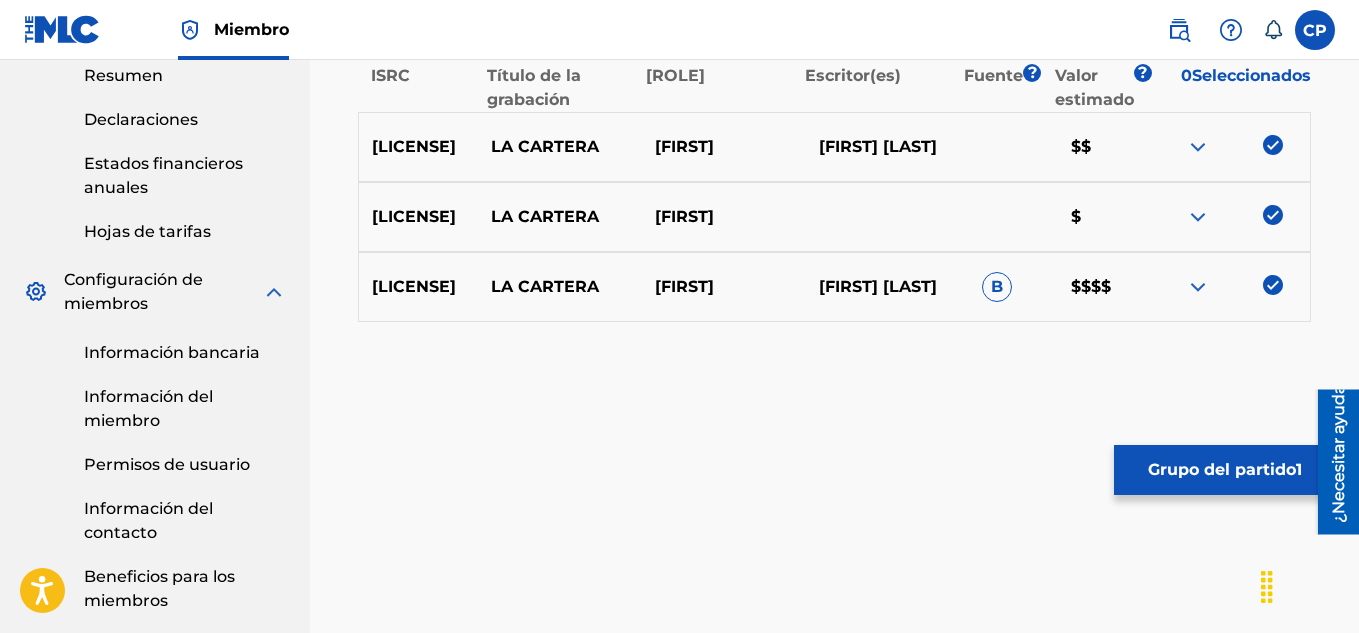 click on "Grupo del partido" at bounding box center (1222, 469) 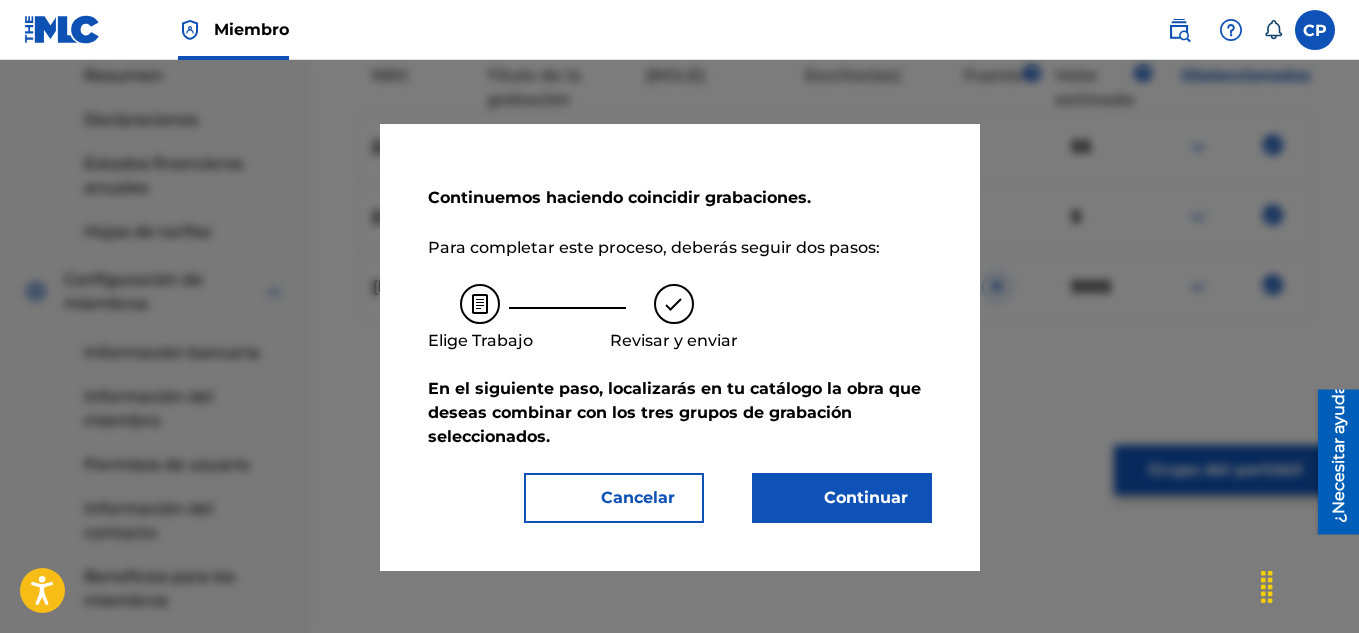 click on "Continuar" at bounding box center (854, 498) 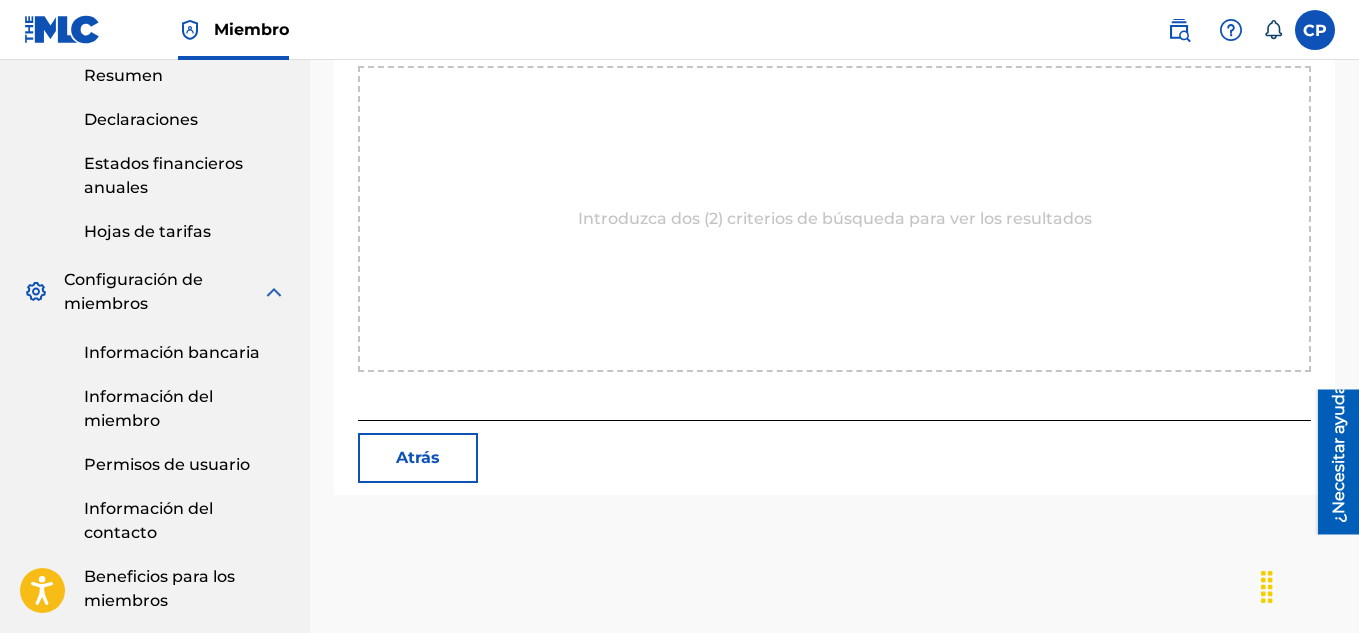 click on "Atrás" at bounding box center [418, 457] 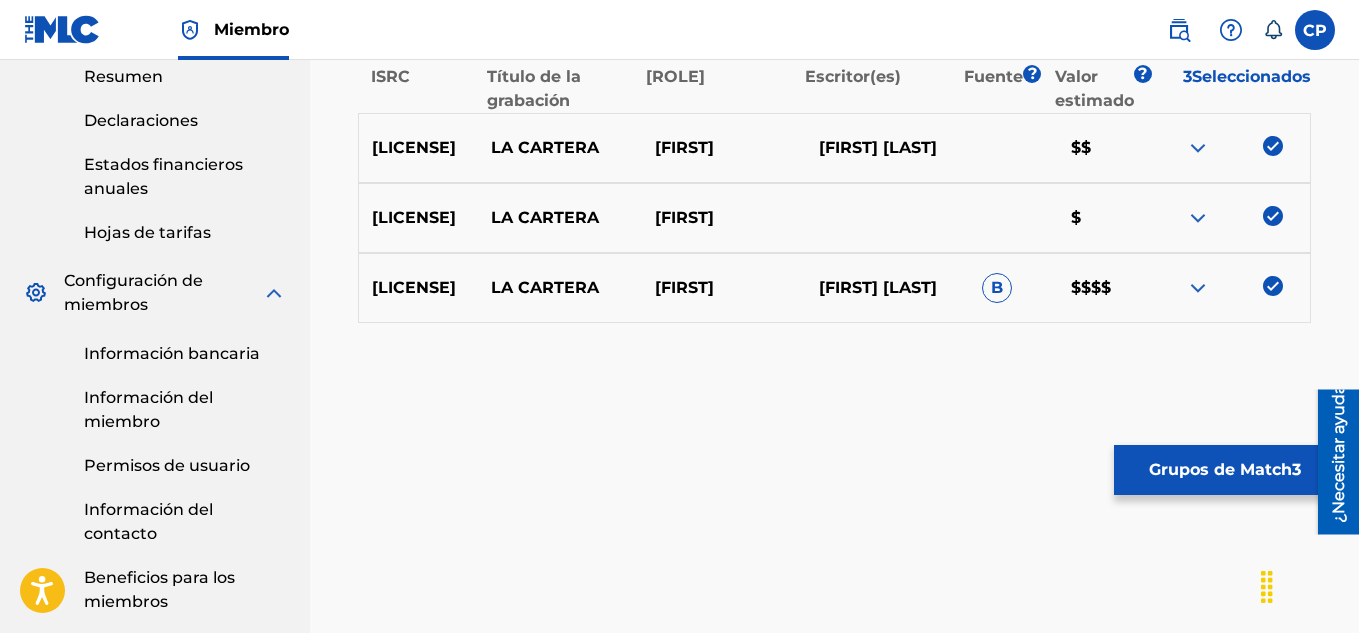 scroll, scrollTop: 798, scrollLeft: 0, axis: vertical 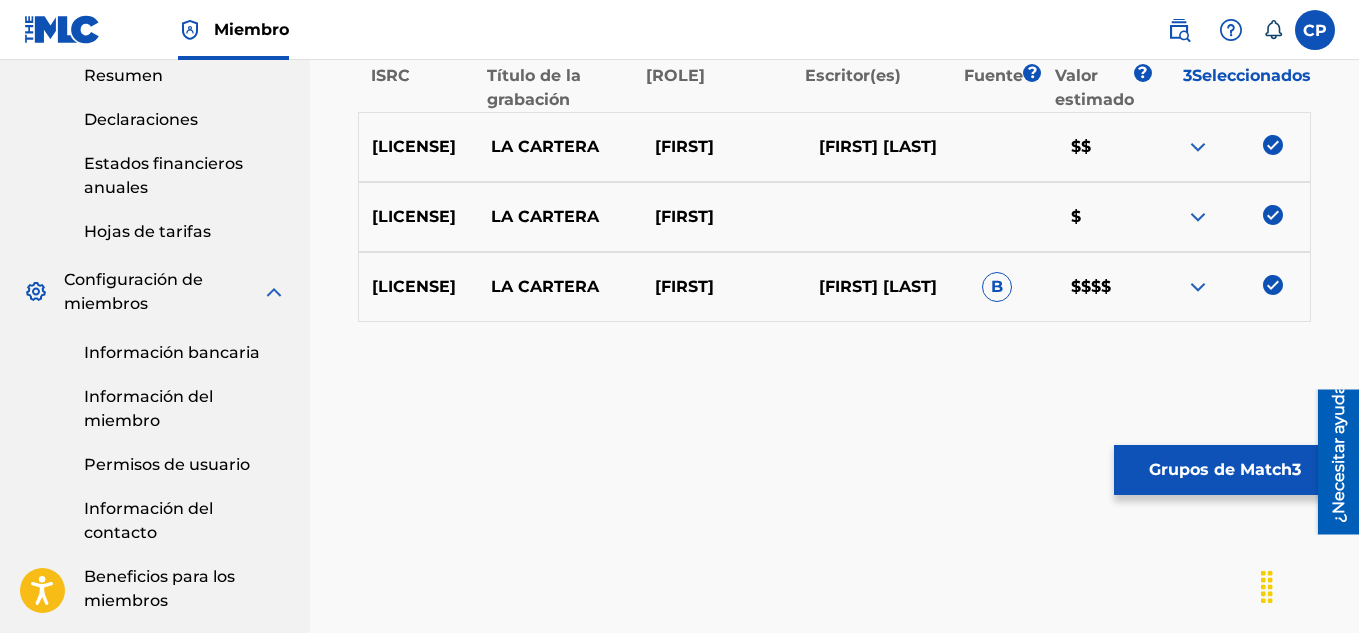 click on "Grupos de Match" at bounding box center (1220, 469) 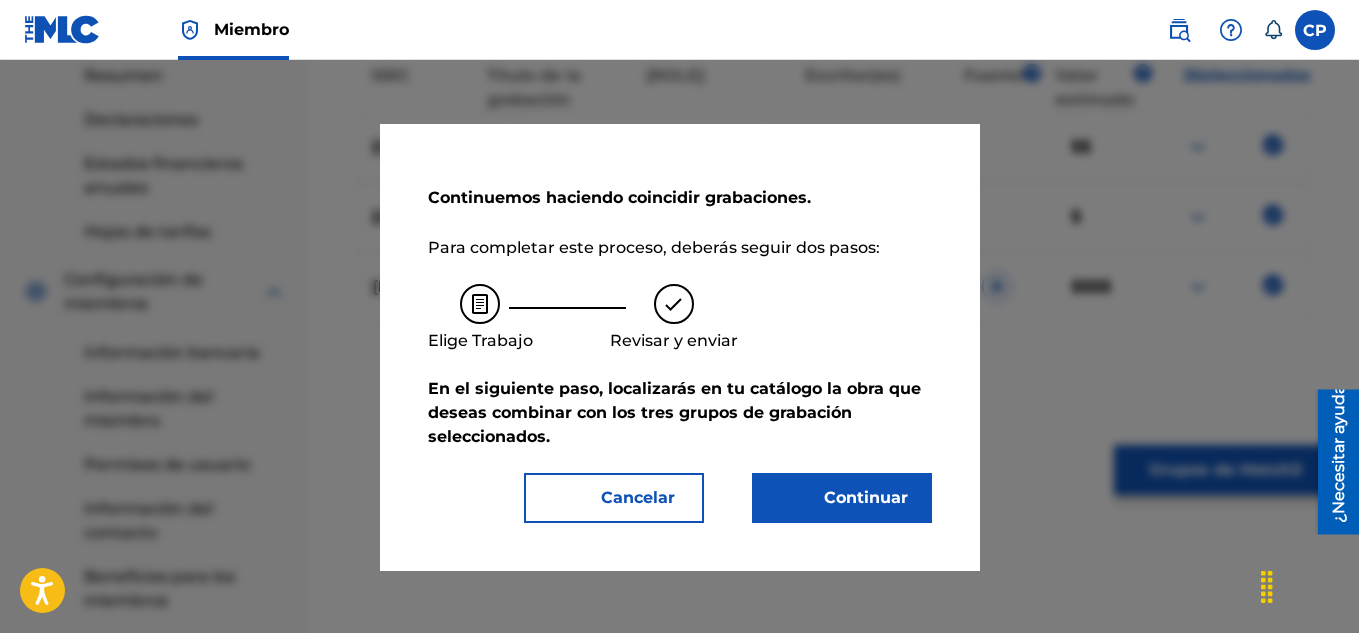 click on "Continuar" at bounding box center (866, 497) 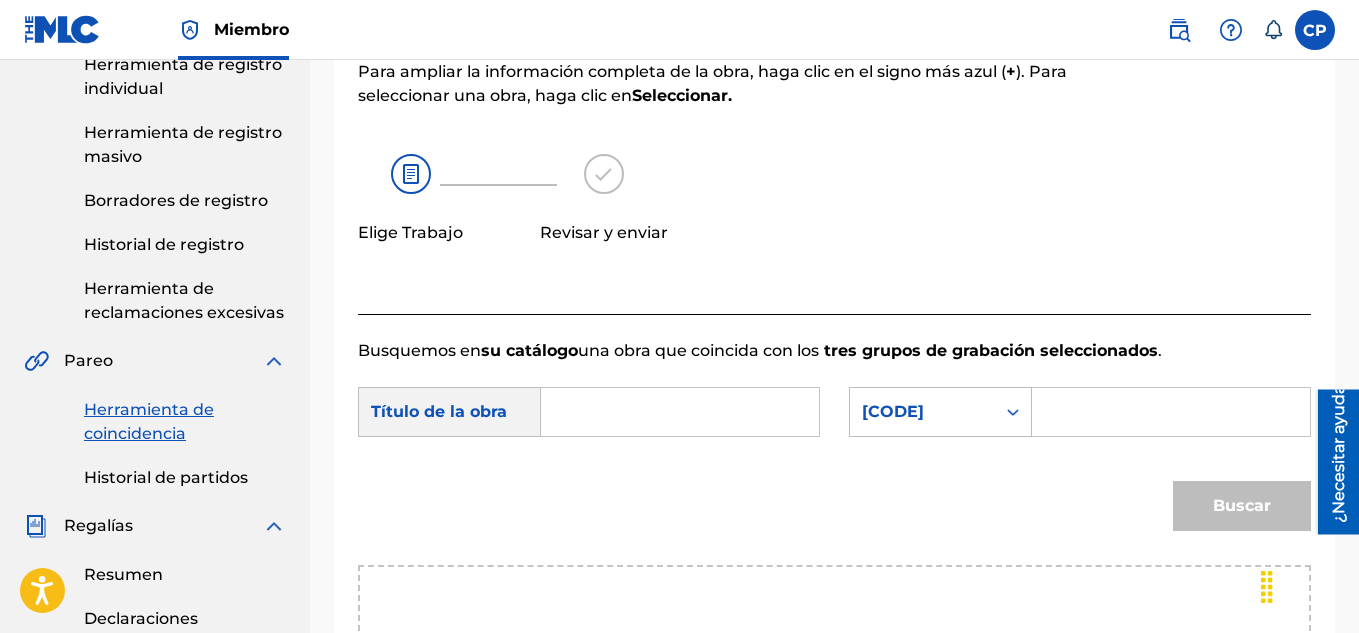 scroll, scrollTop: 298, scrollLeft: 0, axis: vertical 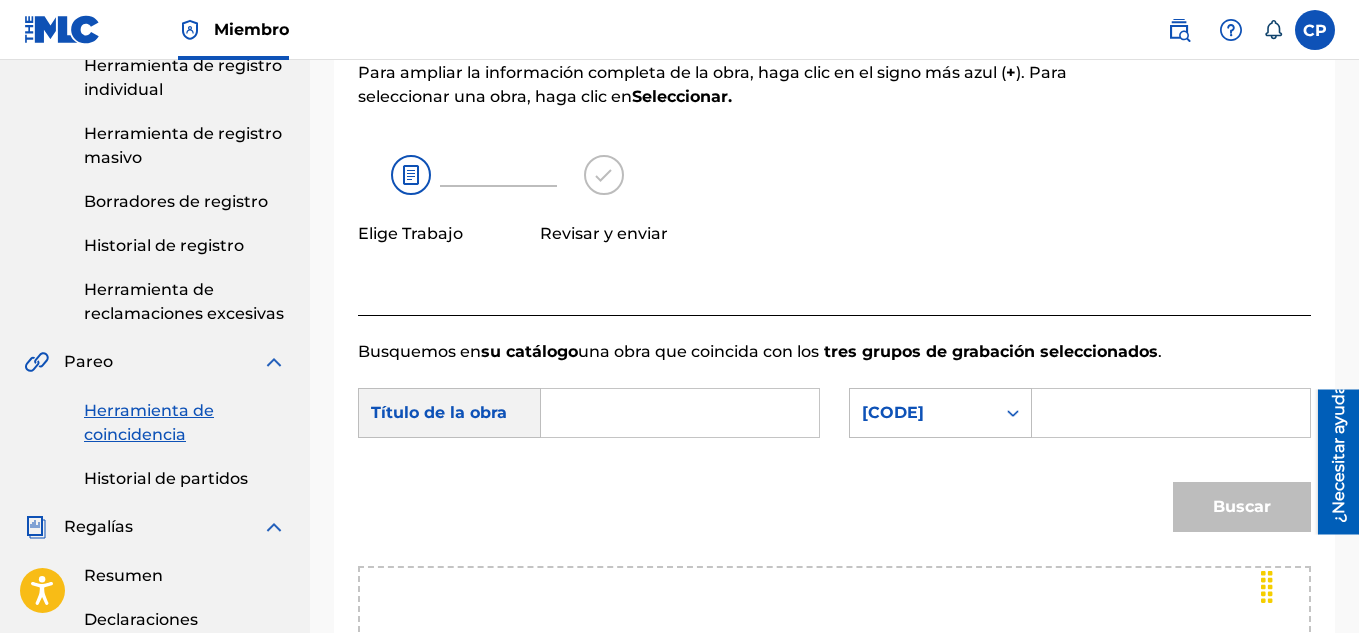 click at bounding box center [680, 413] 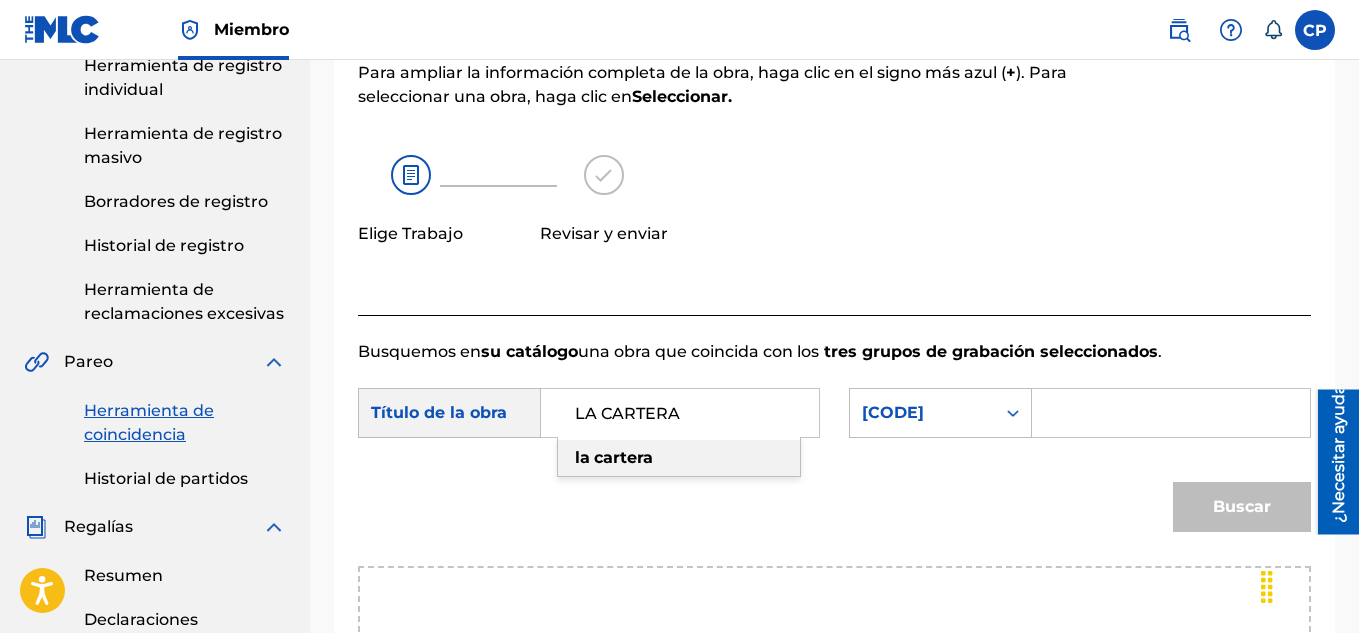 type on "LA CARTERA" 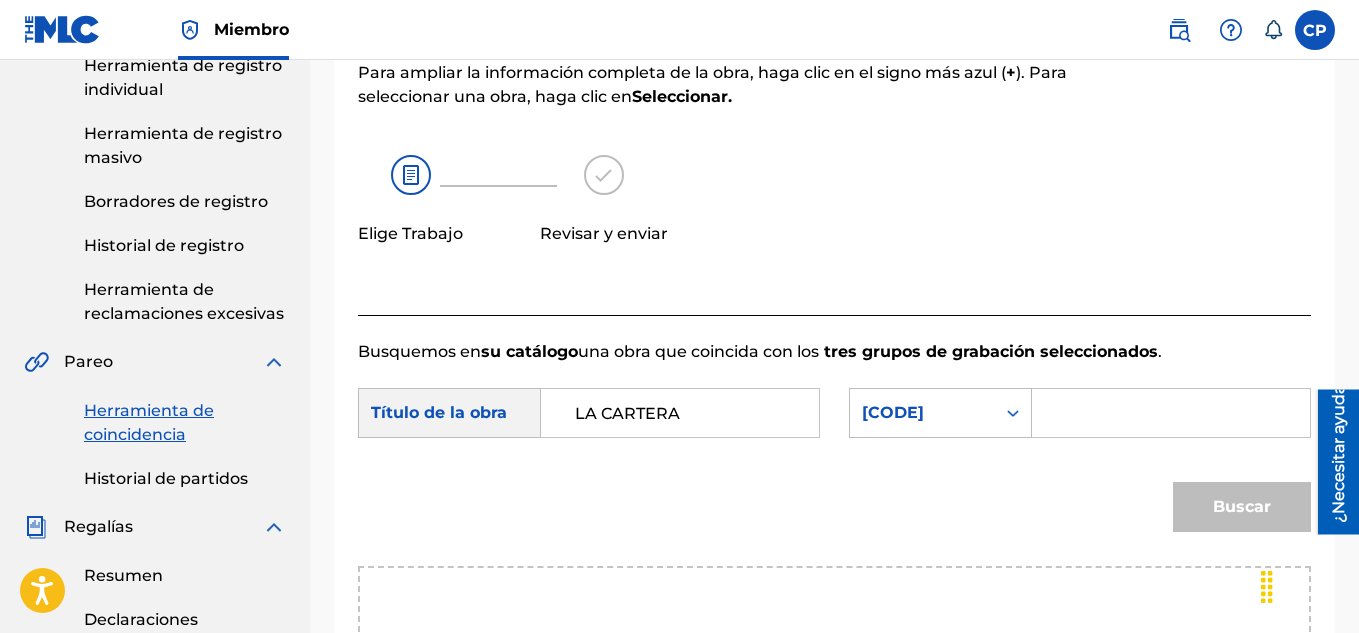 click at bounding box center (1171, 413) 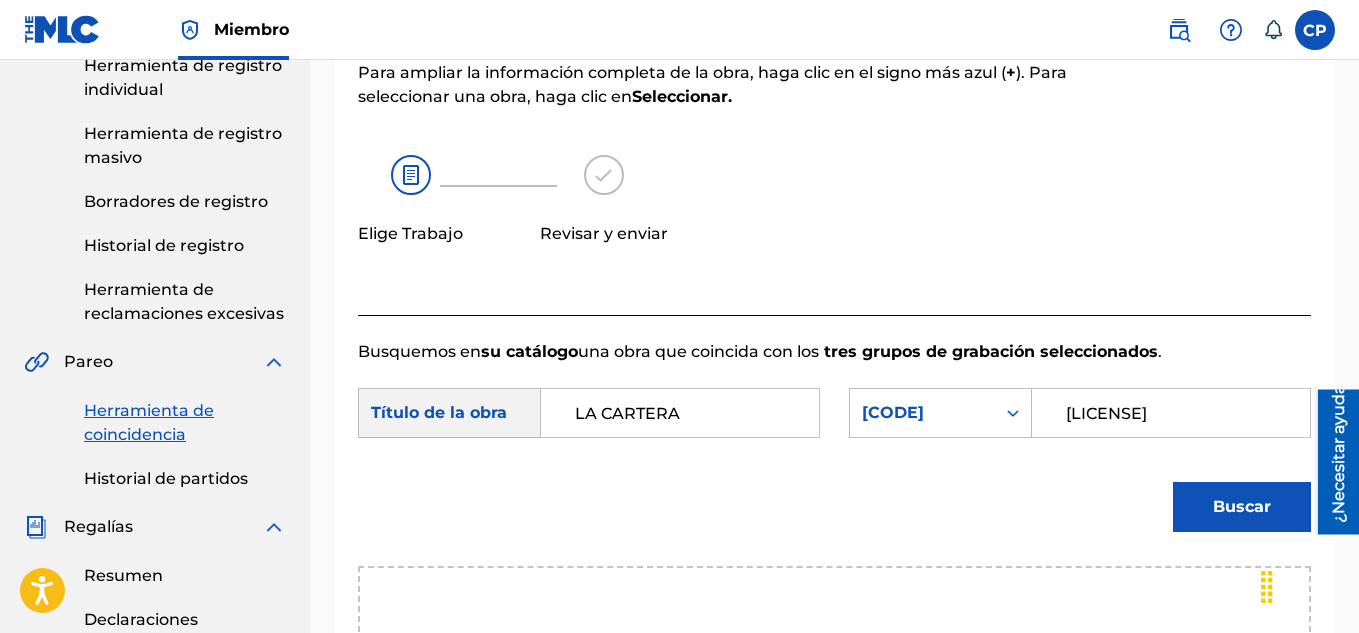 type on "LS78UA" 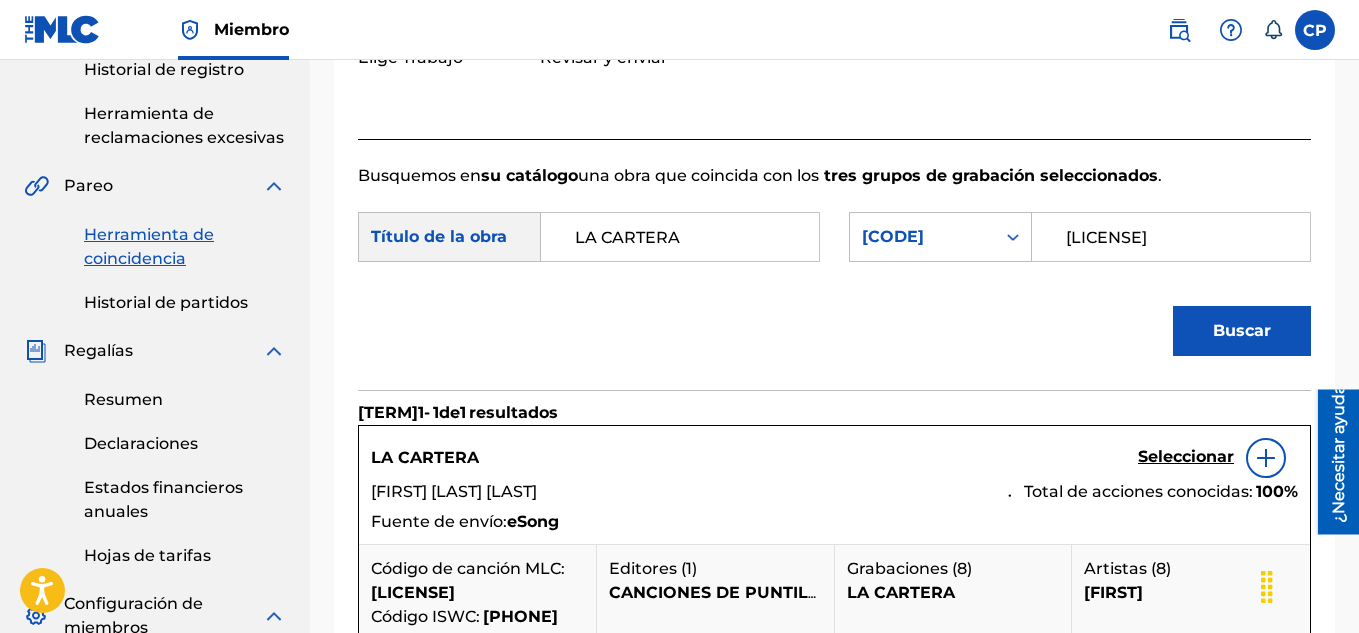 scroll, scrollTop: 498, scrollLeft: 0, axis: vertical 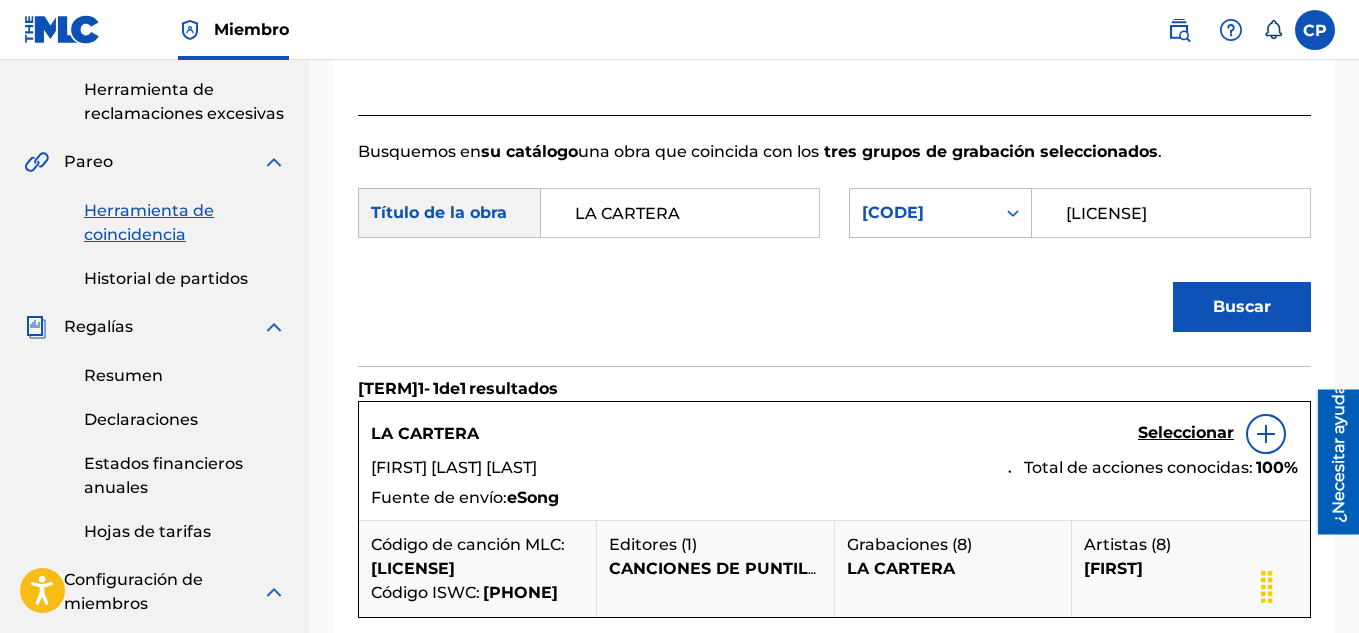 click on "Seleccionar" at bounding box center (1186, 432) 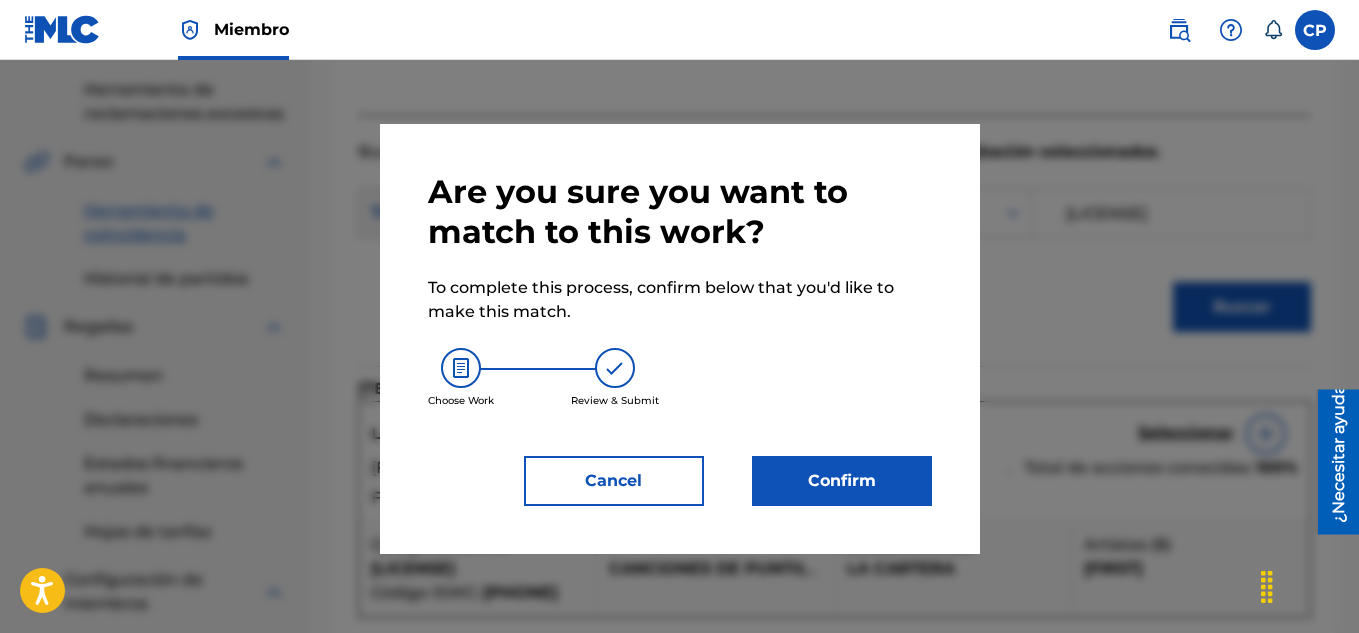 click on "Confirm" at bounding box center [842, 481] 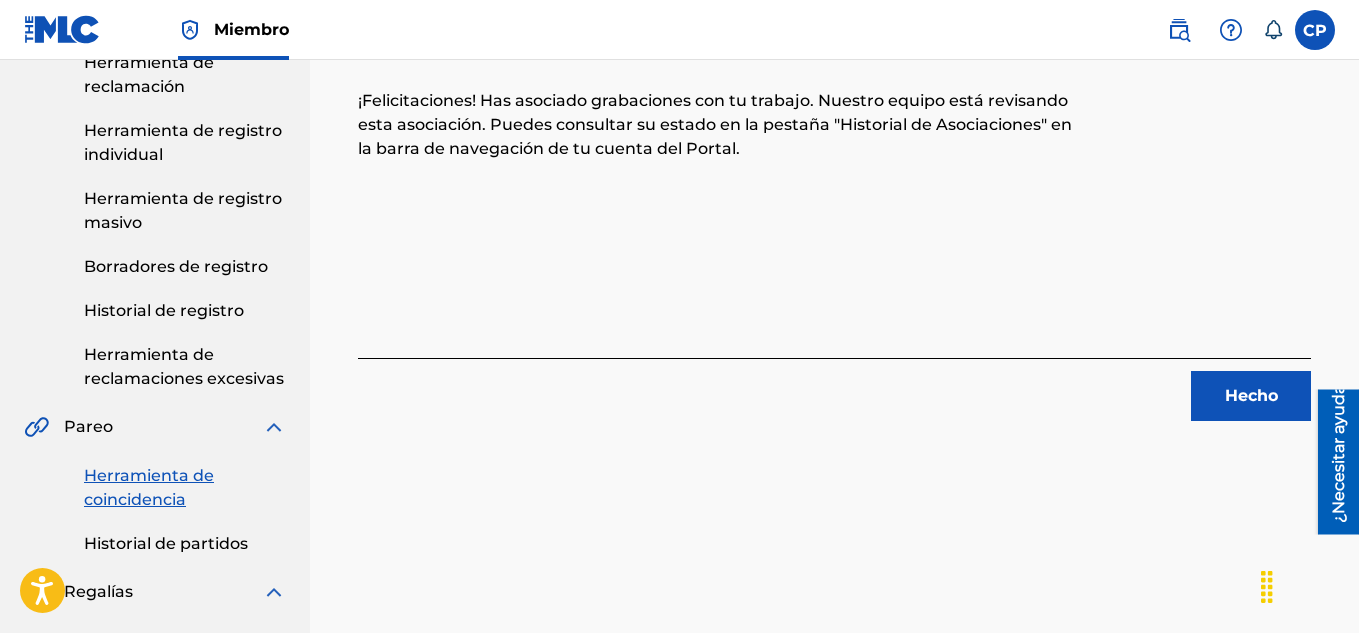 scroll, scrollTop: 198, scrollLeft: 0, axis: vertical 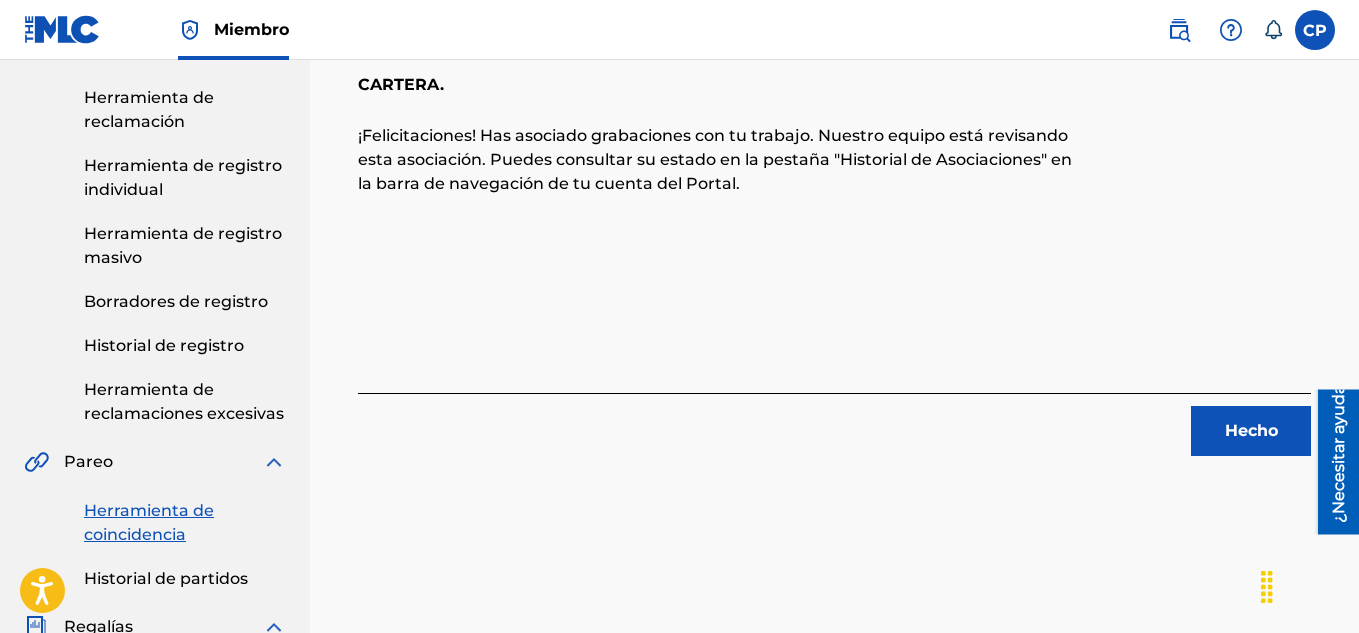 click on "Hecho" at bounding box center [1251, 431] 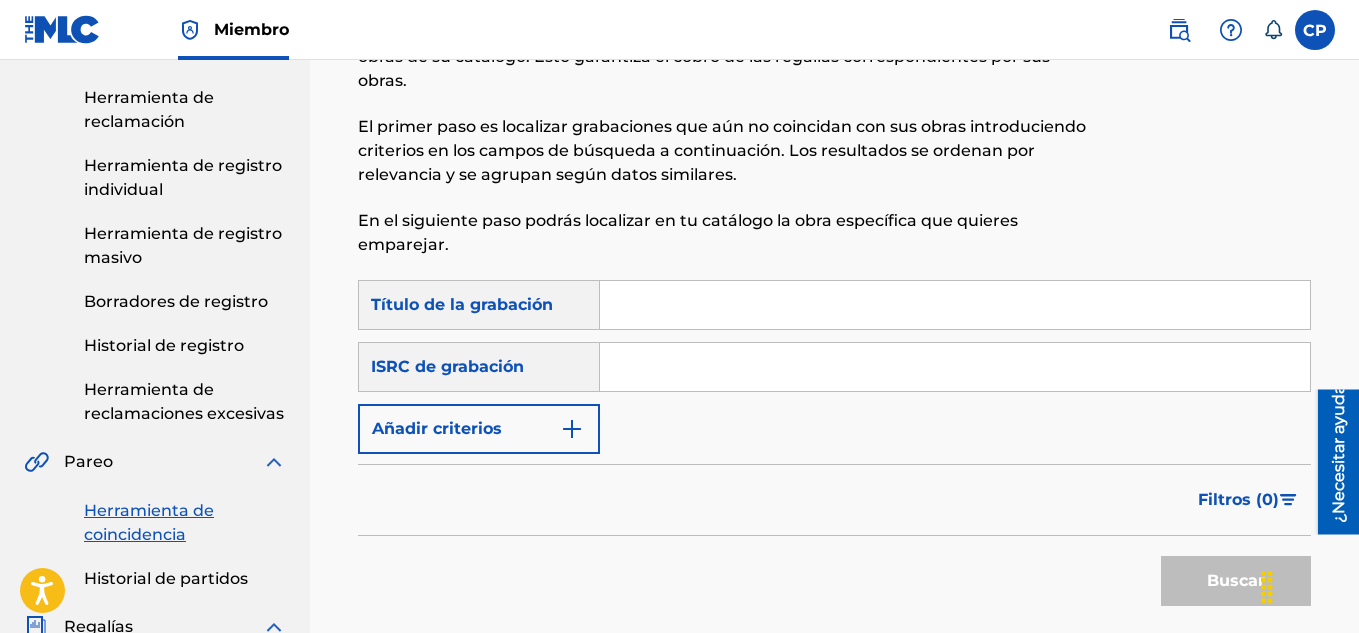 click at bounding box center (955, 305) 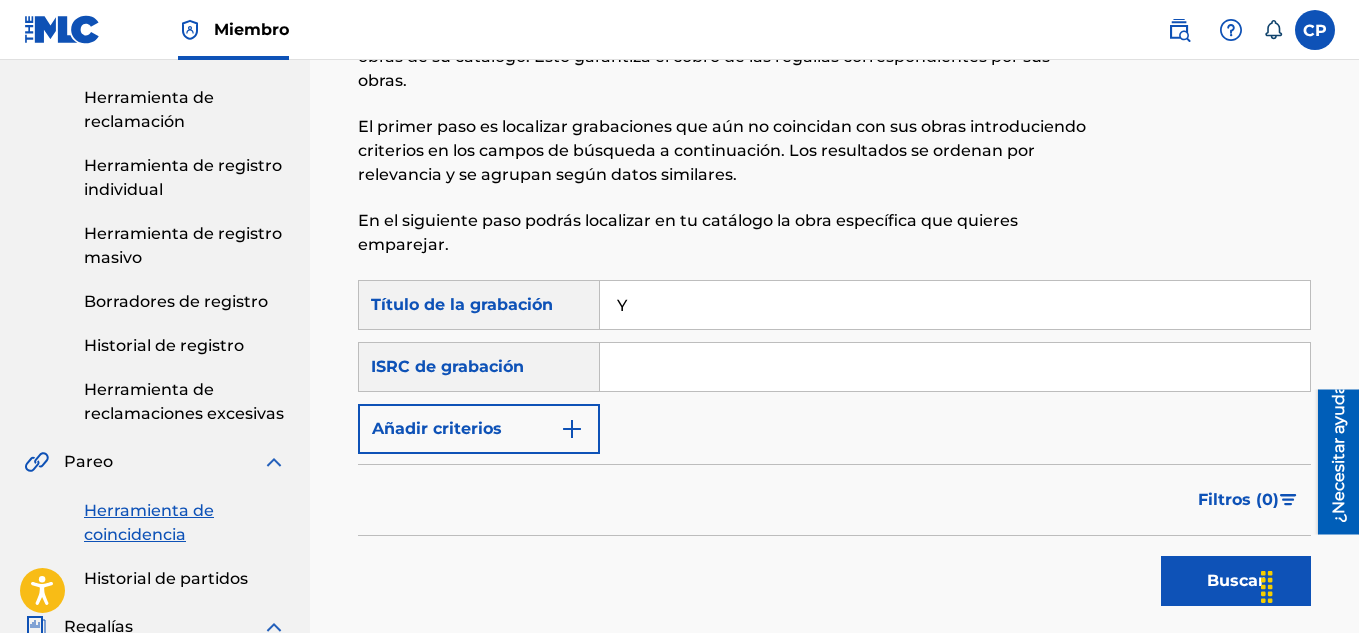 type on "Y GRITARE" 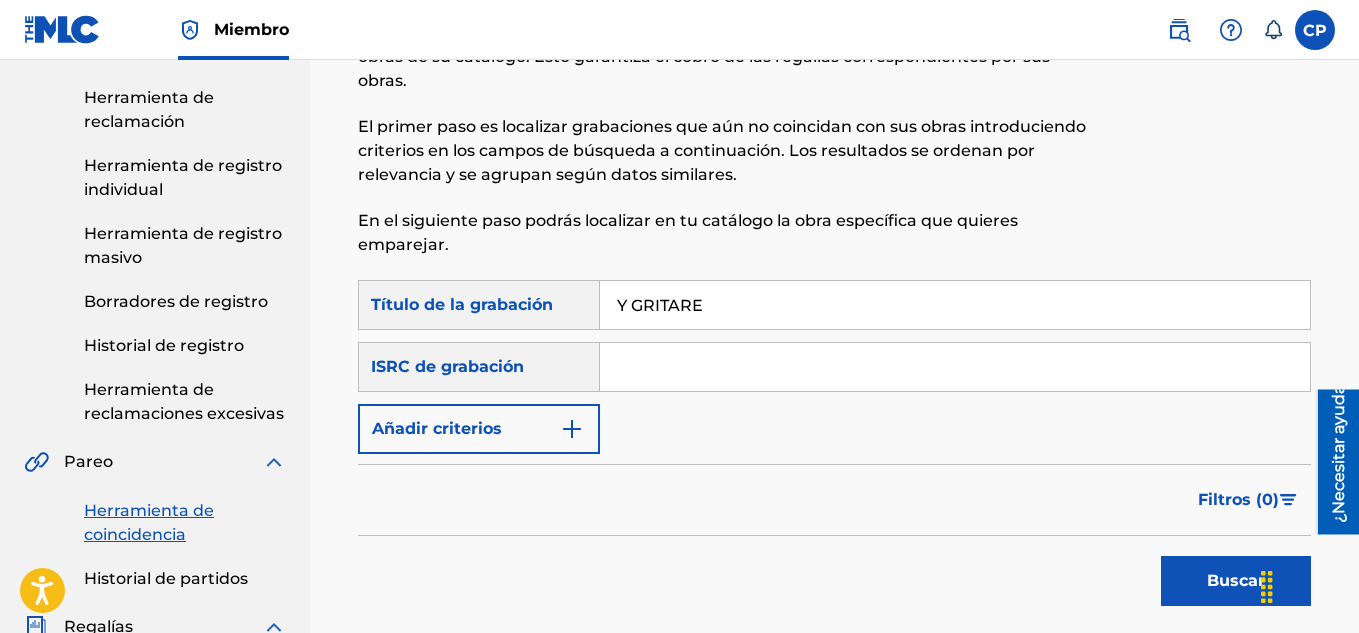 click at bounding box center [955, 367] 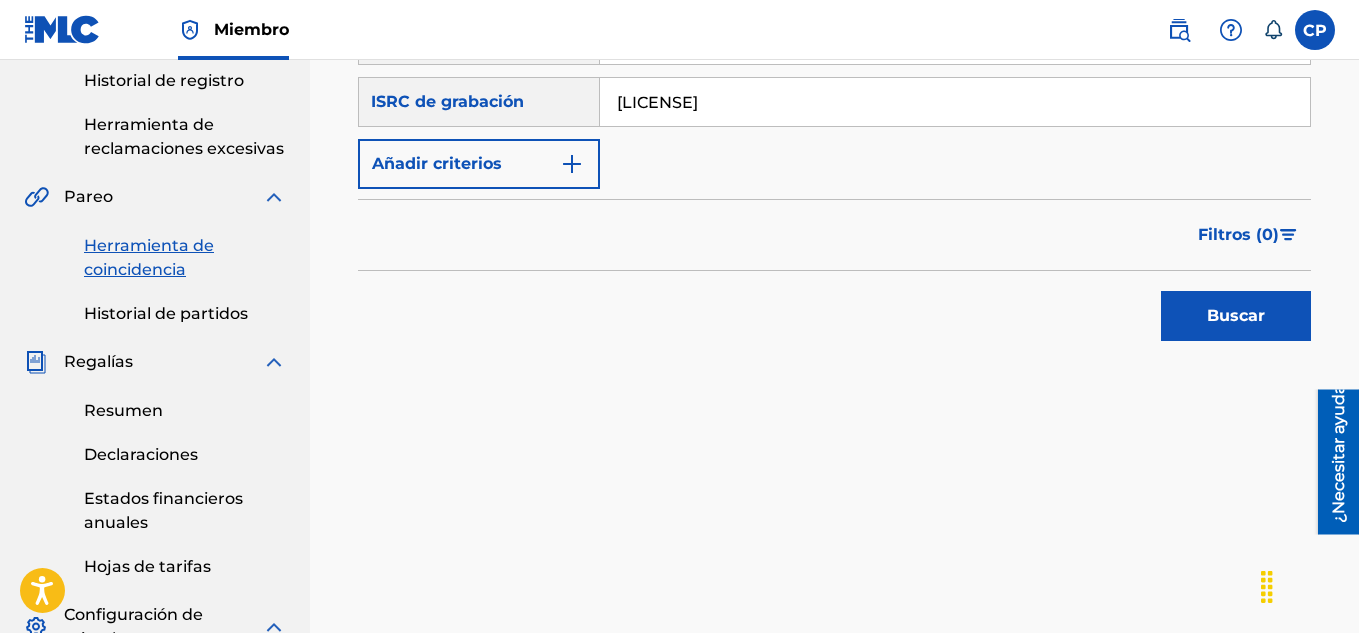 scroll, scrollTop: 598, scrollLeft: 0, axis: vertical 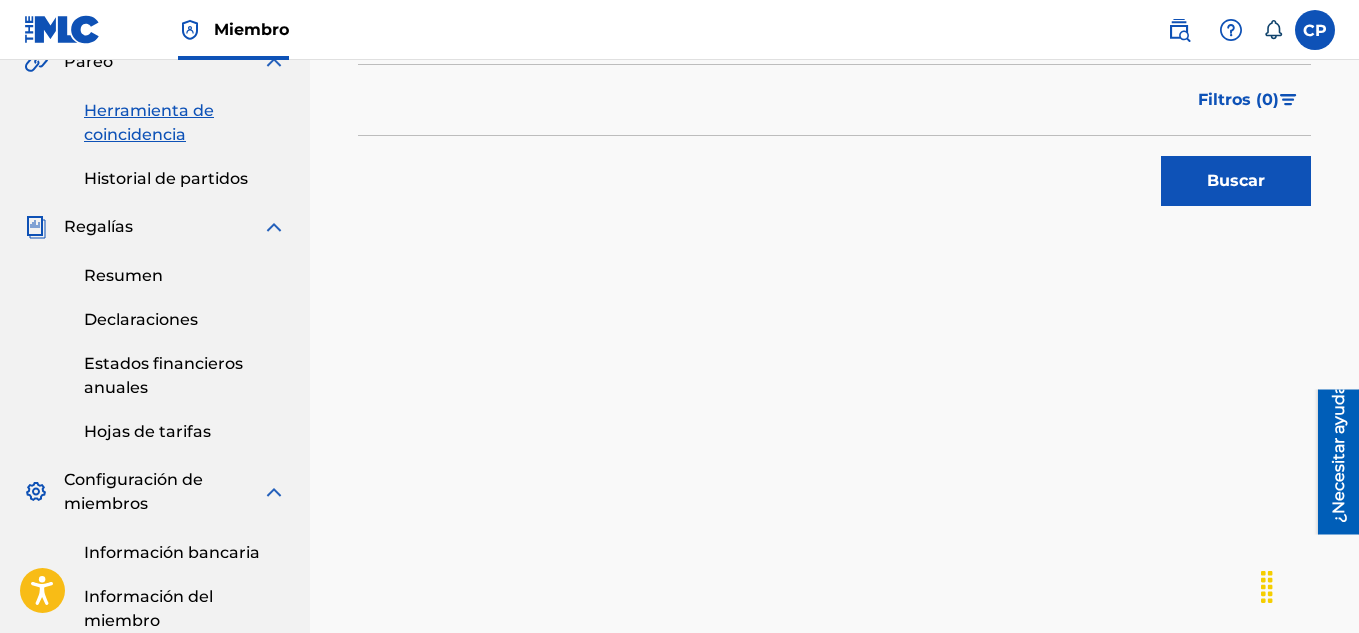 type on "[ALPHANUM]" 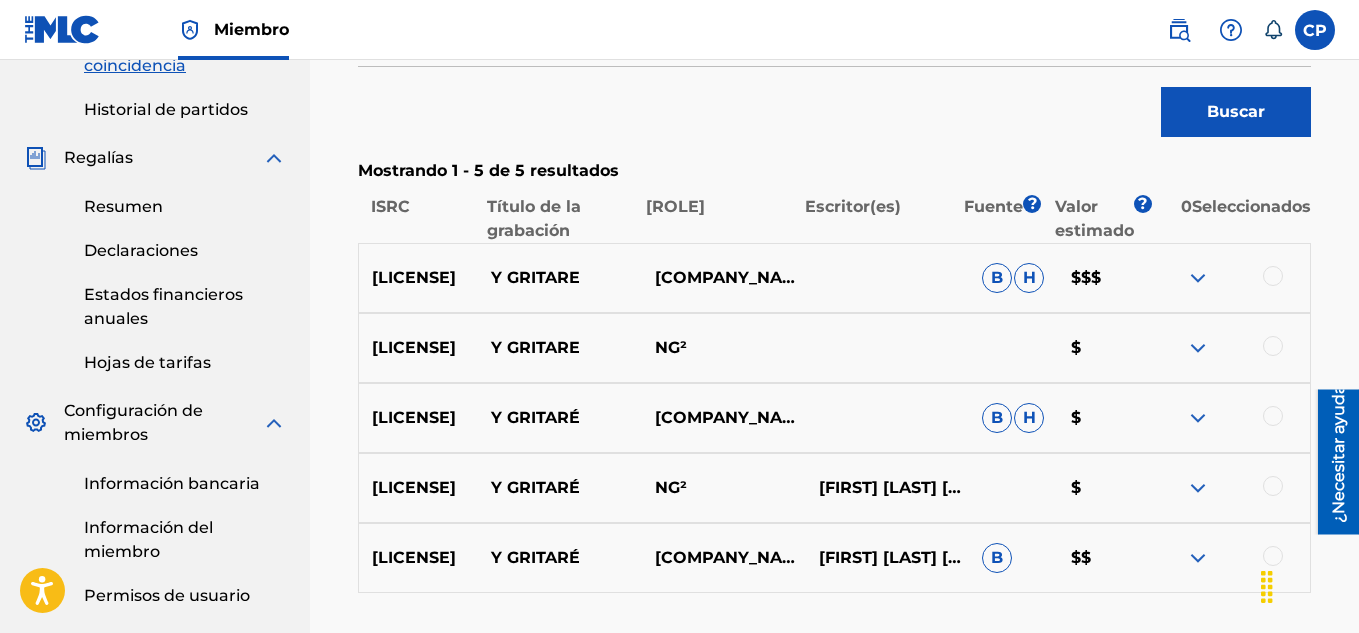 scroll, scrollTop: 698, scrollLeft: 0, axis: vertical 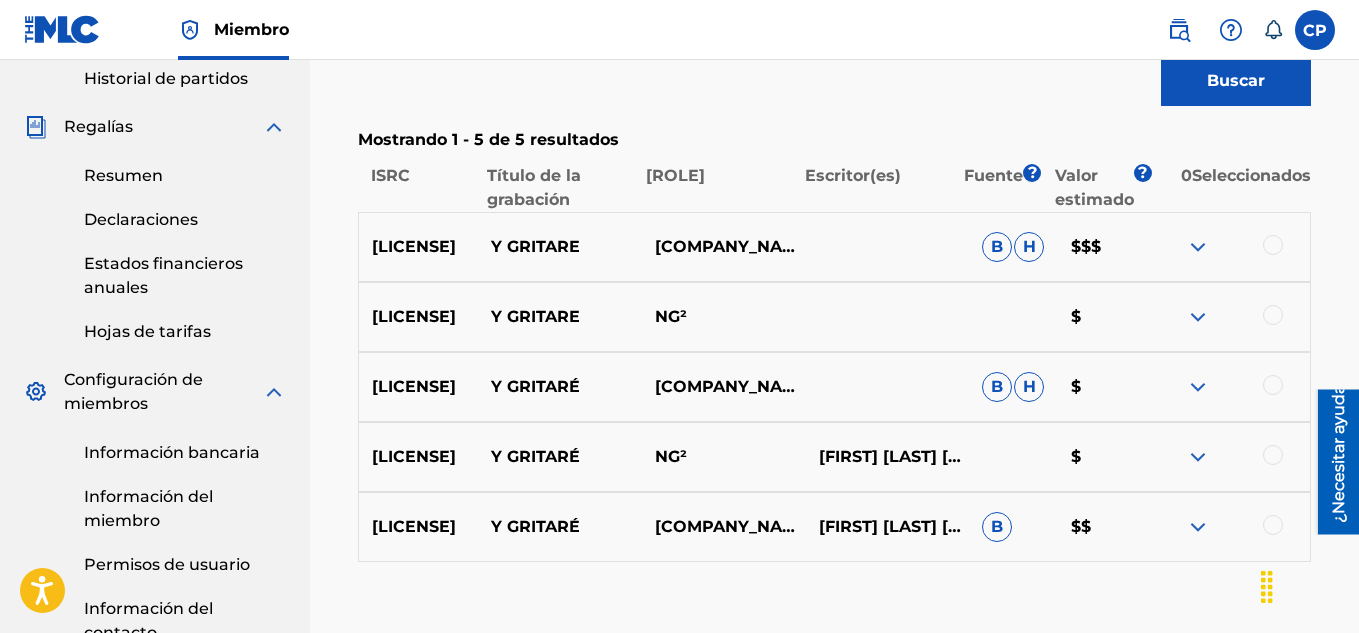 click at bounding box center [1273, 245] 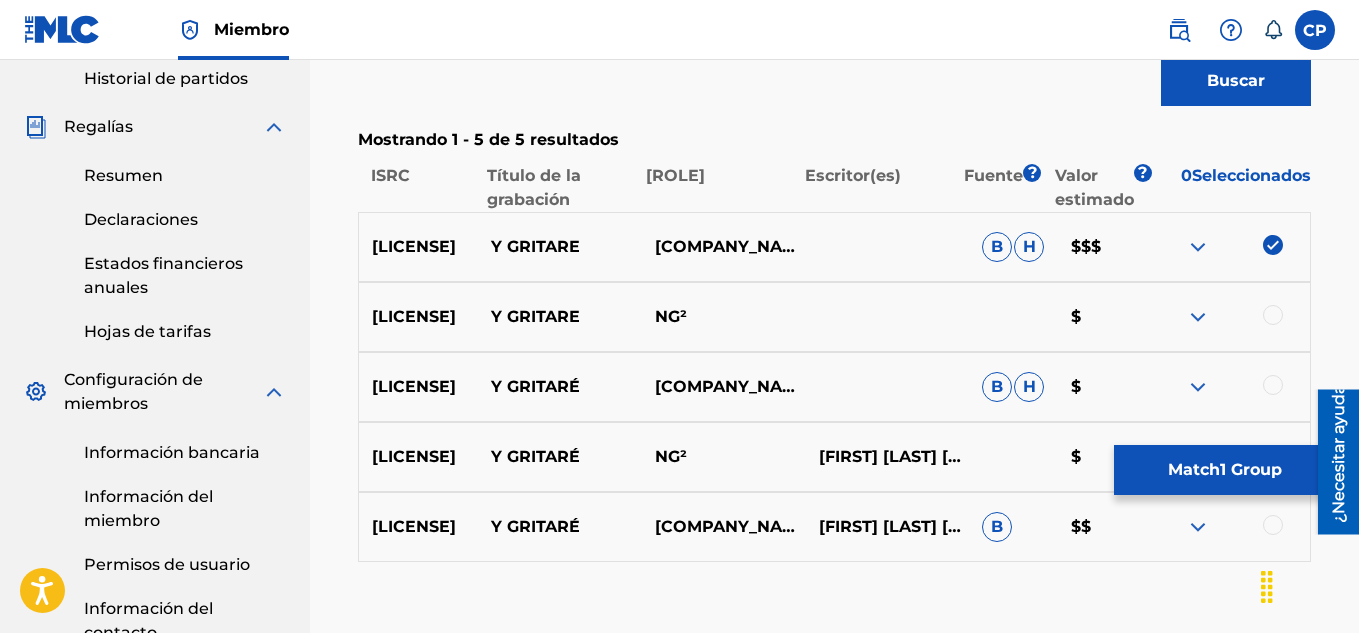 click at bounding box center [1273, 315] 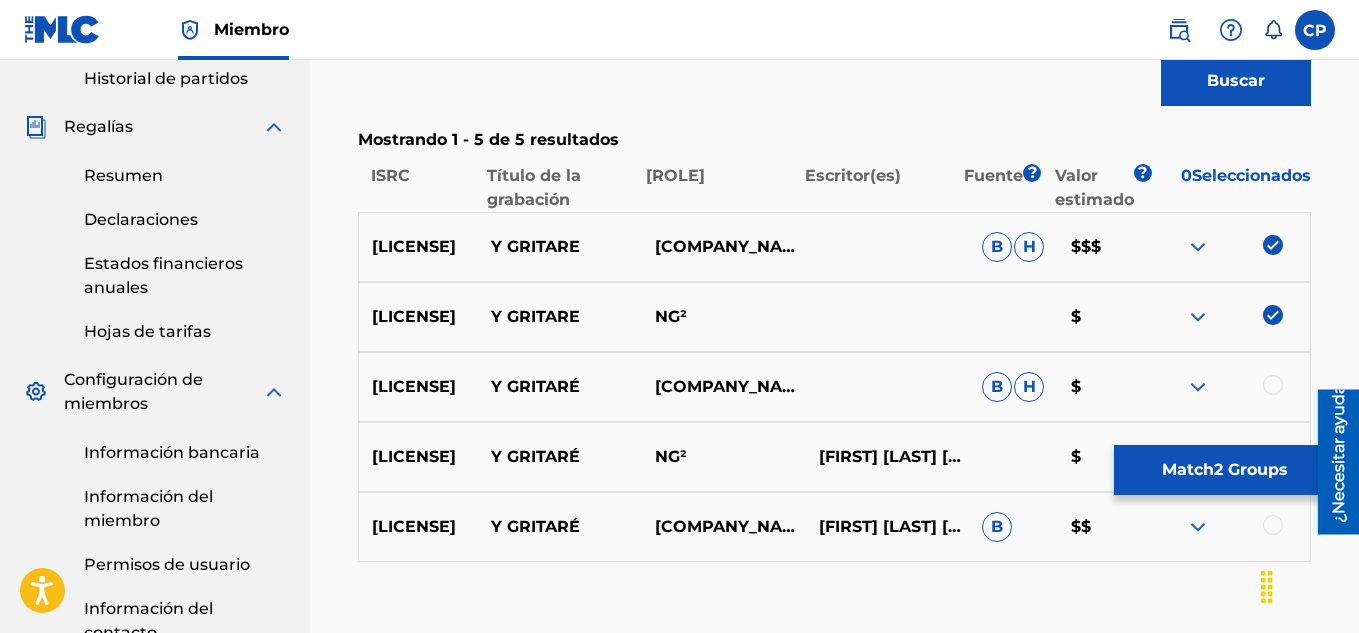 click at bounding box center [1273, 385] 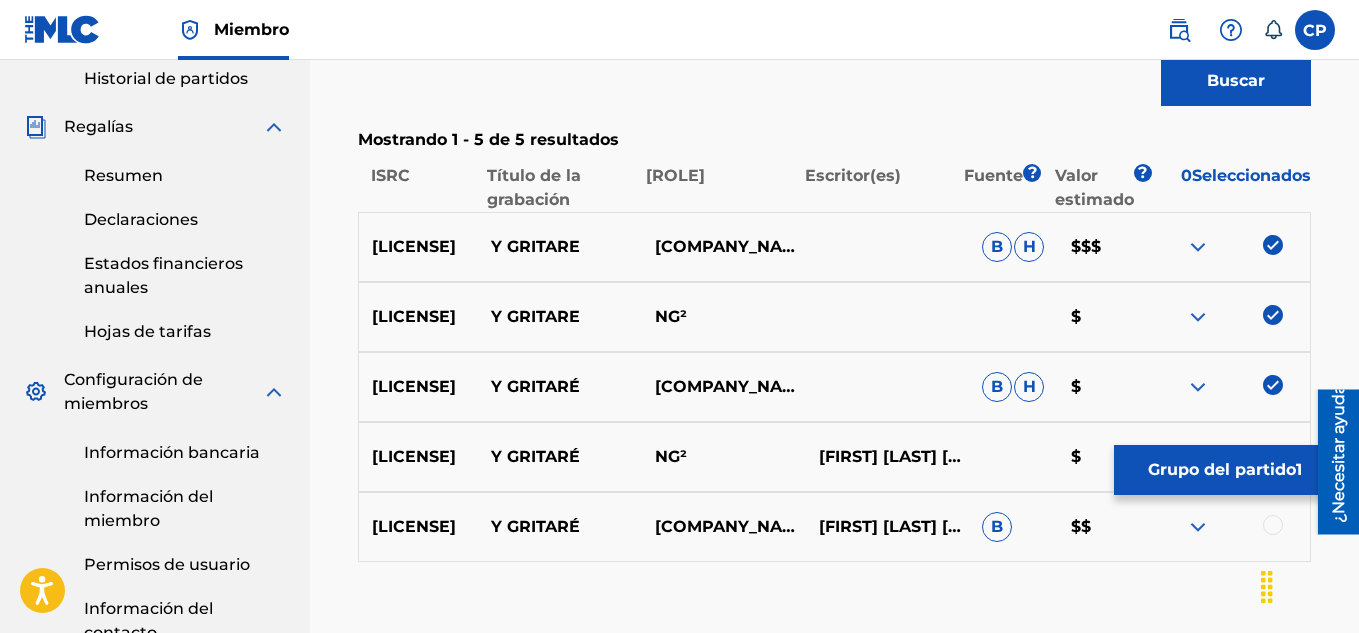 scroll, scrollTop: 898, scrollLeft: 0, axis: vertical 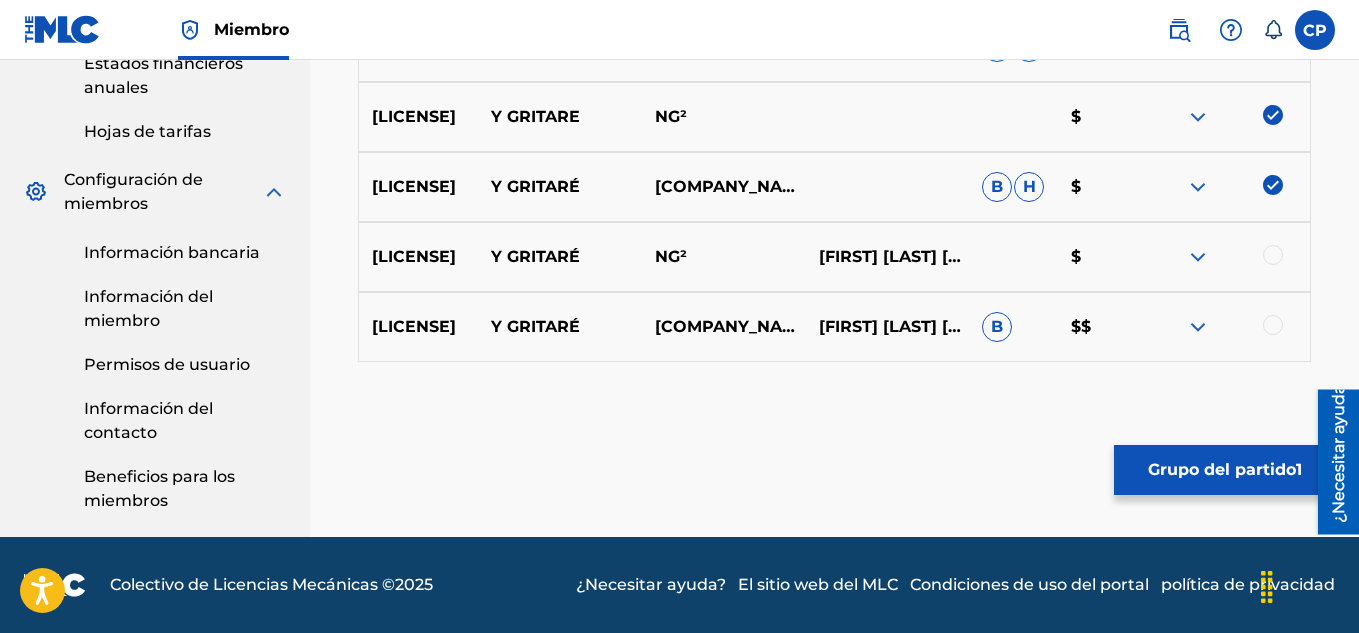 click at bounding box center [1273, 255] 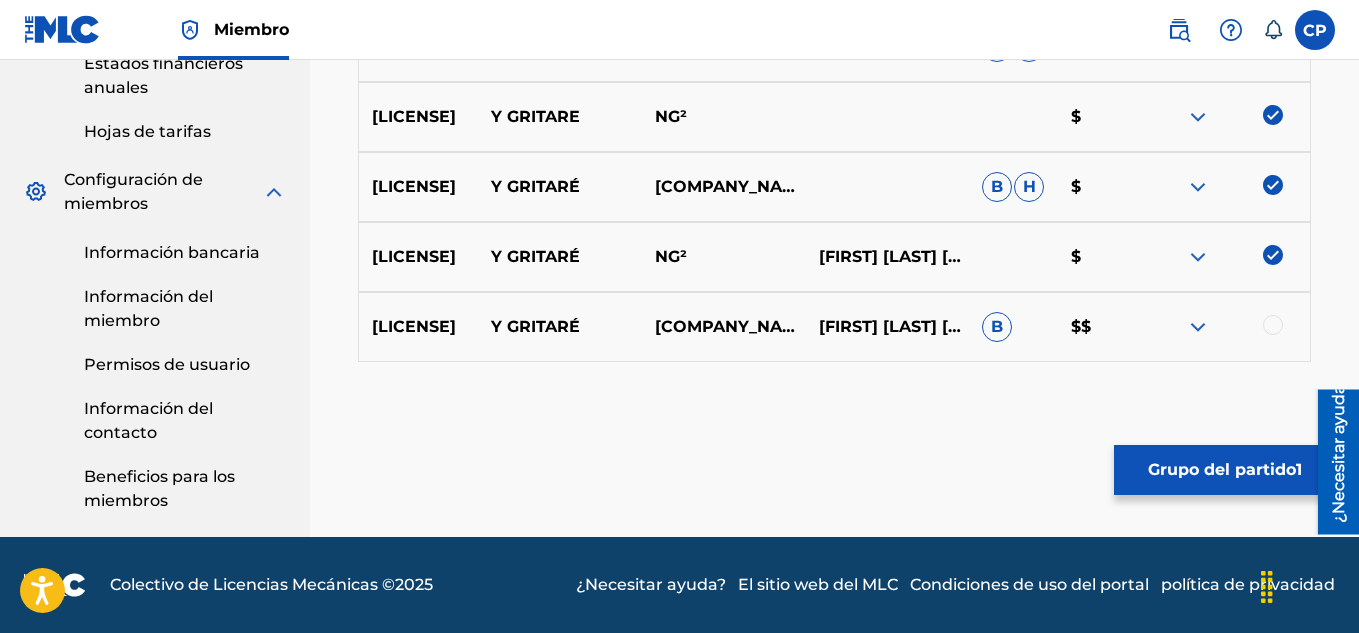 click at bounding box center (1273, 325) 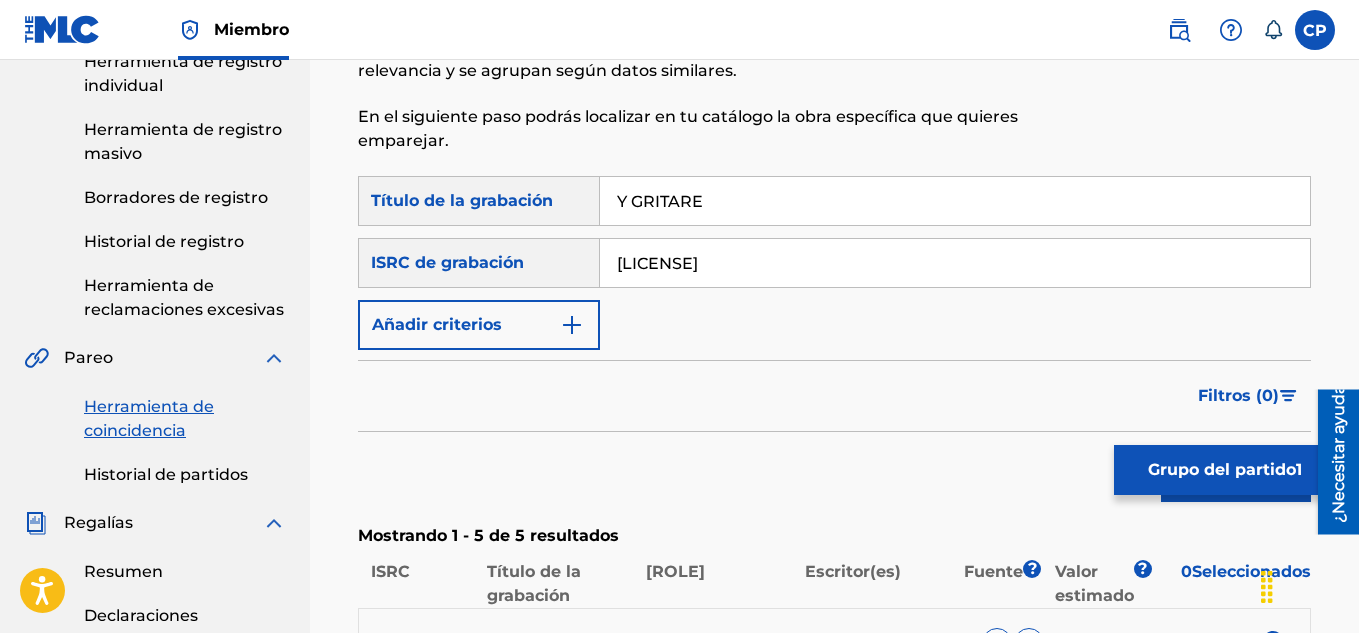 scroll, scrollTop: 298, scrollLeft: 0, axis: vertical 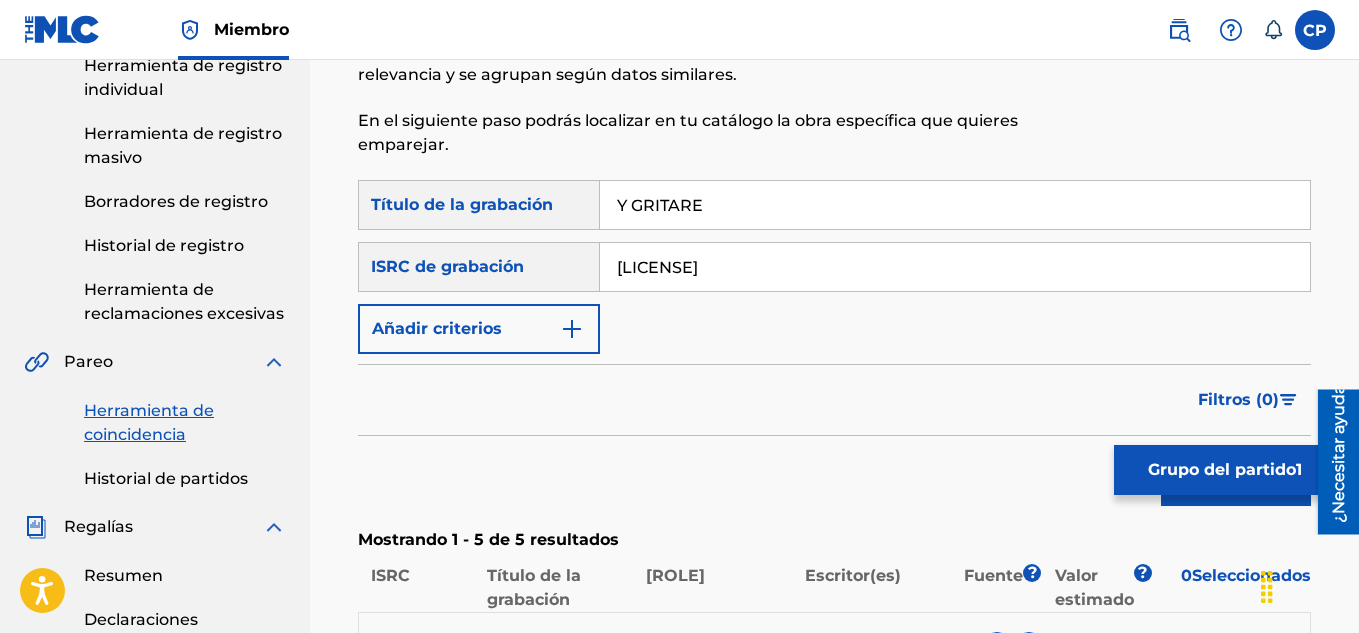 click at bounding box center [572, 329] 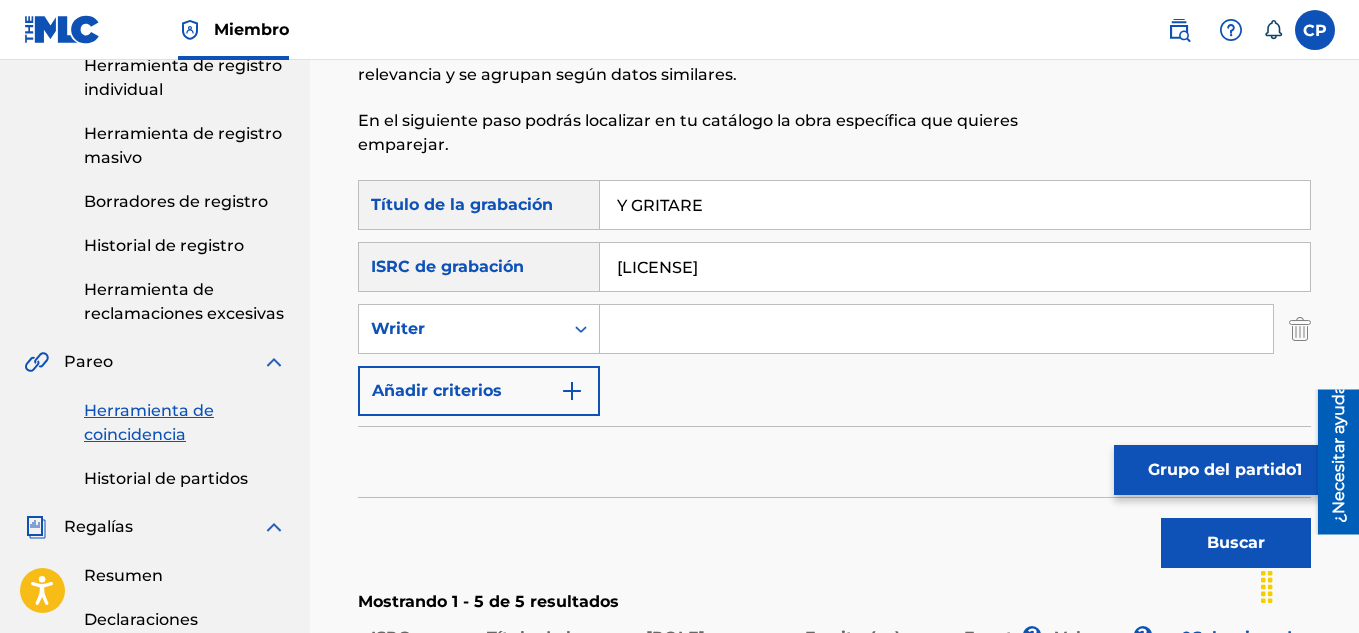 click at bounding box center [936, 329] 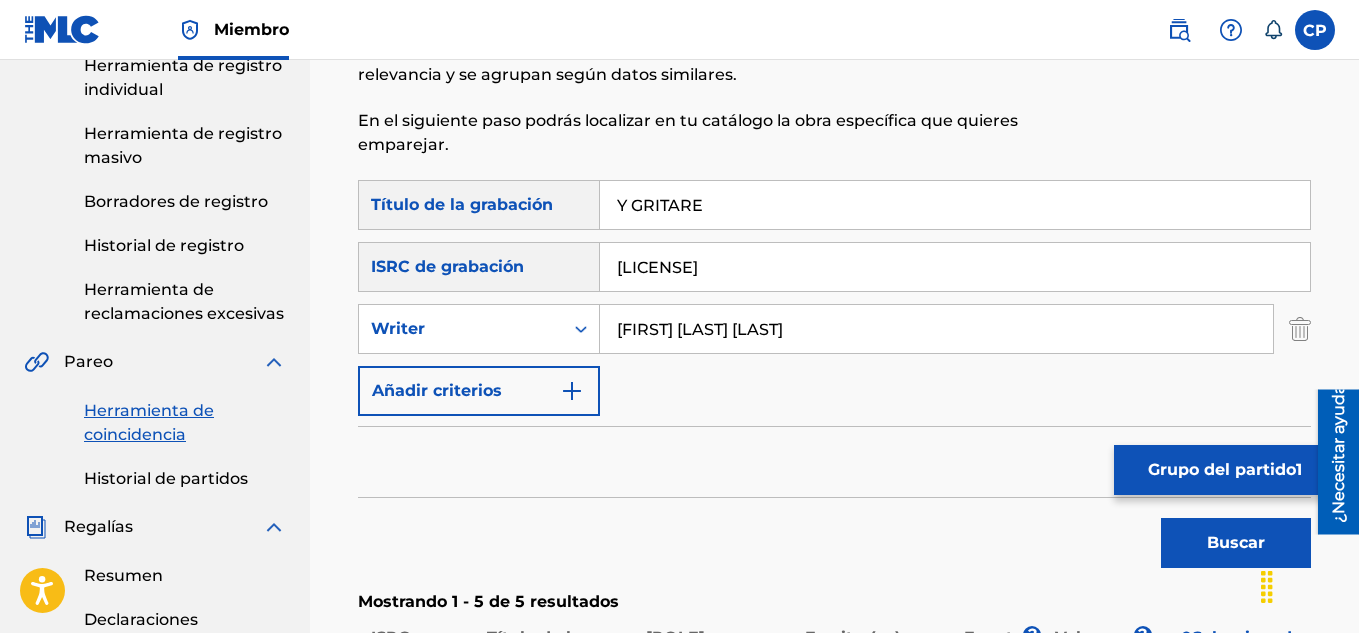 click on "Buscar" at bounding box center (1236, 543) 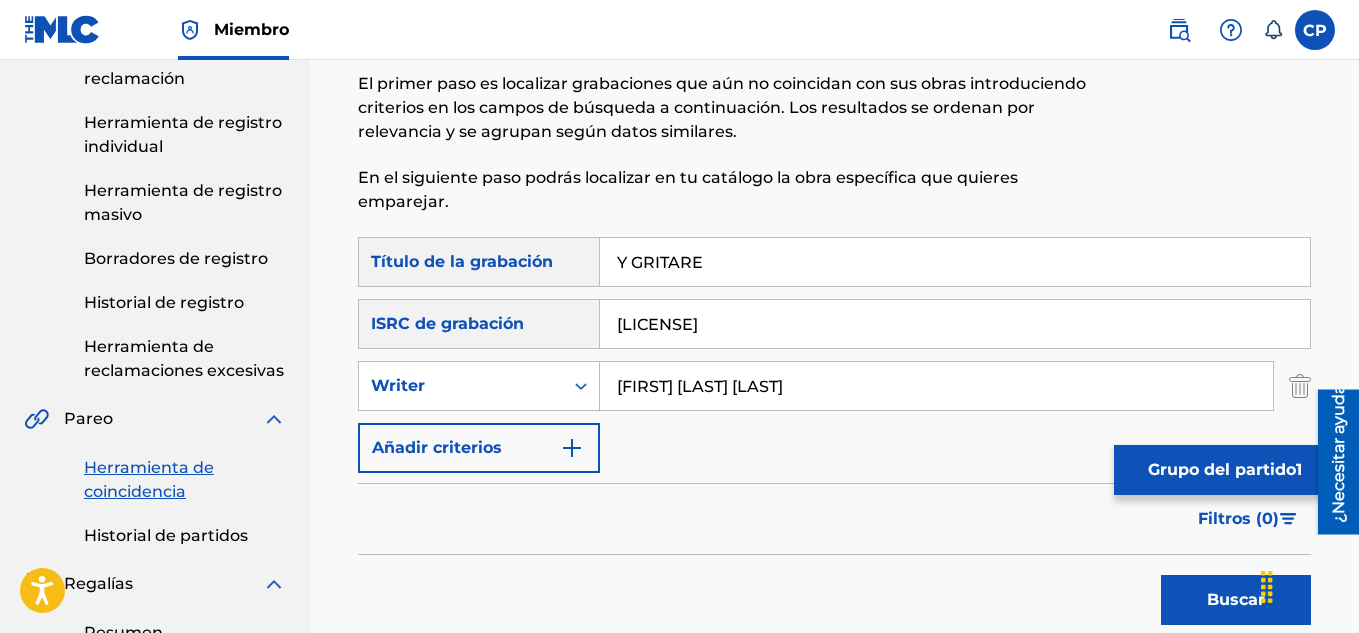 scroll, scrollTop: 198, scrollLeft: 0, axis: vertical 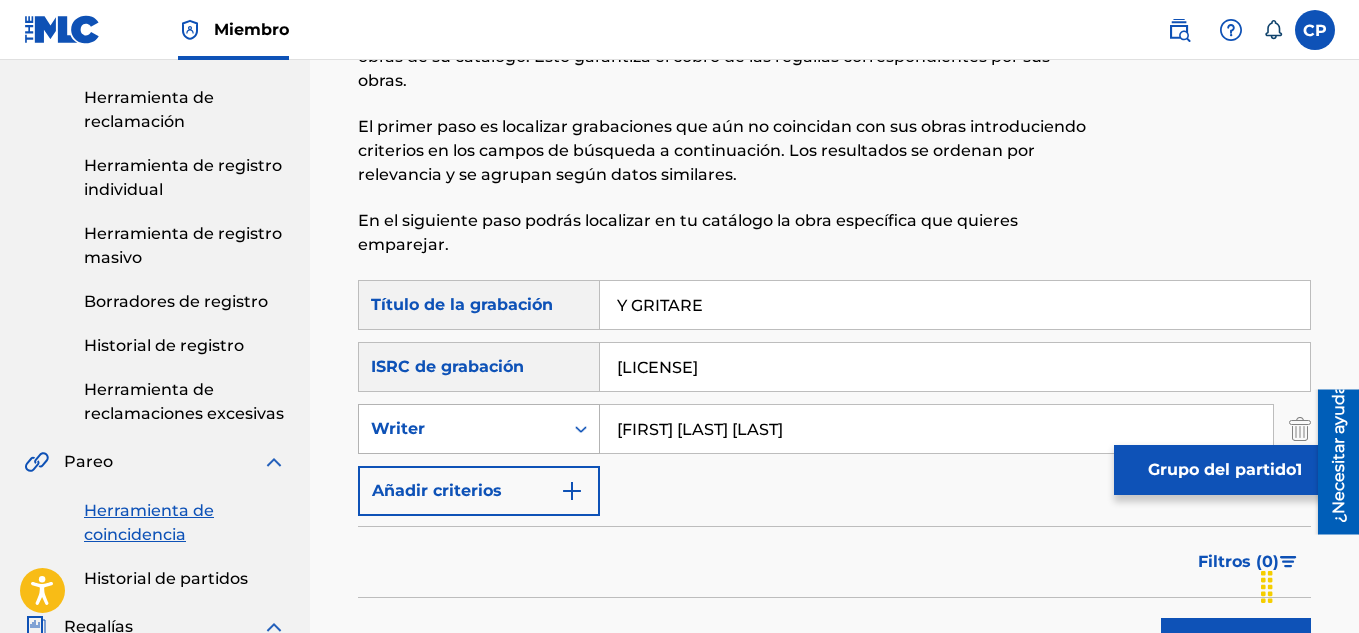 drag, startPoint x: 859, startPoint y: 439, endPoint x: 572, endPoint y: 430, distance: 287.14108 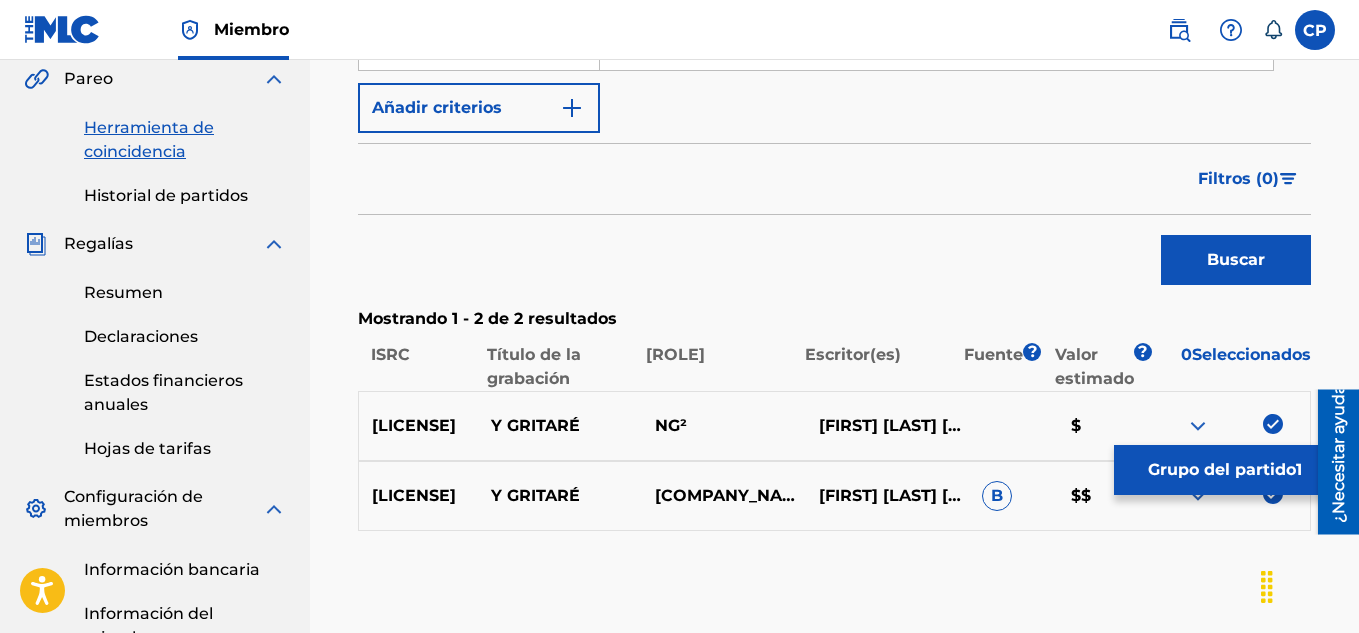 scroll, scrollTop: 598, scrollLeft: 0, axis: vertical 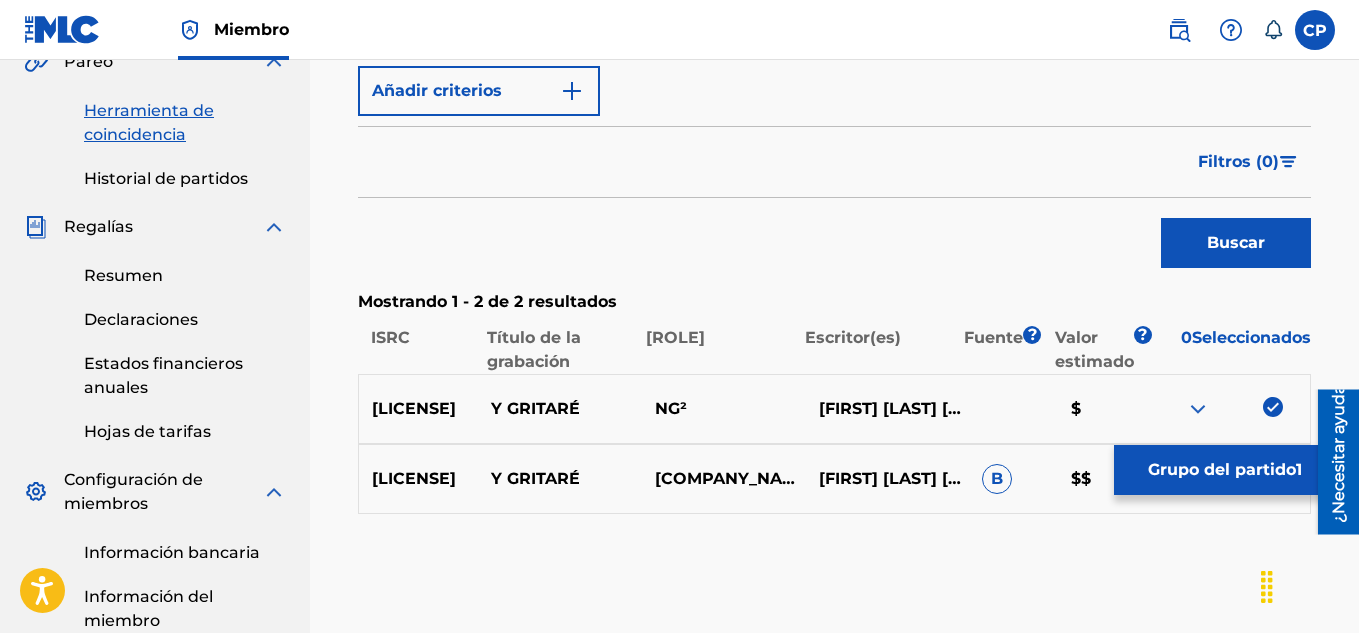 type 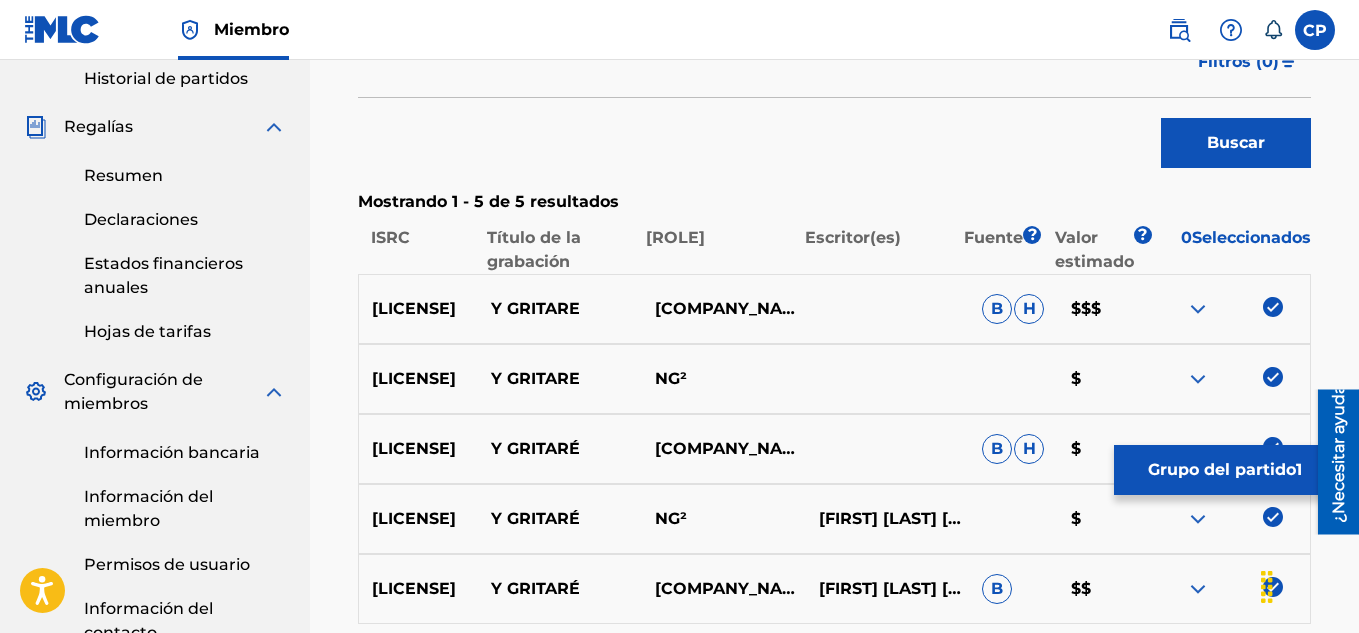 scroll, scrollTop: 898, scrollLeft: 0, axis: vertical 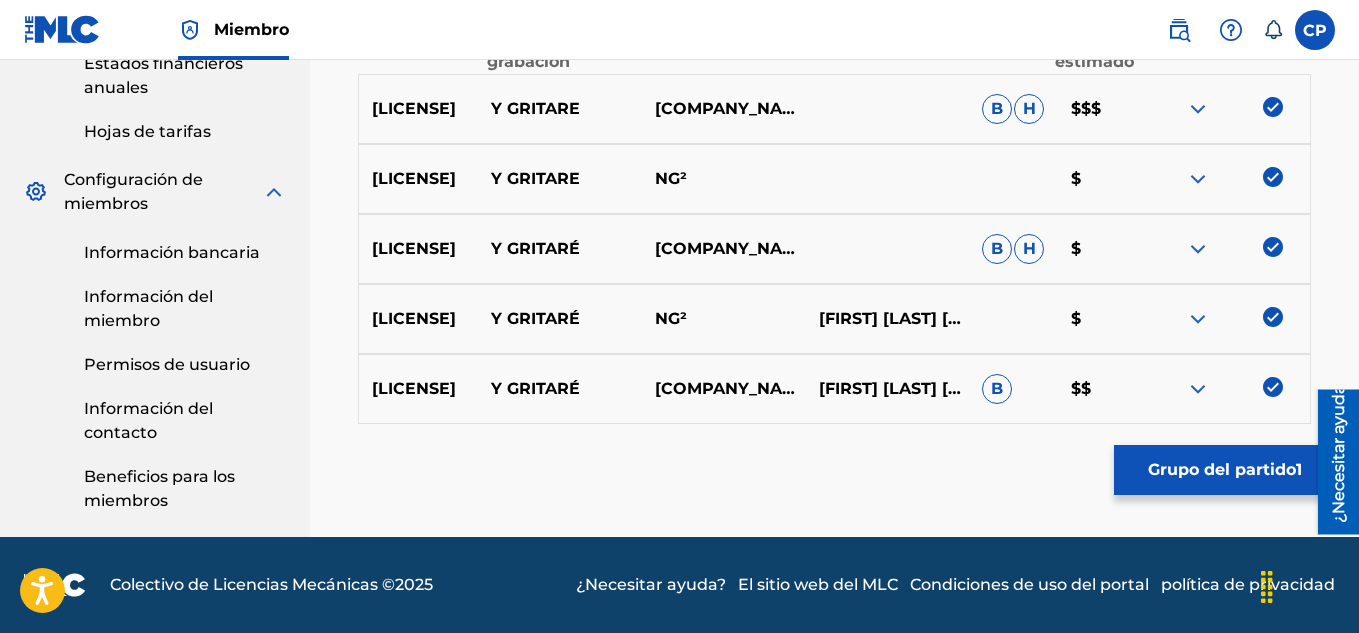 click on "Grupo del partido" at bounding box center (1222, 470) 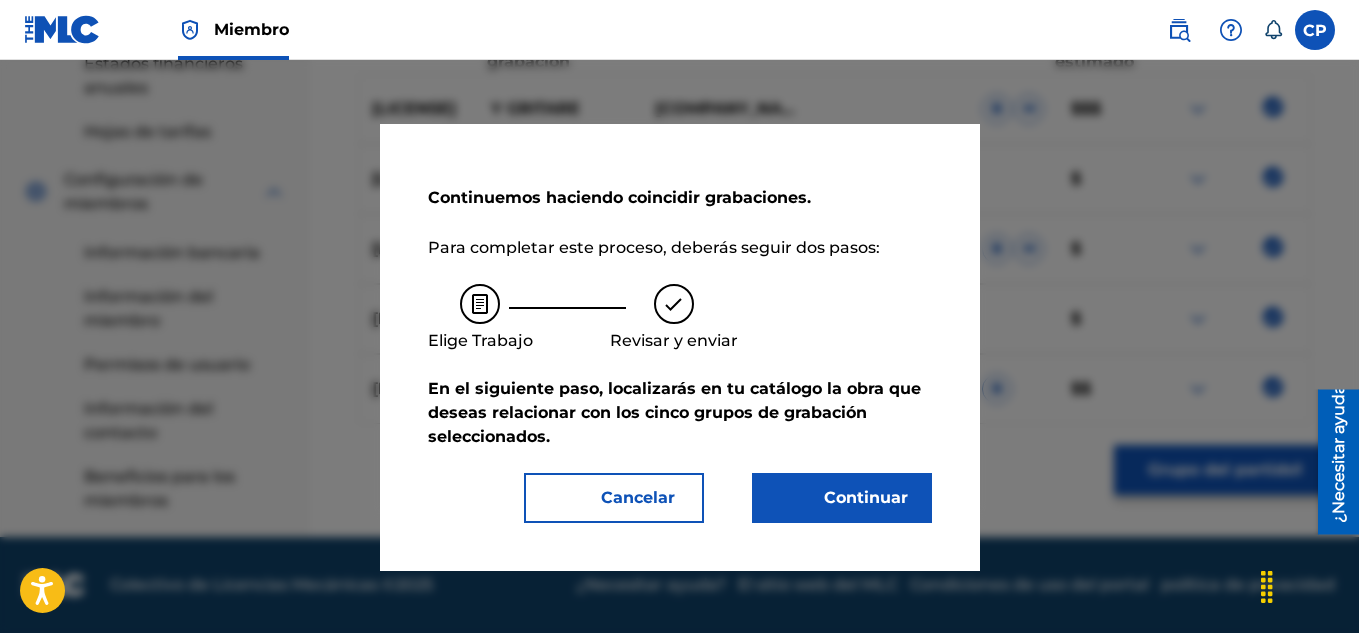 click on "Continuar" at bounding box center [842, 498] 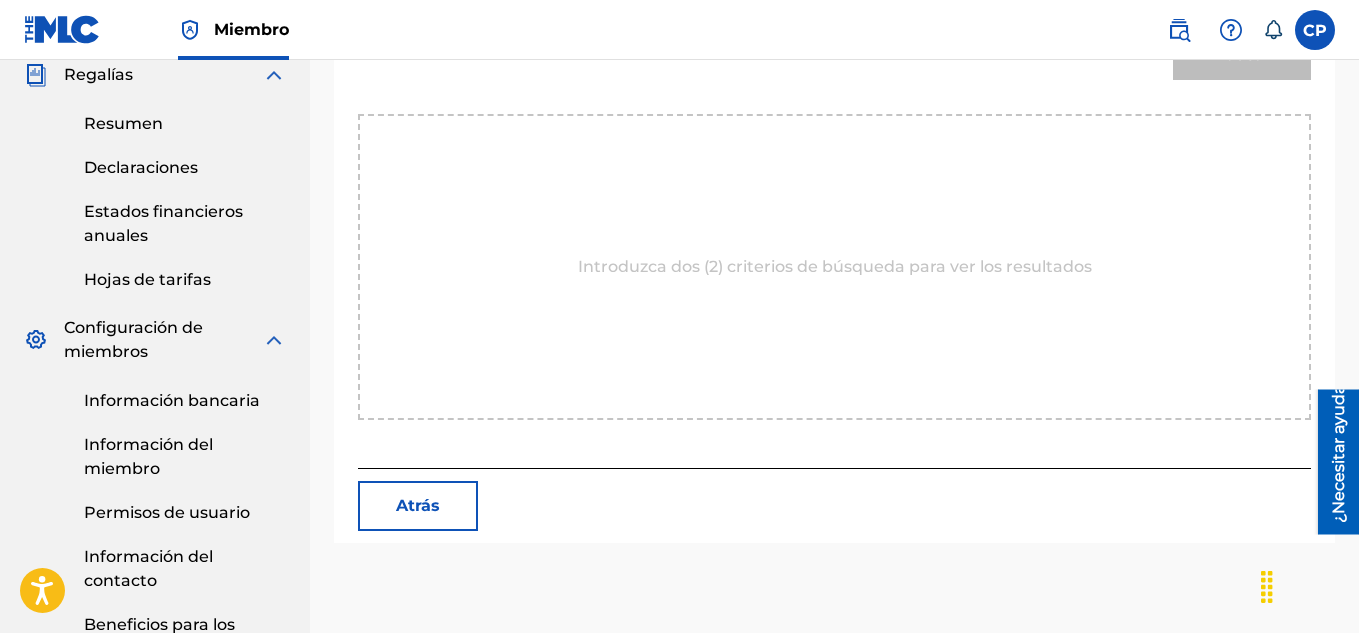 scroll, scrollTop: 398, scrollLeft: 0, axis: vertical 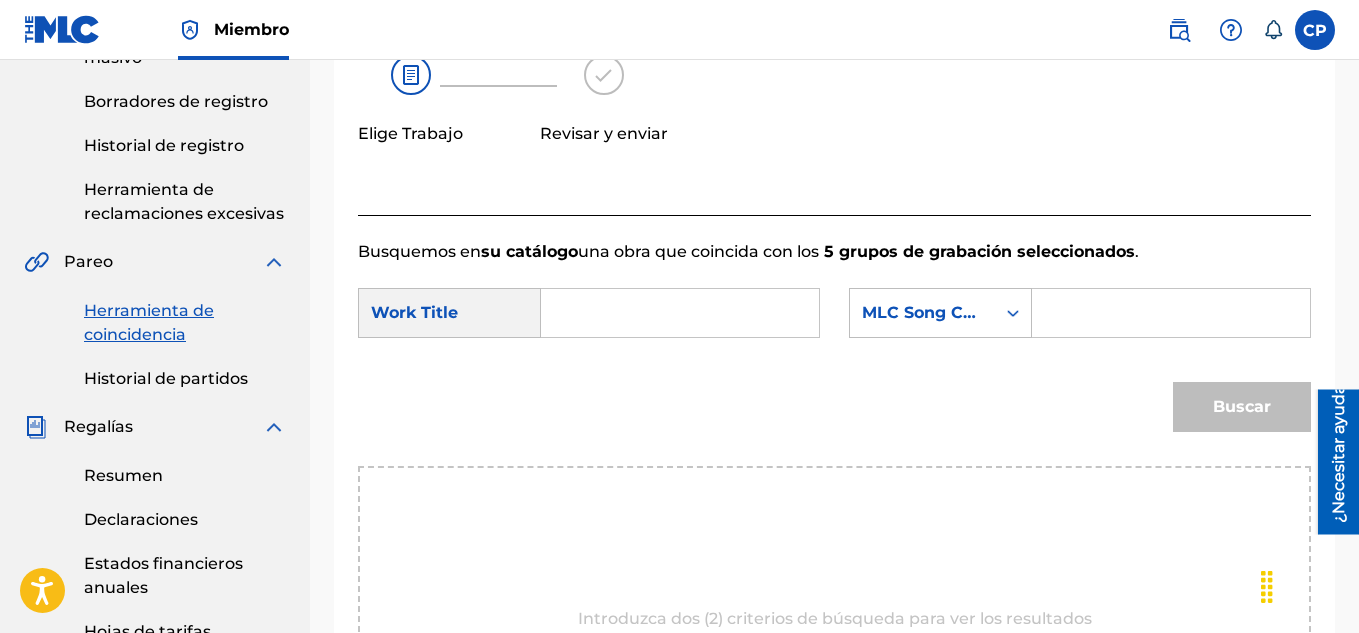 click at bounding box center [680, 313] 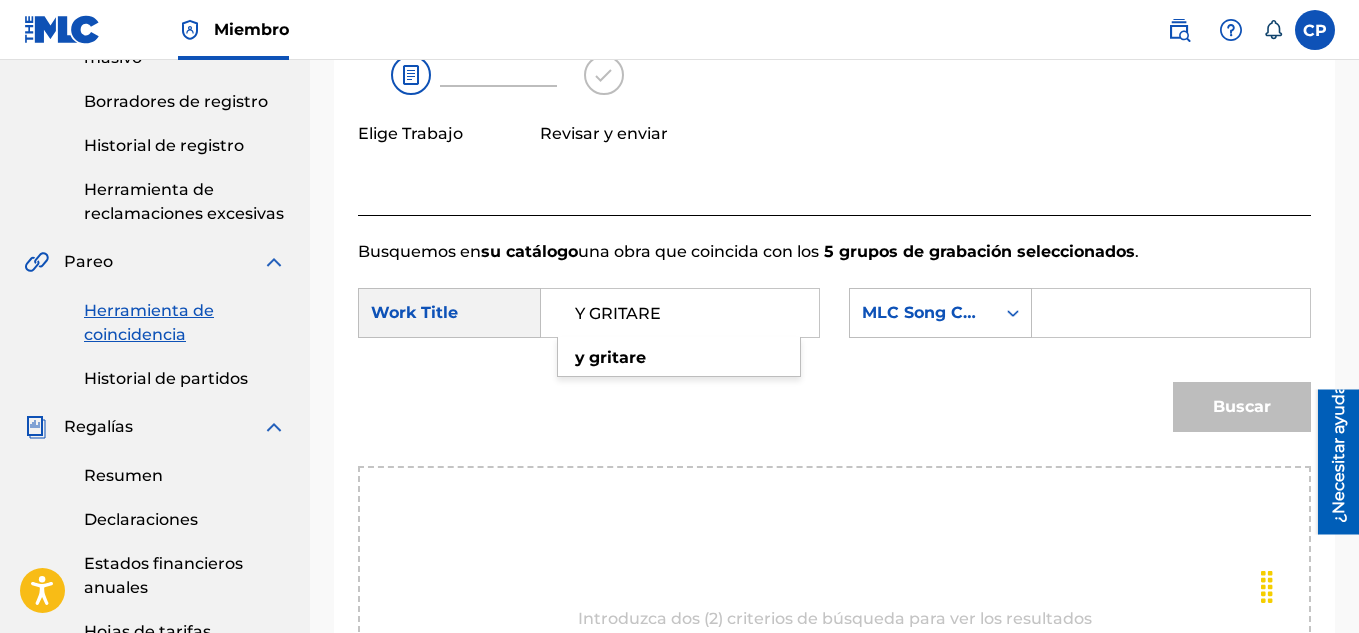 type on "Y GRITARE" 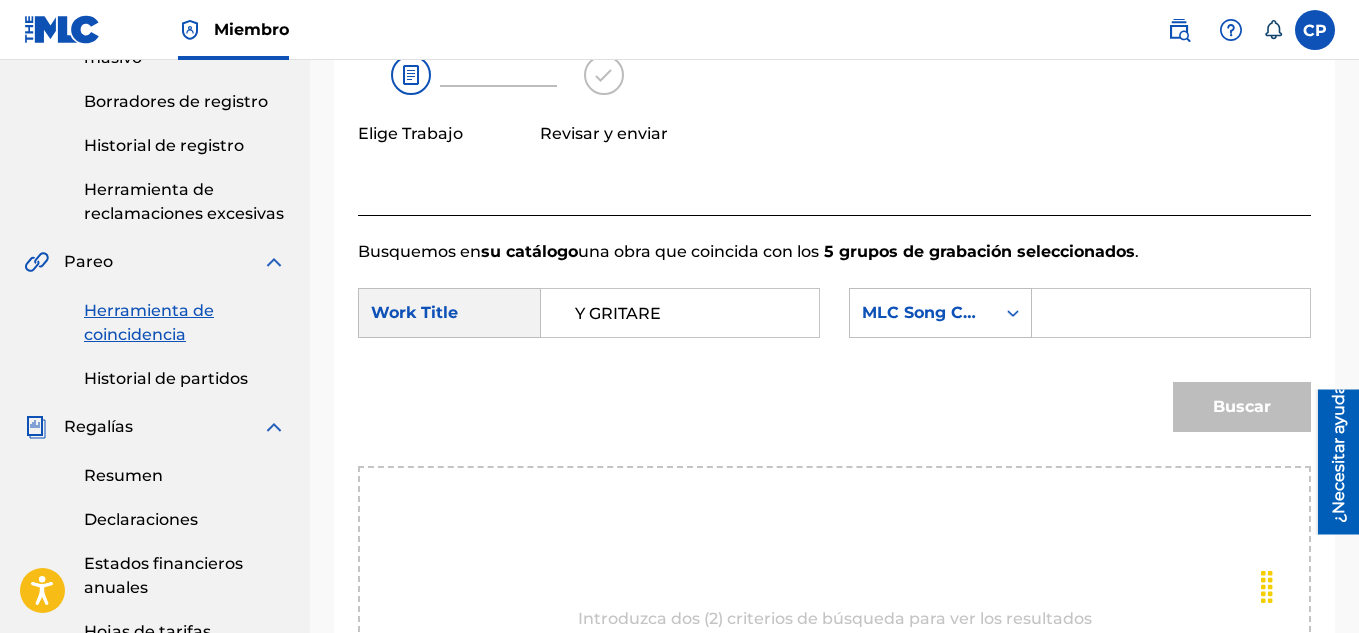 click at bounding box center (1171, 313) 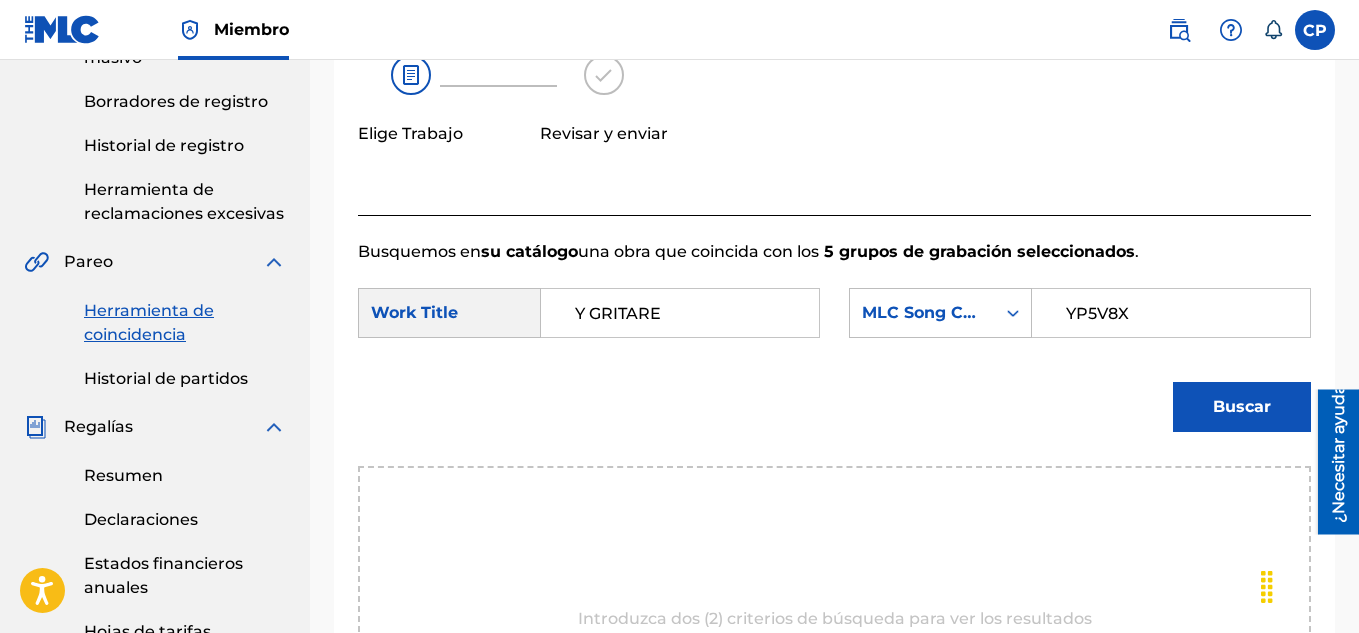 type on "[ALPHANUM]" 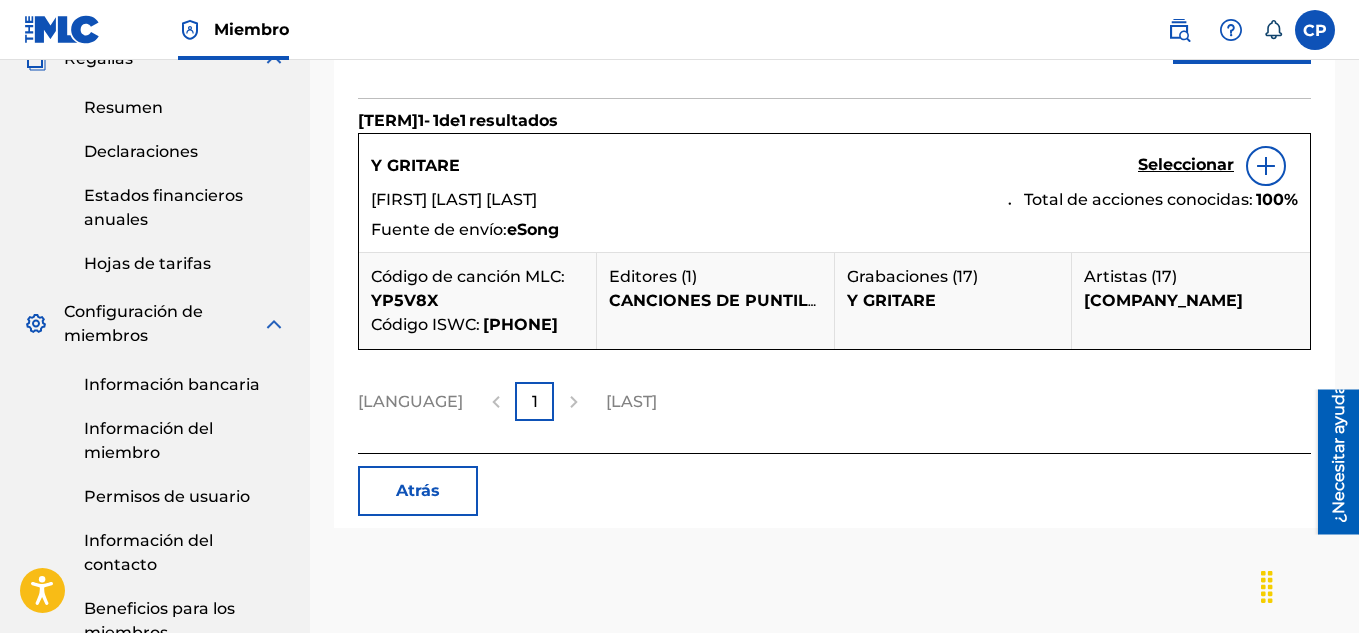 scroll, scrollTop: 798, scrollLeft: 0, axis: vertical 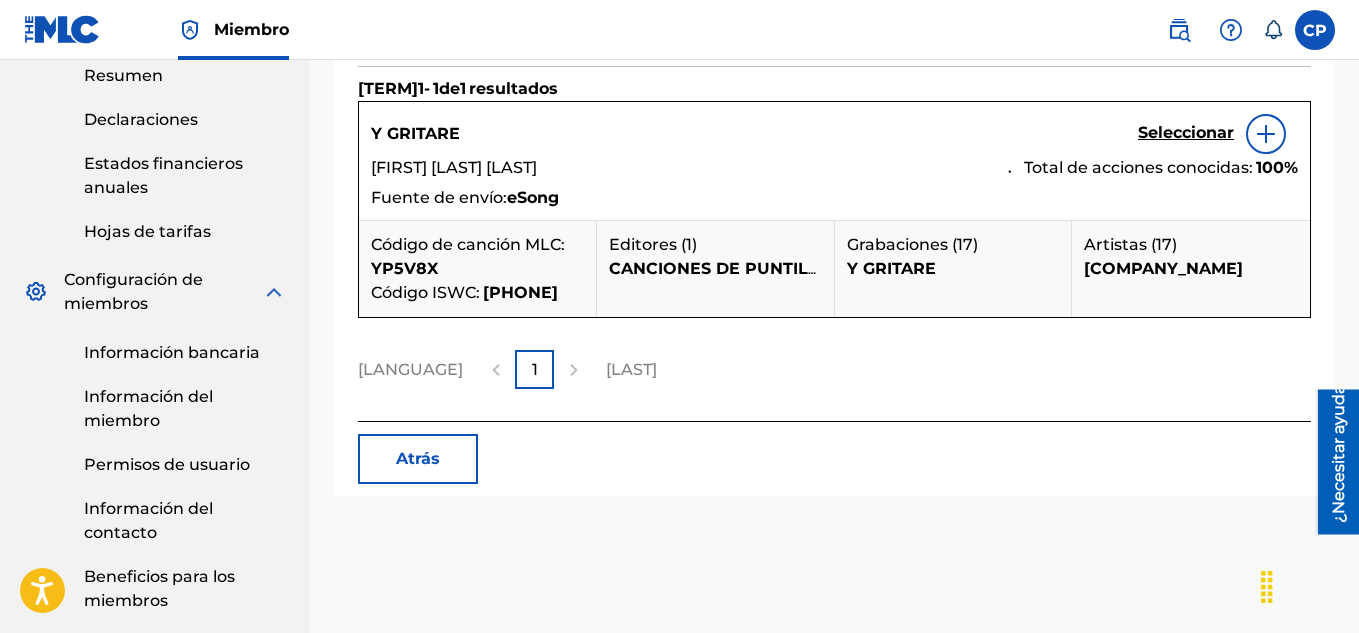 click on "Seleccionar" at bounding box center [1186, 132] 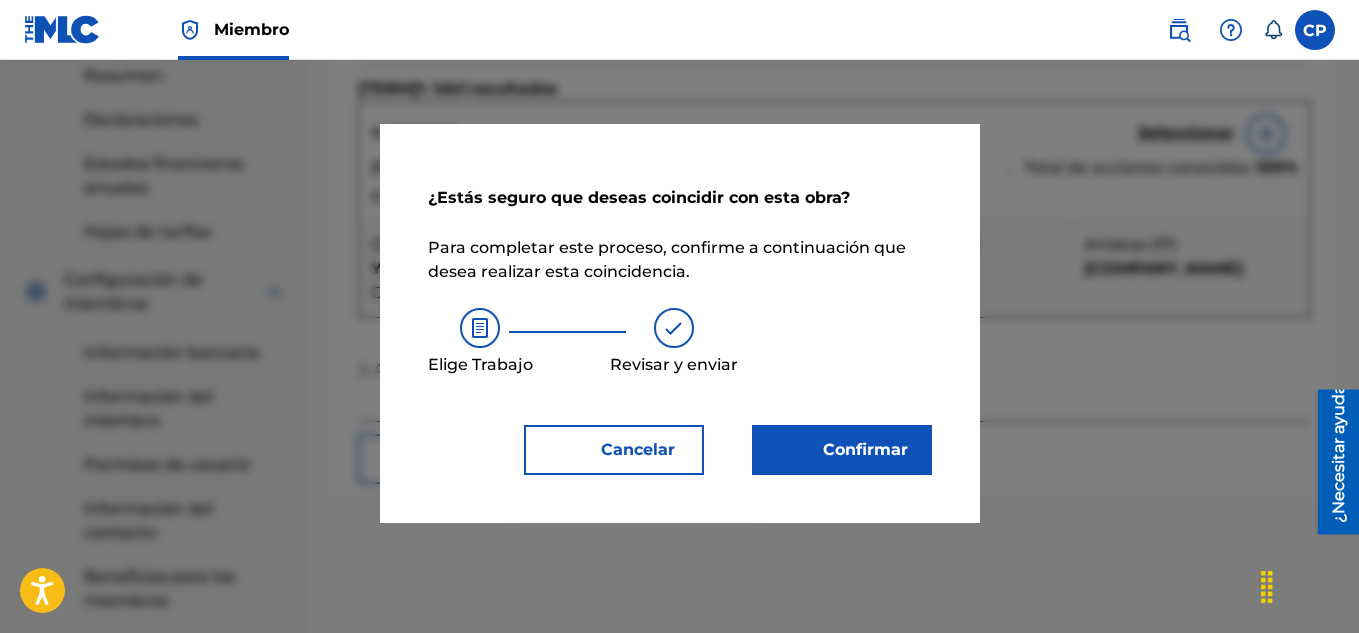 click on "¿Estás seguro que deseas coincidir con esta obra? Para completar este proceso, confirme a continuación que desea realizar esta coincidencia. Elige Trabajo Revisar y enviar Cancelar Confirmar" at bounding box center (680, 323) 